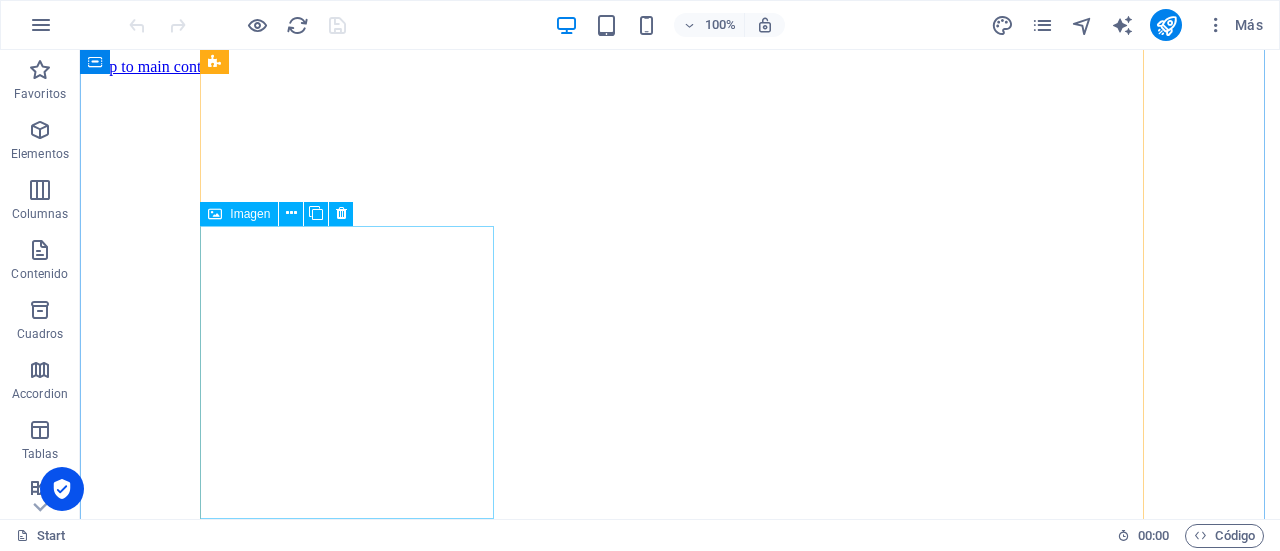 scroll, scrollTop: 3744, scrollLeft: 0, axis: vertical 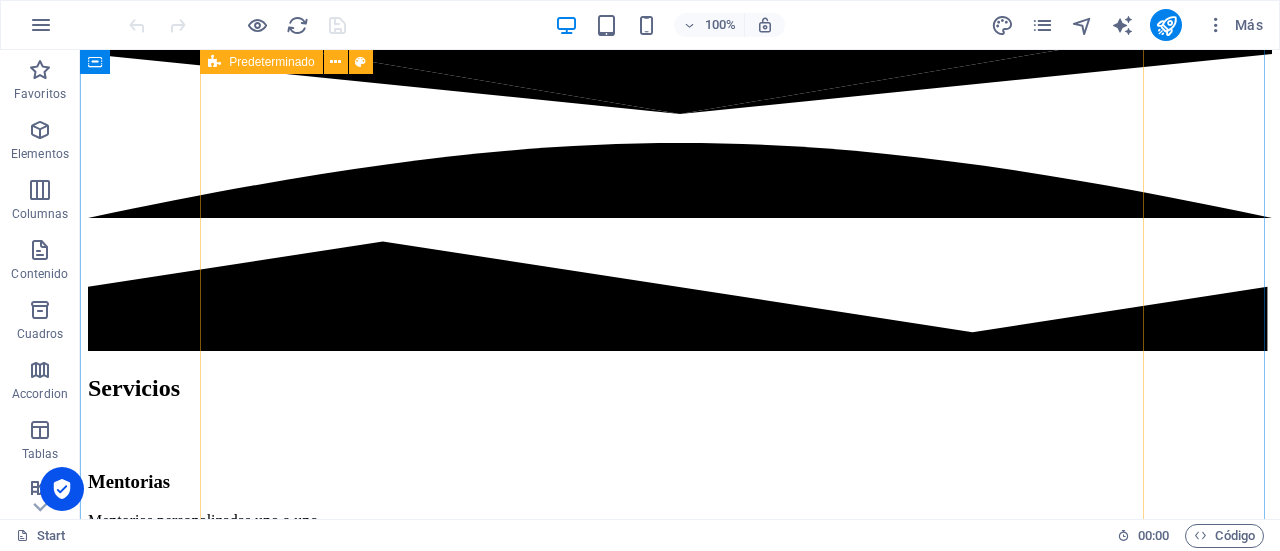 click on "Conversatorio ex alumnas referentes STEM USM [DATE] Premio Mujeres destacadas en TI & Ciberseguridad [DATE] Premio Mujeres destacadas en TI & Ciberseguridad [DATE] Entrevista BCI por premio Mujeres destacadas en Ti y Ciberseguridad [DATE] Conversatorio USM [DATE] Encuentro dia internacional de las mujeres en ingenieria [DATE]" at bounding box center (680, 4761) 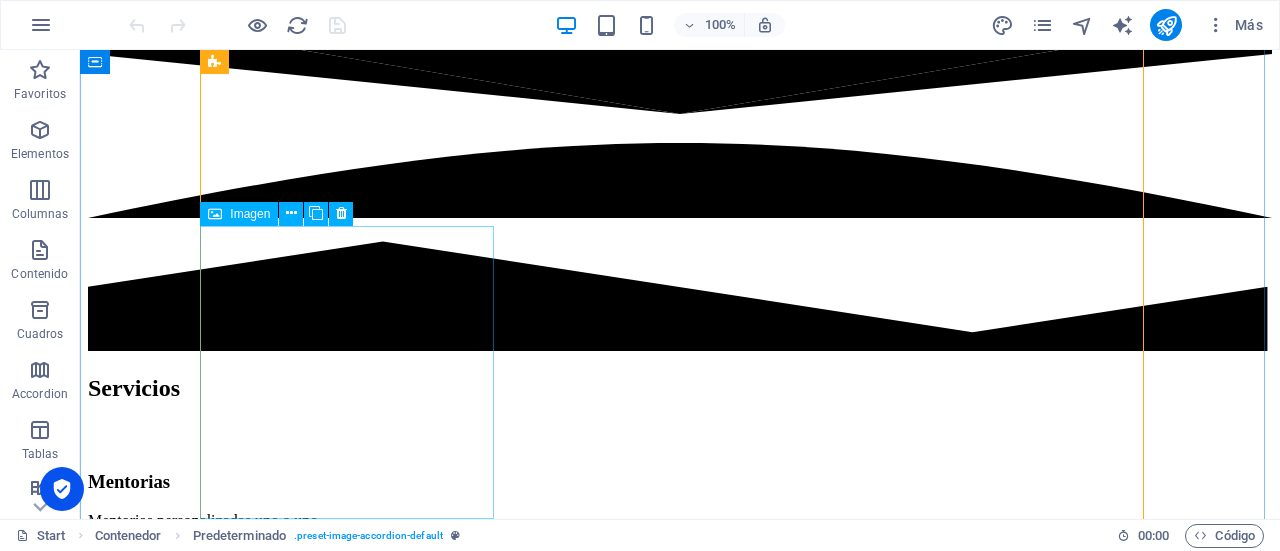 click at bounding box center [680, 7841] 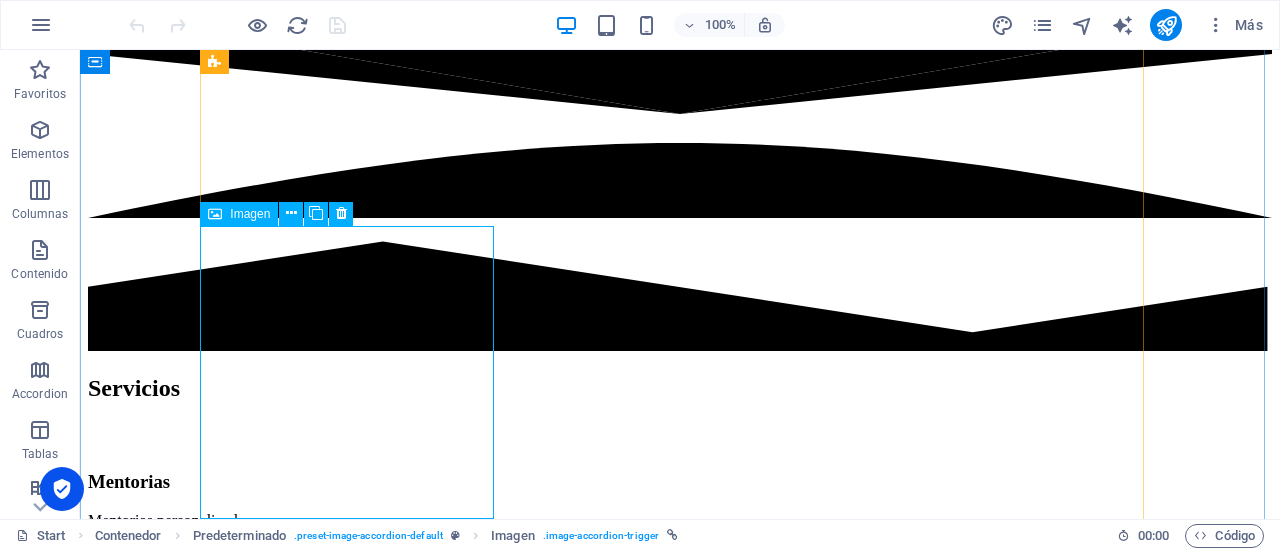 click on "Imagen" at bounding box center [250, 214] 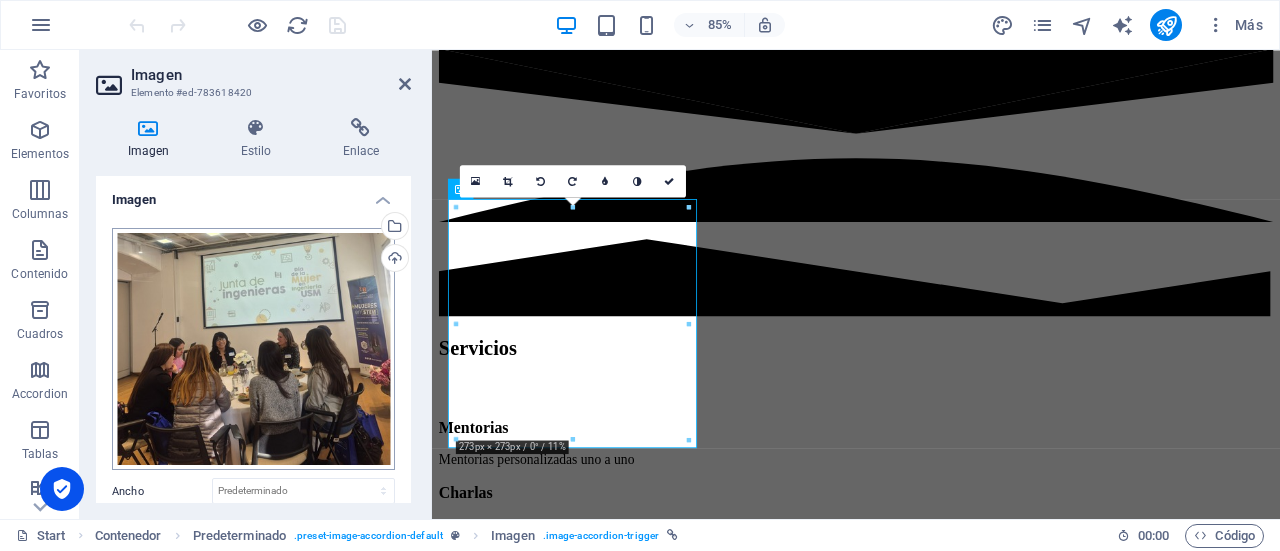 scroll, scrollTop: 3810, scrollLeft: 0, axis: vertical 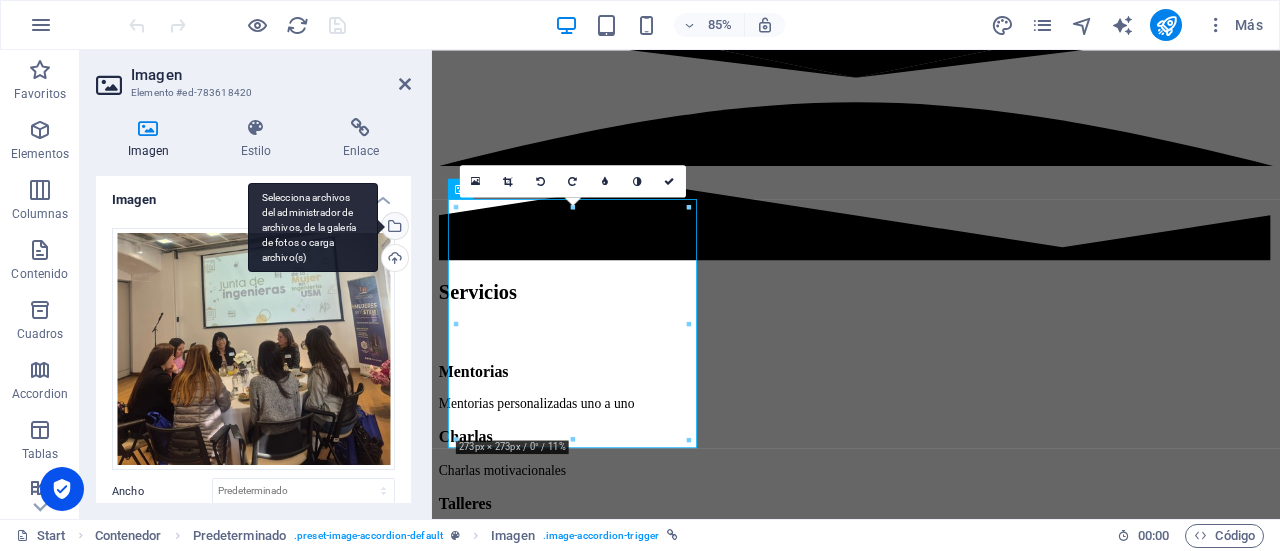 click on "Selecciona archivos del administrador de archivos, de la galería de fotos o carga archivo(s)" at bounding box center (313, 228) 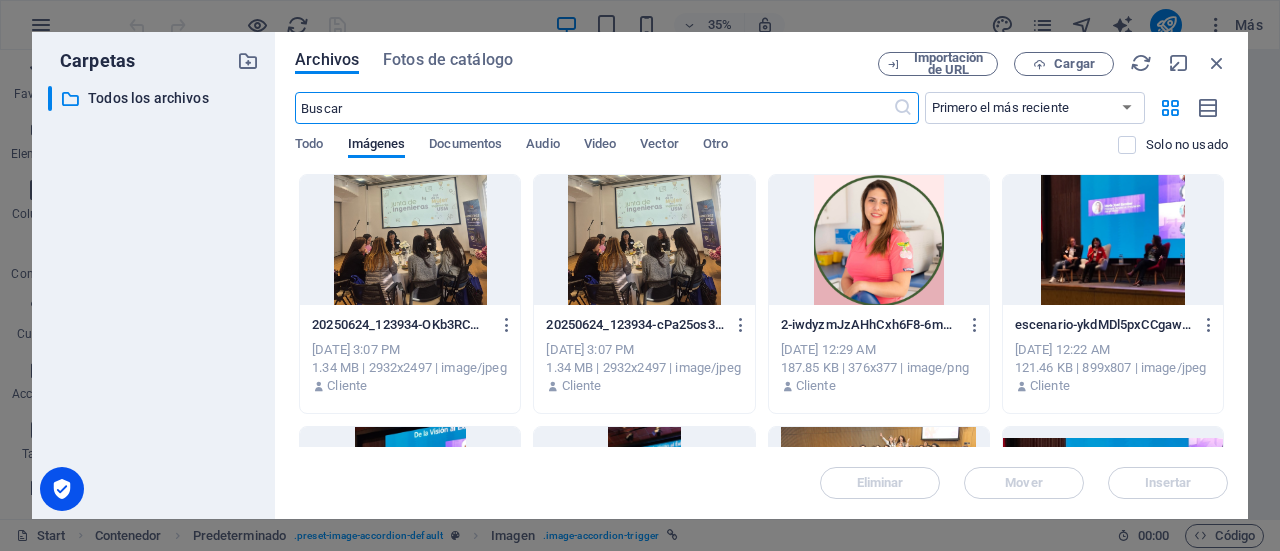 scroll, scrollTop: 4441, scrollLeft: 0, axis: vertical 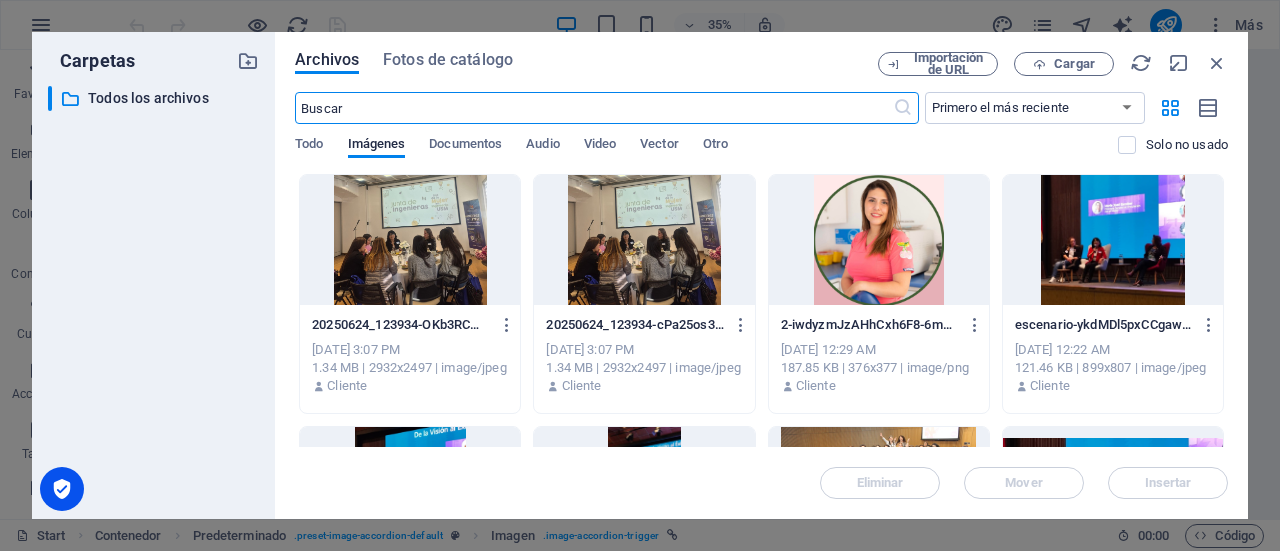 click on "20250624_123934-OKb3RCWqzunyfpKs_nITGg.jpg 20250624_123934-OKb3RCWqzunyfpKs_nITGg.jpg [DATE] 3:07 PM 1.34 MB | 2932x2497 | image/jpeg Cliente 20250624_123934-cPa25os3OJ12p-PYU907_Q.jpg 20250624_123934-cPa25os3OJ12p-PYU907_Q.jpg [DATE] 3:07 PM 1.34 MB | 2932x2497 | image/jpeg Cliente 2-iwdyzmJzAHhCxh6F8-6mKw.png 2-iwdyzmJzAHhCxh6F8-6mKw.png [DATE] 12:29 AM 187.85 KB | 376x377 | image/png Cliente escenario-ykdMDl5pxCCgaww0I47Muw.JPG escenario-ykdMDl5pxCCgaww0I47Muw.JPG [DATE] 12:22 AM 121.46 KB | 899x807 | image/jpeg Cliente escenario-hoS4tj7IDVJG-eX45kB51A.JPG escenario-hoS4tj7IDVJG-eX45kB51A.JPG [DATE] 12:21 AM 160.44 KB | 899x1050 | image/jpeg Cliente escenario-QcIDU9jG8pvHi5RNcZEBRw.jpeg escenario-QcIDU9jG8pvHi5RNcZEBRw.jpeg [DATE] 12:20 AM 125.81 KB | 899x1599 | image/jpeg Cliente IMG_5978-1ElrwhaAGcjRuh_LW75FNQ.JPG IMG_5978-1ElrwhaAGcjRuh_LW75FNQ.JPG [DATE] 12:16 AM 7.94 MB | 5184x3456 | image/jpeg Cliente escenario-5wpzp2gxEji5lyGjfz-pUQ.JPG [DATE] 11:58 PM" at bounding box center [761, 1050] 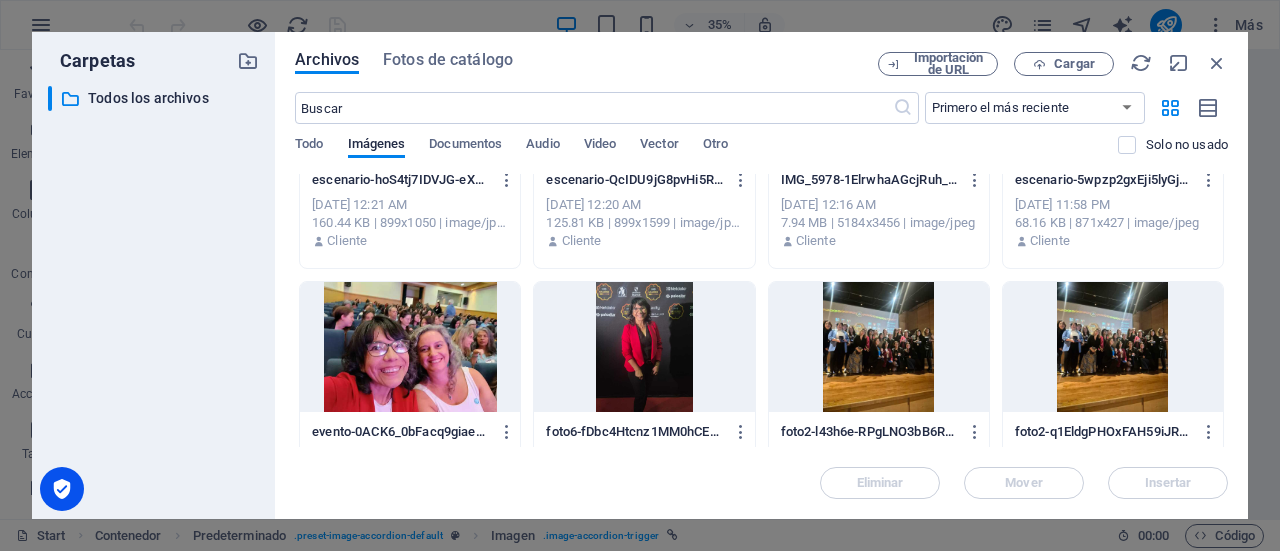 scroll, scrollTop: 486, scrollLeft: 0, axis: vertical 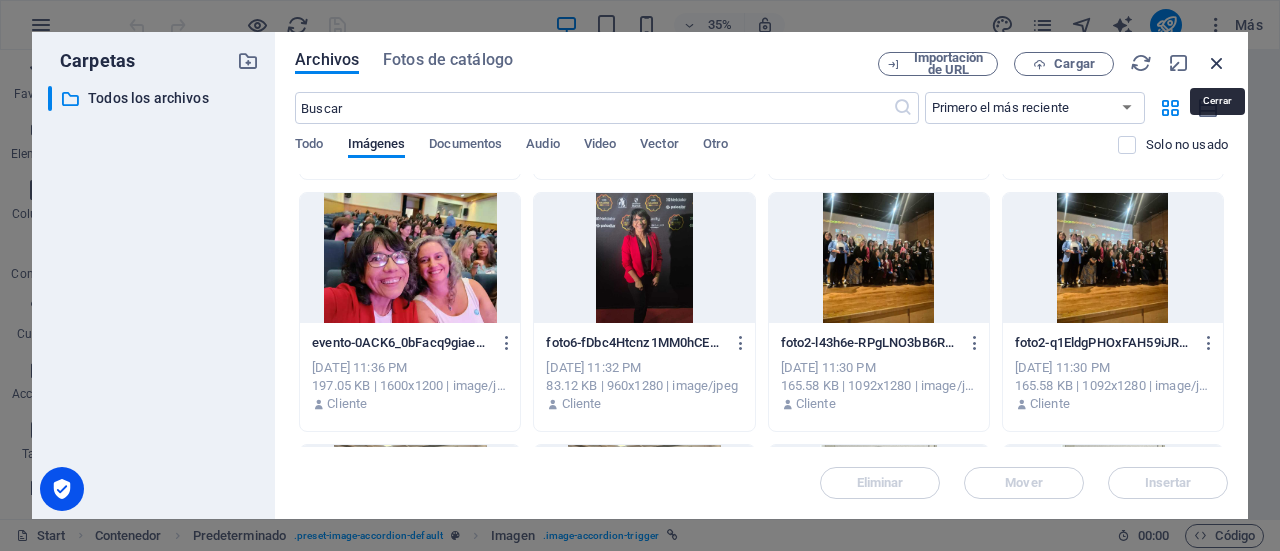 click at bounding box center [1217, 63] 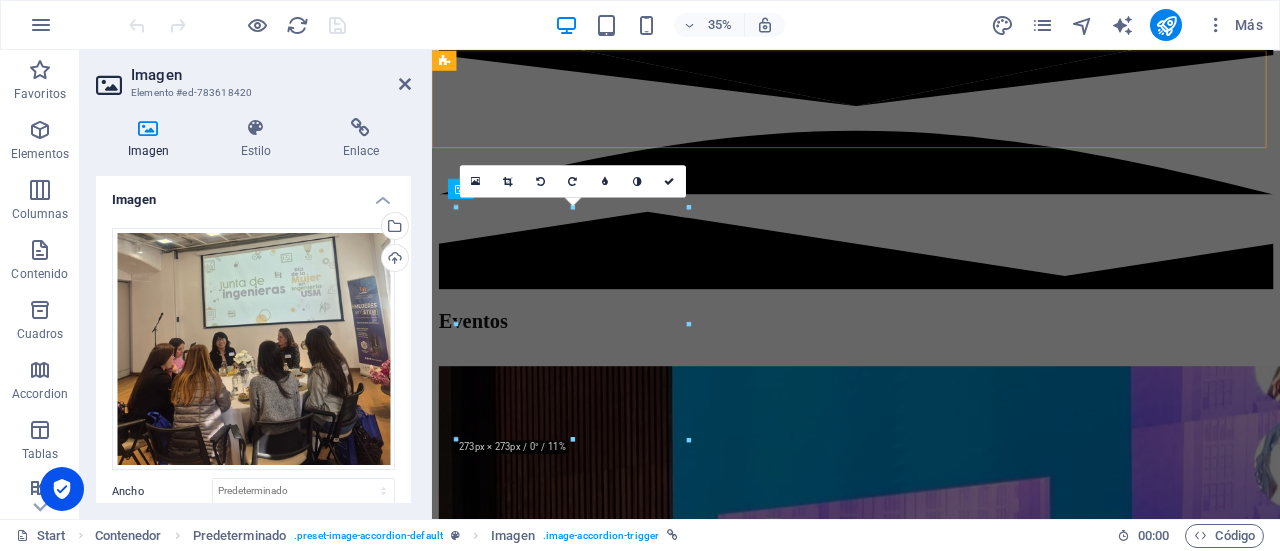 scroll, scrollTop: 3810, scrollLeft: 0, axis: vertical 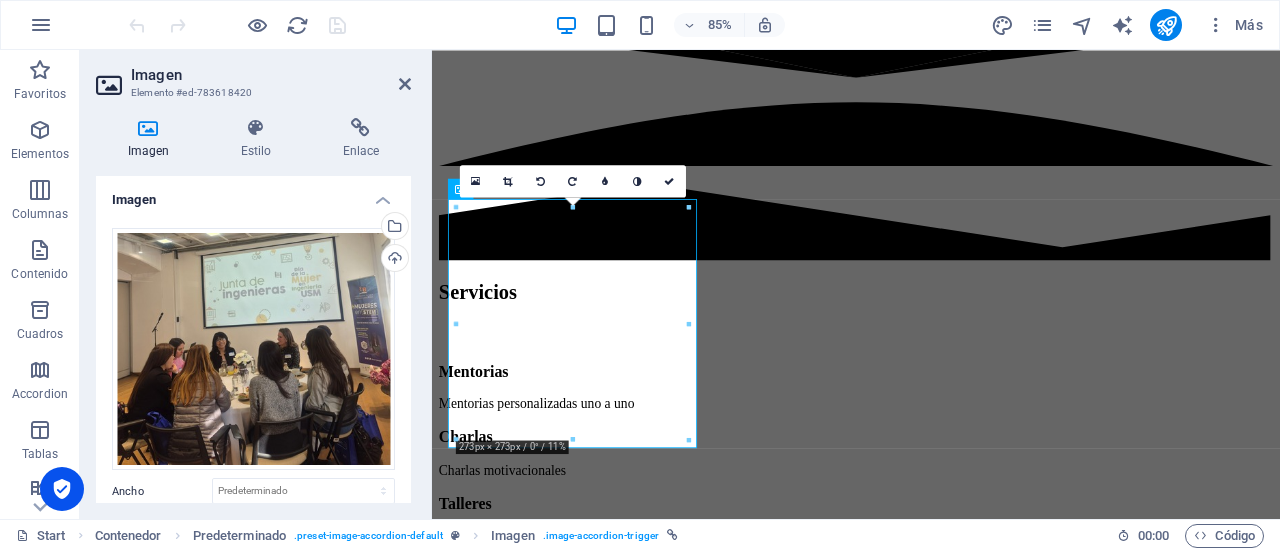 click on "Imagen" at bounding box center [271, 75] 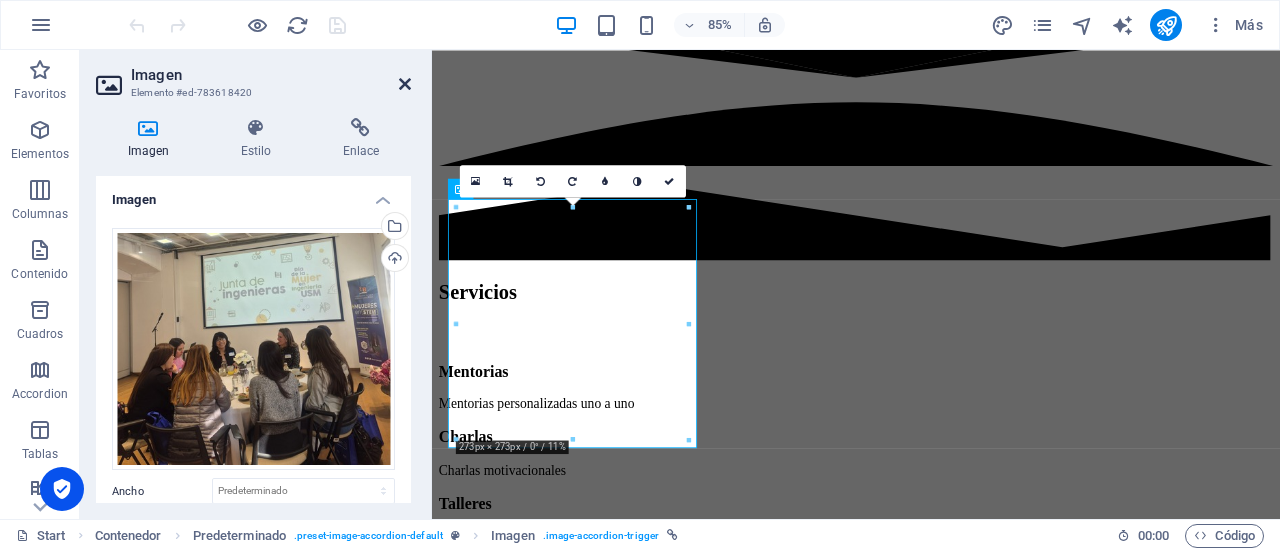 click at bounding box center (405, 84) 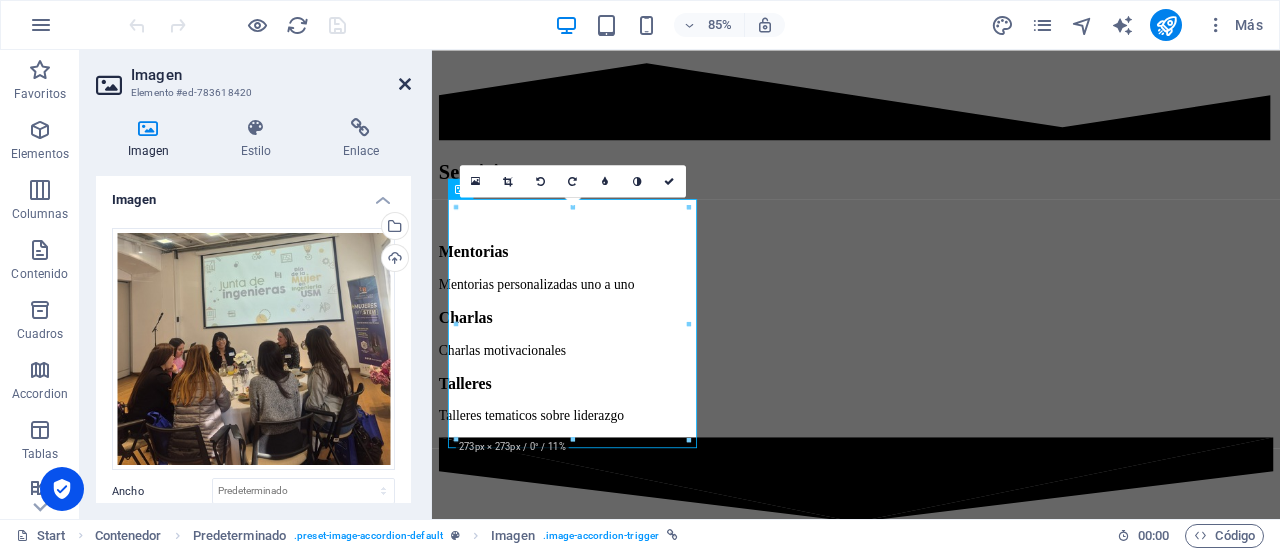 scroll, scrollTop: 3744, scrollLeft: 0, axis: vertical 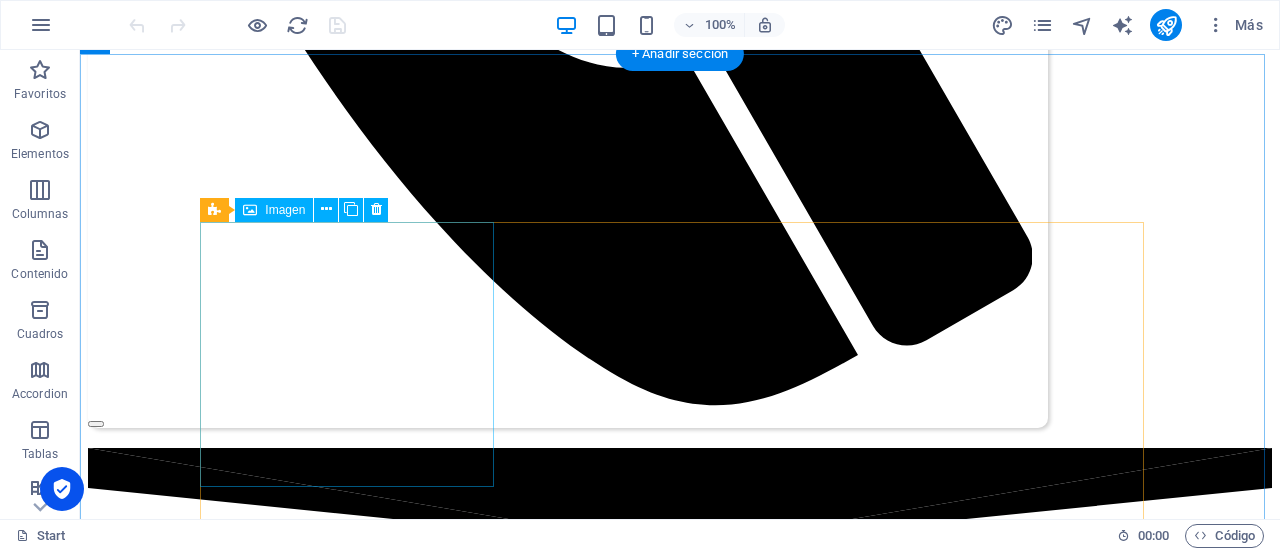 click at bounding box center (680, 3807) 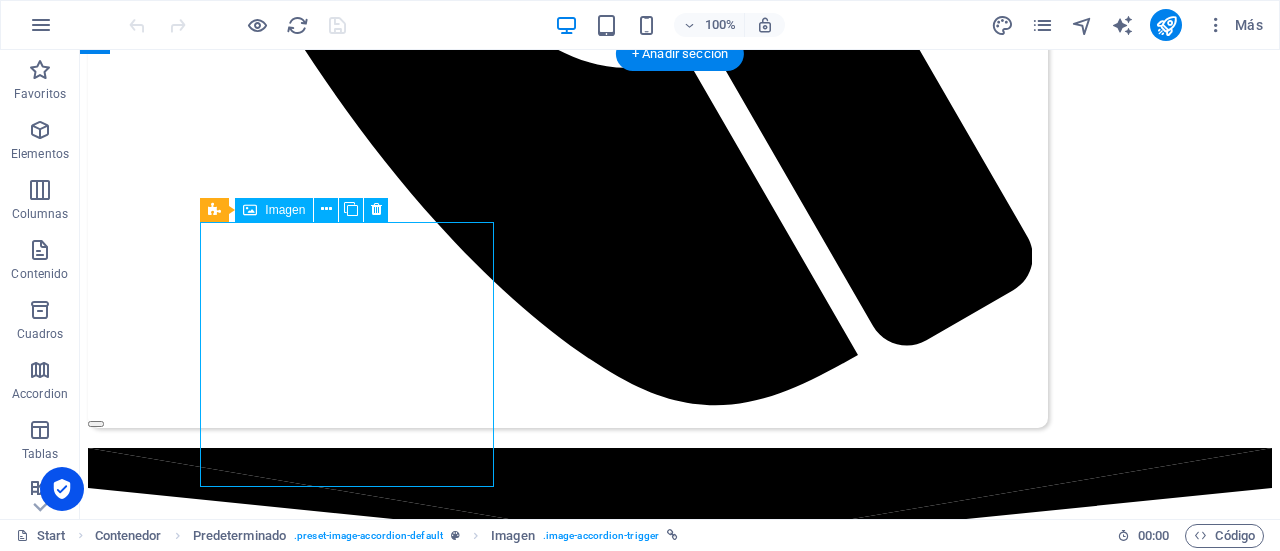 click at bounding box center (680, 3807) 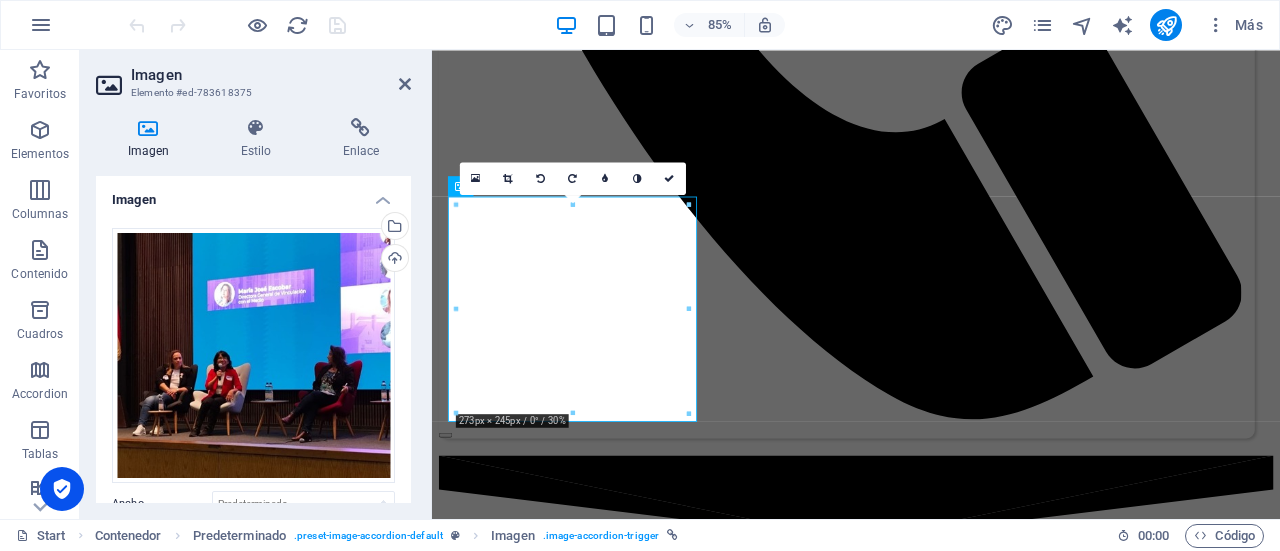 scroll, scrollTop: 1672, scrollLeft: 0, axis: vertical 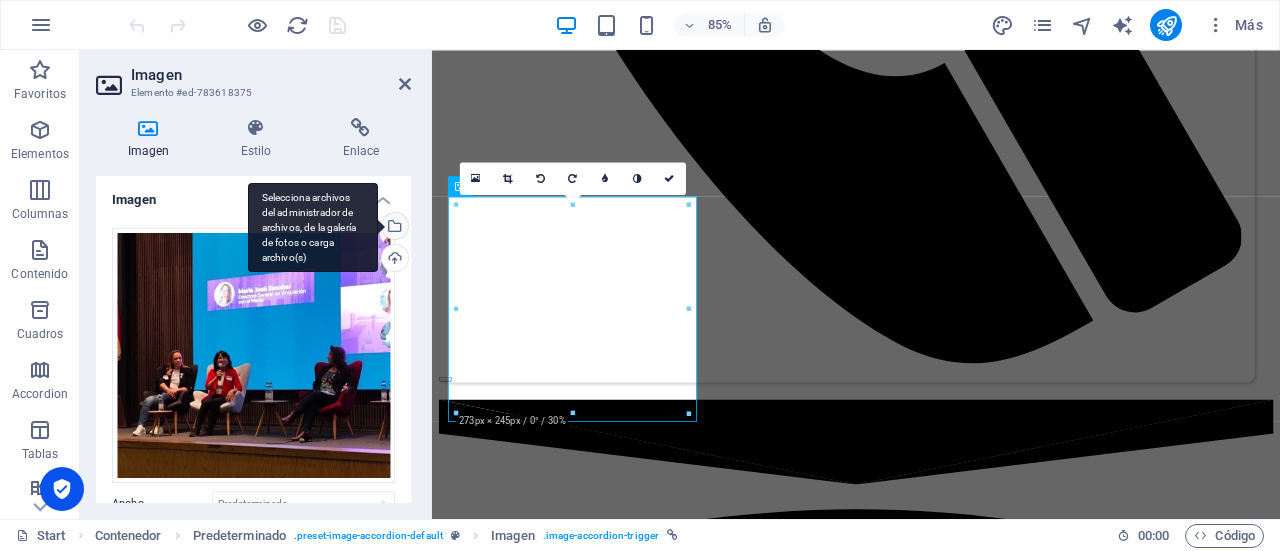click on "Selecciona archivos del administrador de archivos, de la galería de fotos o carga archivo(s)" at bounding box center (393, 228) 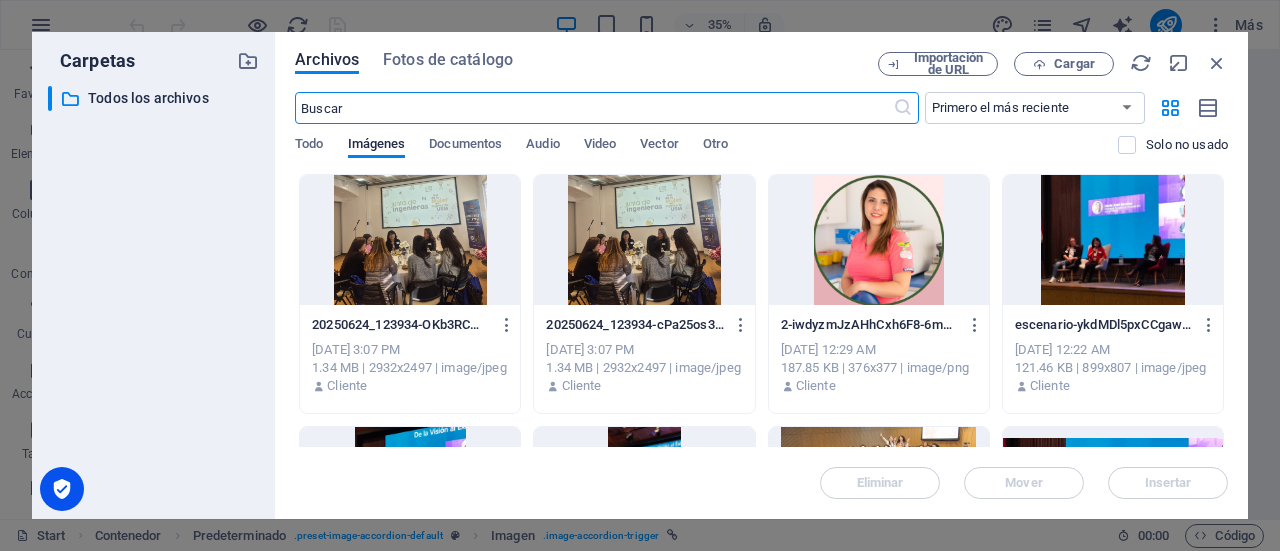 scroll, scrollTop: 2302, scrollLeft: 0, axis: vertical 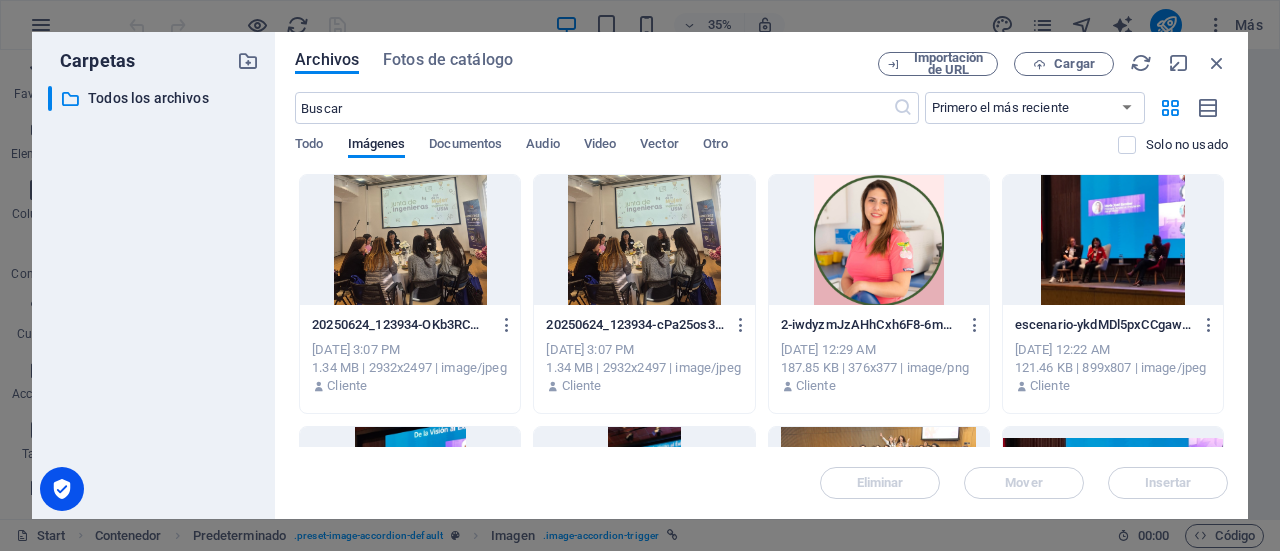 click at bounding box center [410, 240] 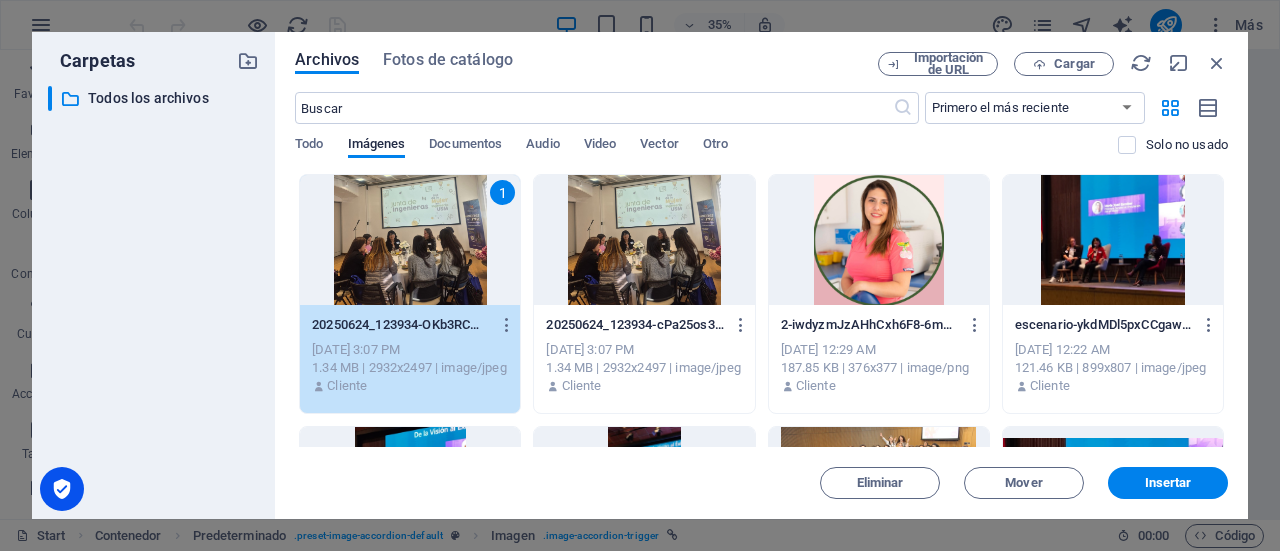 click on "1" at bounding box center [410, 240] 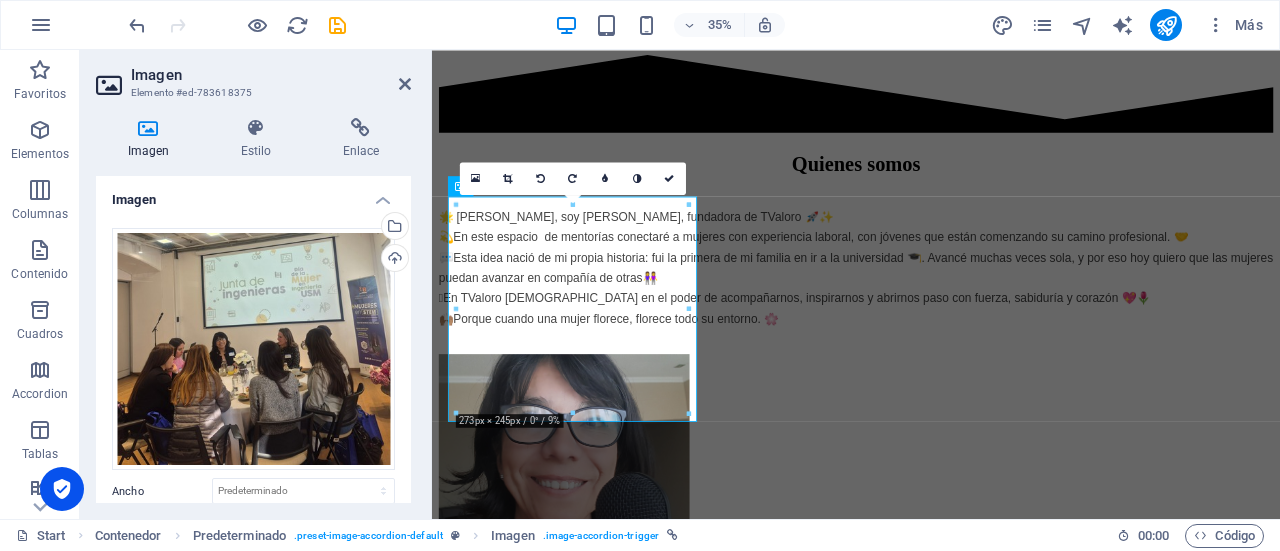 scroll, scrollTop: 1672, scrollLeft: 0, axis: vertical 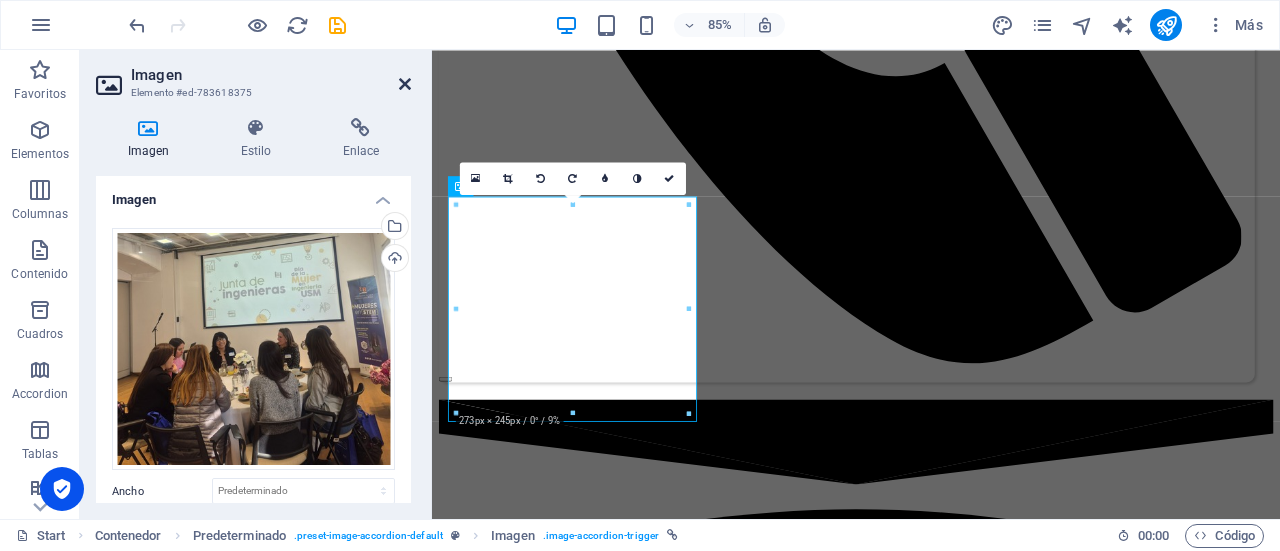 click at bounding box center (405, 84) 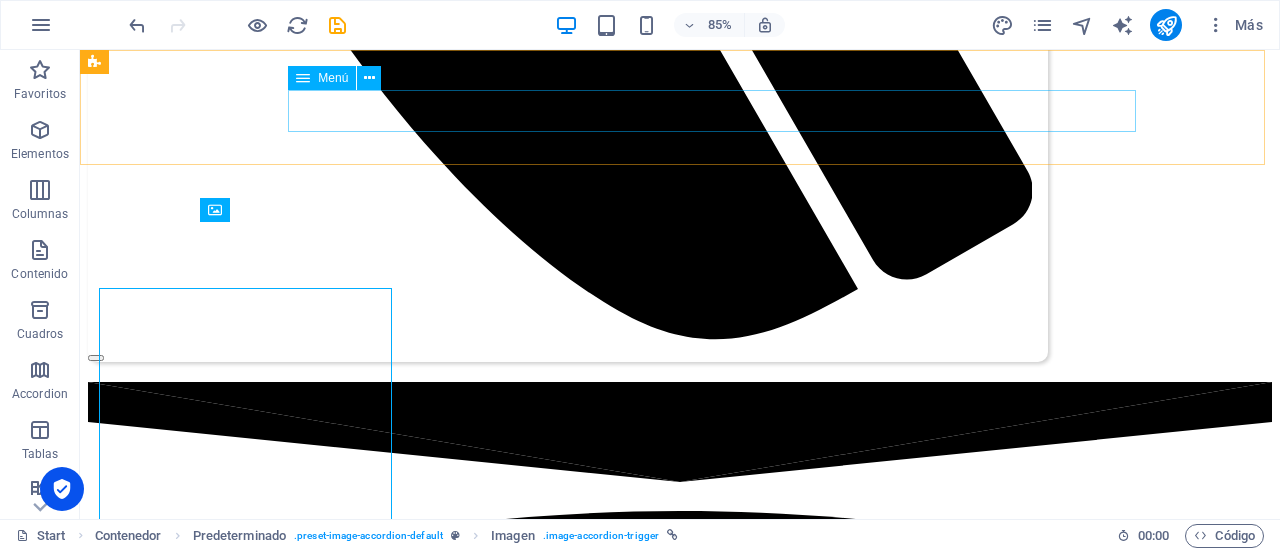 scroll, scrollTop: 1606, scrollLeft: 0, axis: vertical 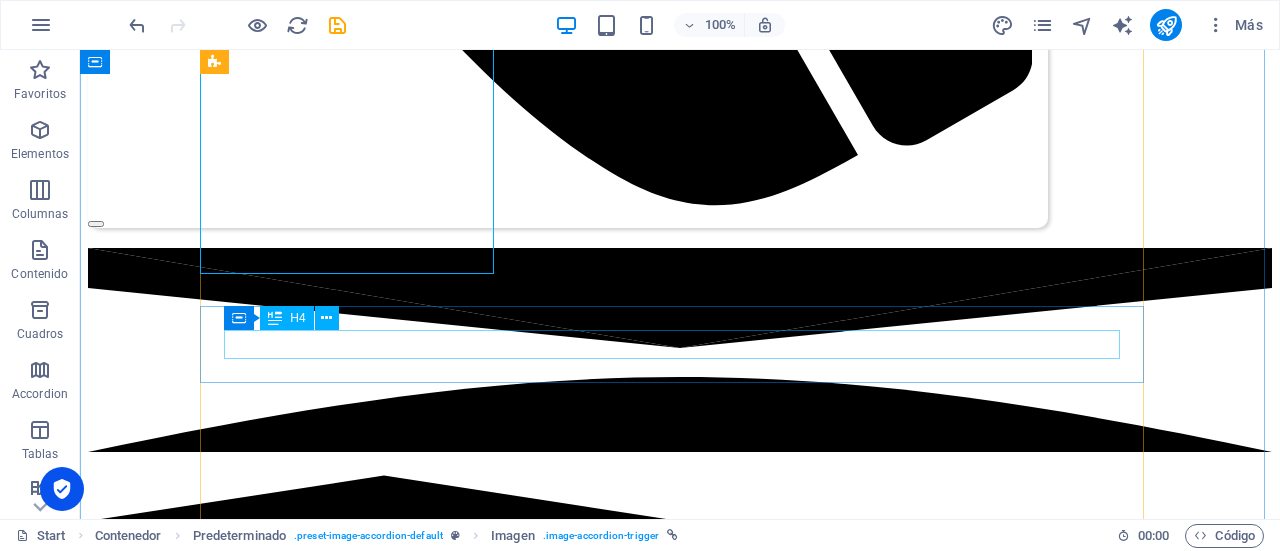 click on "Conversatorio ex alumnas referentes STEM USM Abril 2025" at bounding box center [680, 3973] 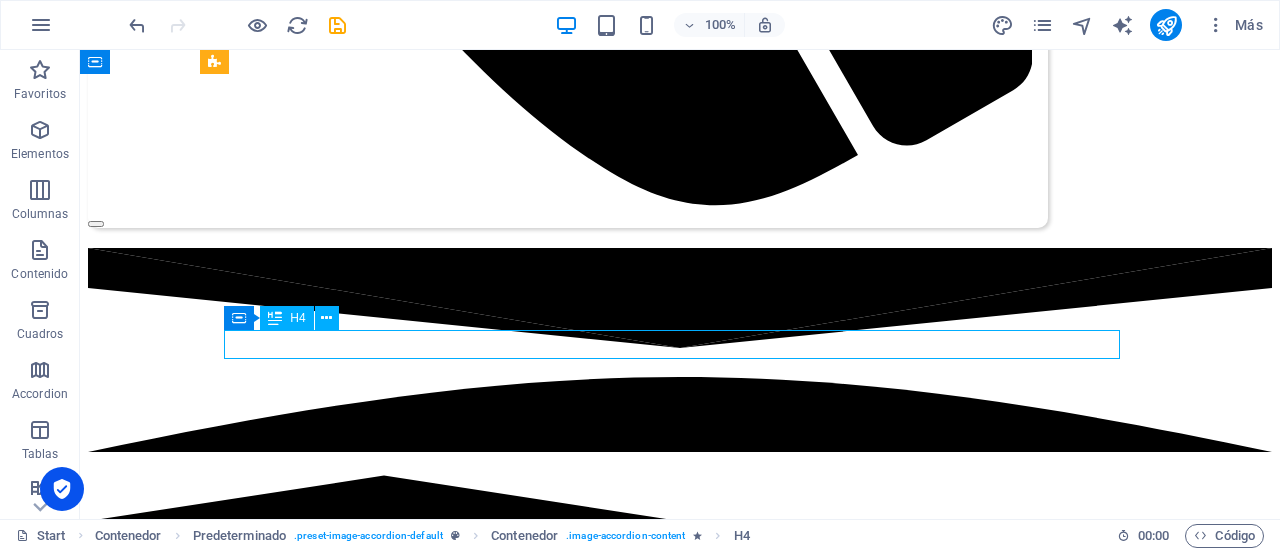 click on "Conversatorio ex alumnas referentes STEM USM Abril 2025" at bounding box center (680, 3973) 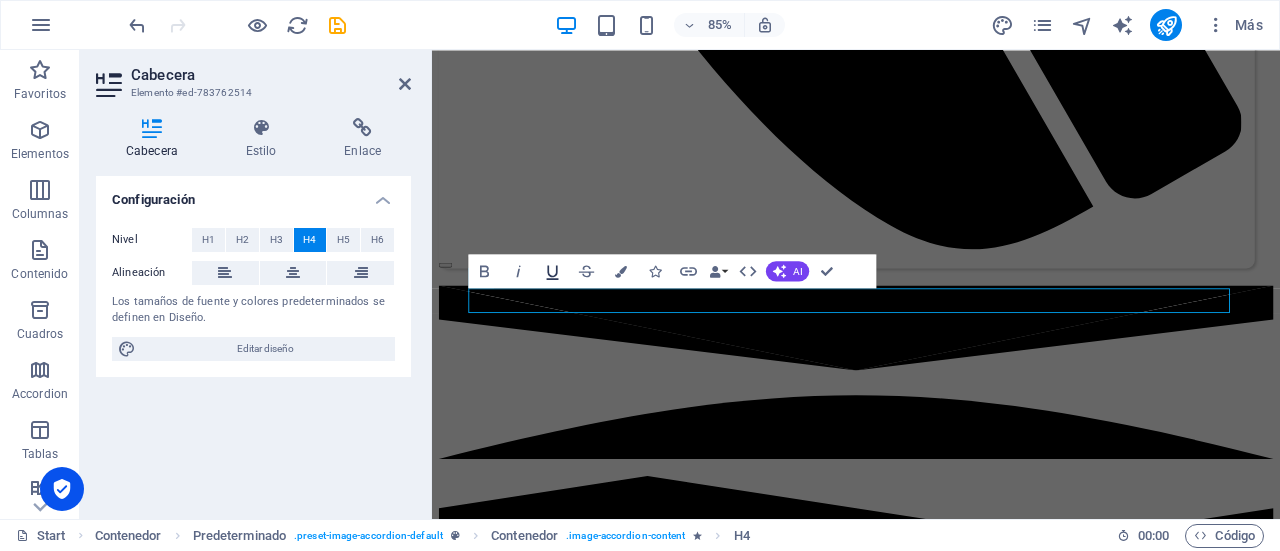 scroll, scrollTop: 1872, scrollLeft: 0, axis: vertical 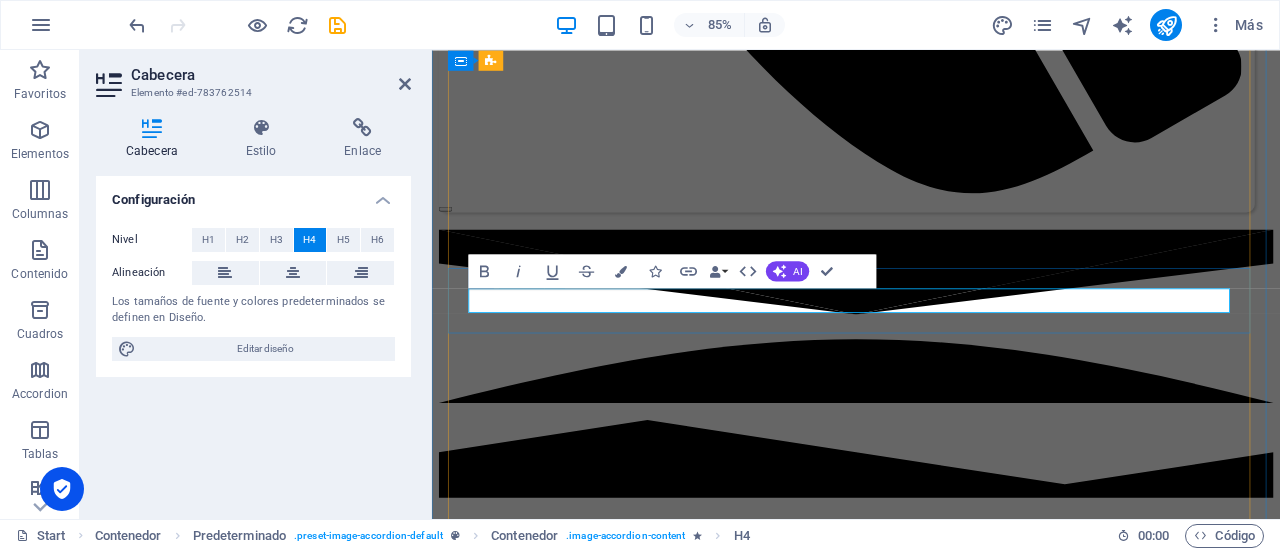 click on "Conversatorio ex alumnas referentes STEM USM Abril 2025" at bounding box center (931, 3897) 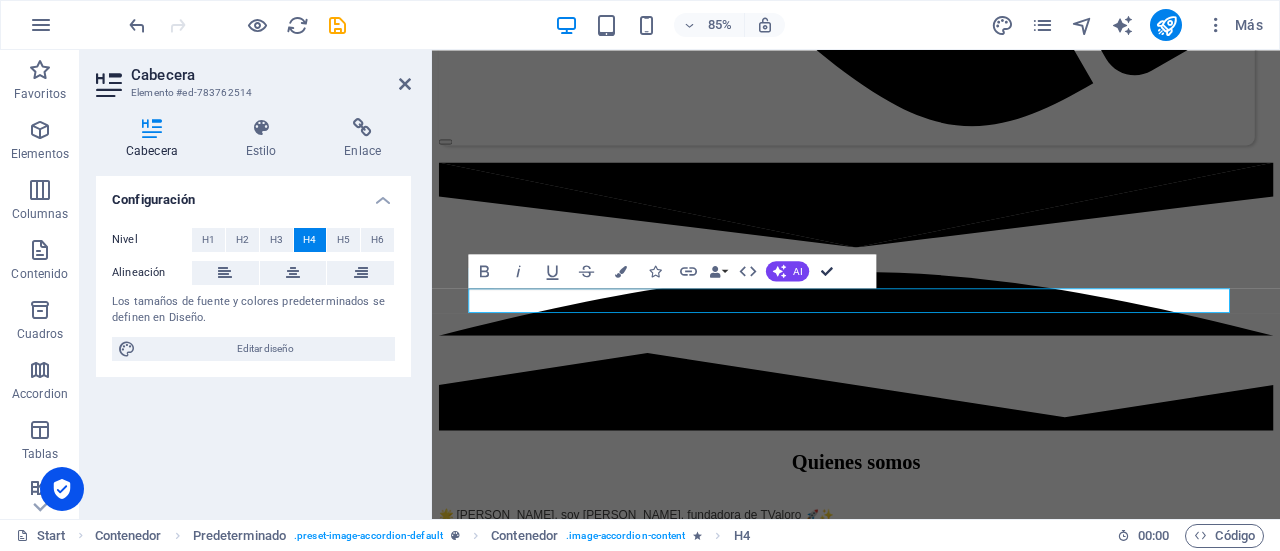 scroll, scrollTop: 1806, scrollLeft: 0, axis: vertical 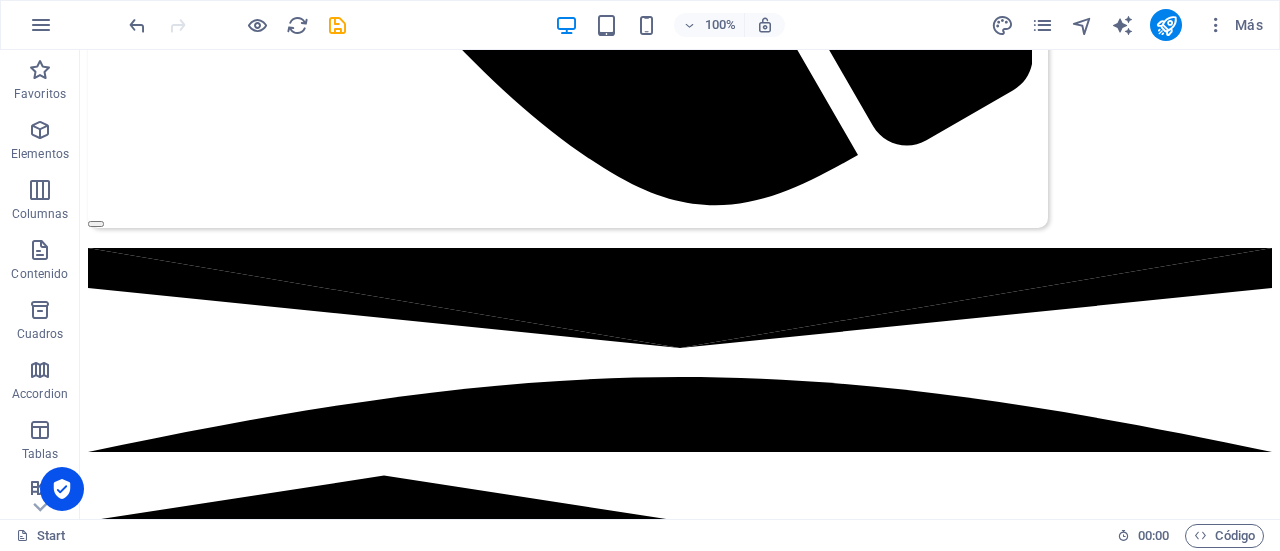 drag, startPoint x: 1264, startPoint y: 221, endPoint x: 1271, endPoint y: 265, distance: 44.553337 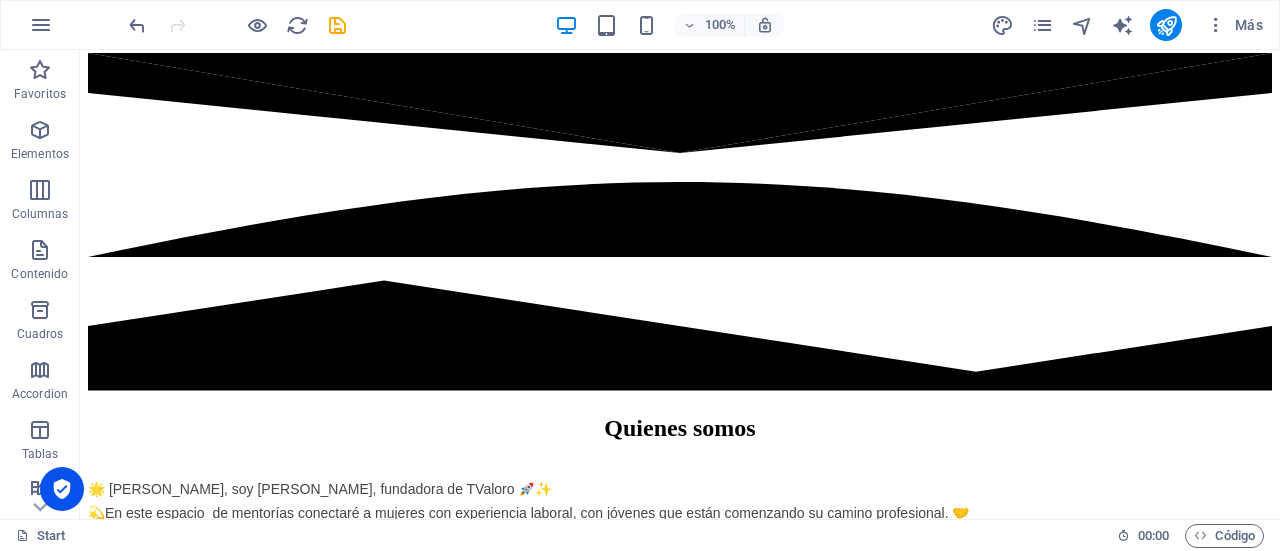 scroll, scrollTop: 1992, scrollLeft: 0, axis: vertical 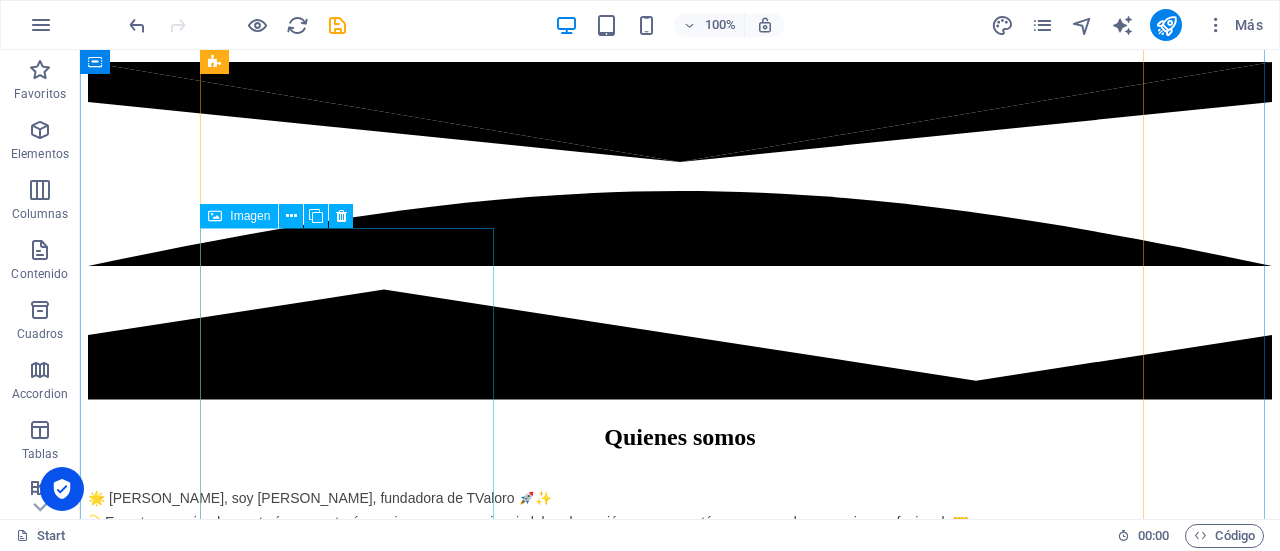 click at bounding box center (680, 4419) 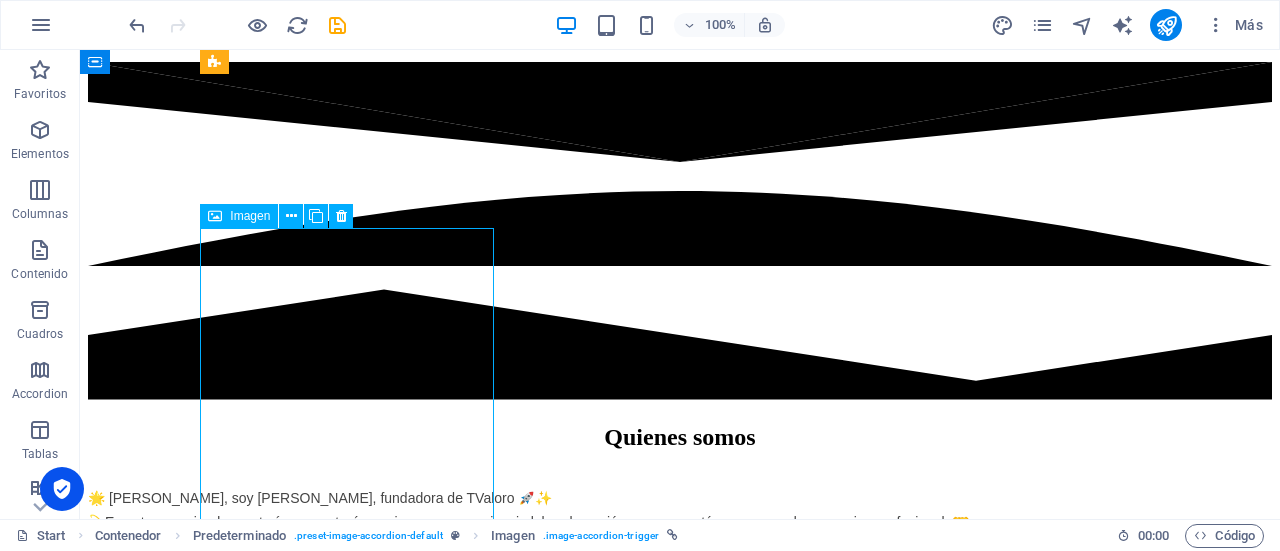 click at bounding box center [680, 4419] 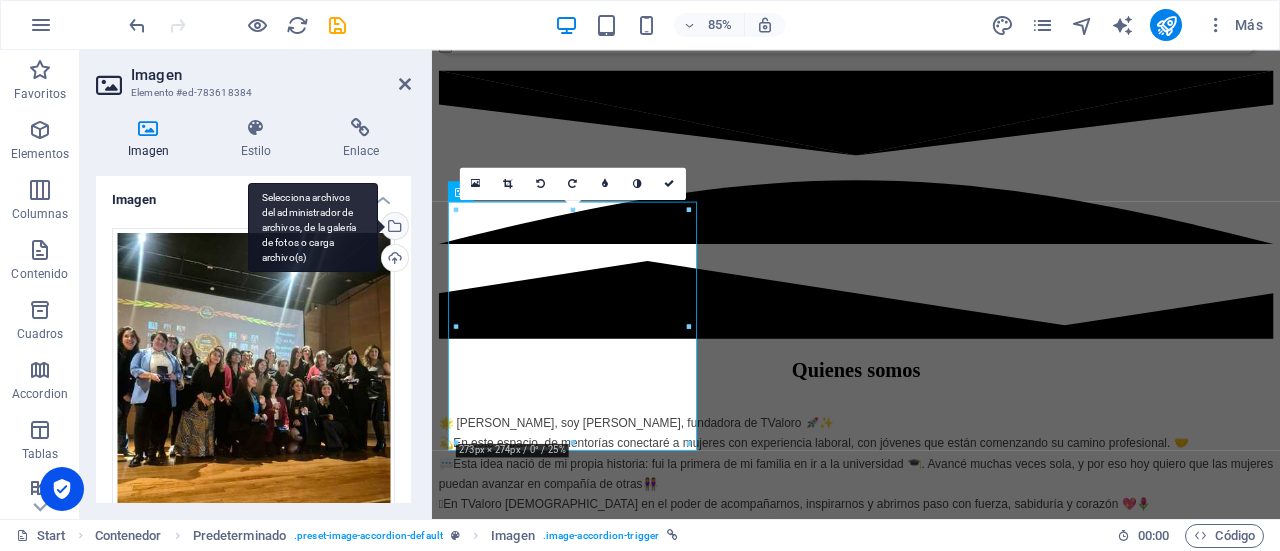 click on "Selecciona archivos del administrador de archivos, de la galería de fotos o carga archivo(s)" at bounding box center (393, 228) 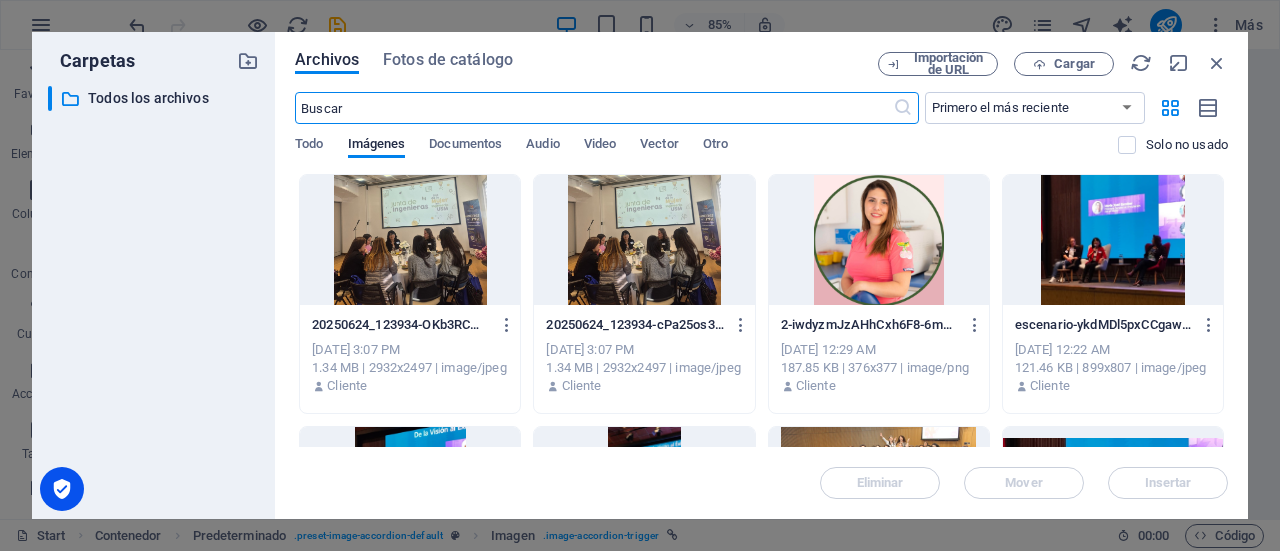 scroll, scrollTop: 2690, scrollLeft: 0, axis: vertical 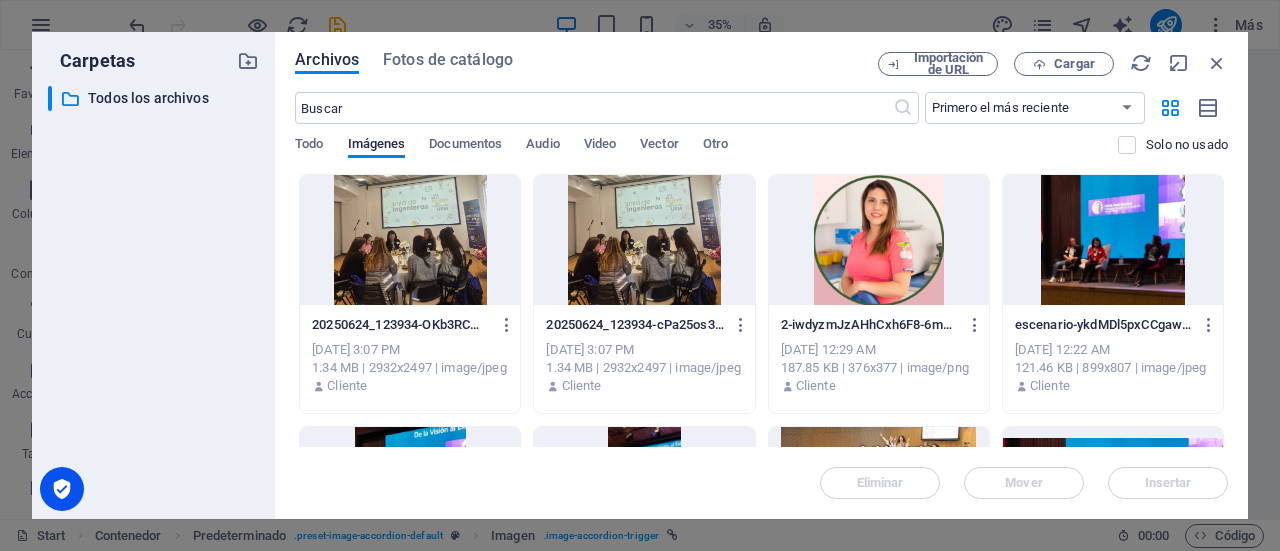 click on "Archivos Fotos de catálogo Importación de URL Cargar ​ Primero el más reciente Primero el más antiguo Nombre (A-Z) Nombre (Z-A) Tamaño (0-9) Tamaño (9-0) Resolución (0-9) Resolución (9-0) Todo Imágenes Documentos Audio Video Vector Otro Solo no usado Arrastra archivos aquí para cargarlos de inmediato 20250624_123934-OKb3RCWqzunyfpKs_nITGg.jpg 20250624_123934-OKb3RCWqzunyfpKs_nITGg.jpg [DATE] 3:07 PM 1.34 MB | 2932x2497 | image/jpeg Cliente 20250624_123934-cPa25os3OJ12p-PYU907_Q.jpg 20250624_123934-cPa25os3OJ12p-PYU907_Q.jpg [DATE] 3:07 PM 1.34 MB | 2932x2497 | image/jpeg Cliente 2-iwdyzmJzAHhCxh6F8-6mKw.png 2-iwdyzmJzAHhCxh6F8-6mKw.png [DATE] 12:29 AM 187.85 KB | 376x377 | image/png Cliente escenario-ykdMDl5pxCCgaww0I47Muw.JPG escenario-ykdMDl5pxCCgaww0I47Muw.JPG [DATE] 12:22 AM 121.46 KB | 899x807 | image/jpeg Cliente escenario-hoS4tj7IDVJG-eX45kB51A.JPG escenario-hoS4tj7IDVJG-eX45kB51A.JPG [DATE] 12:21 AM 160.44 KB | 899x1050 | image/jpeg Cliente Cliente Cliente" at bounding box center (761, 275) 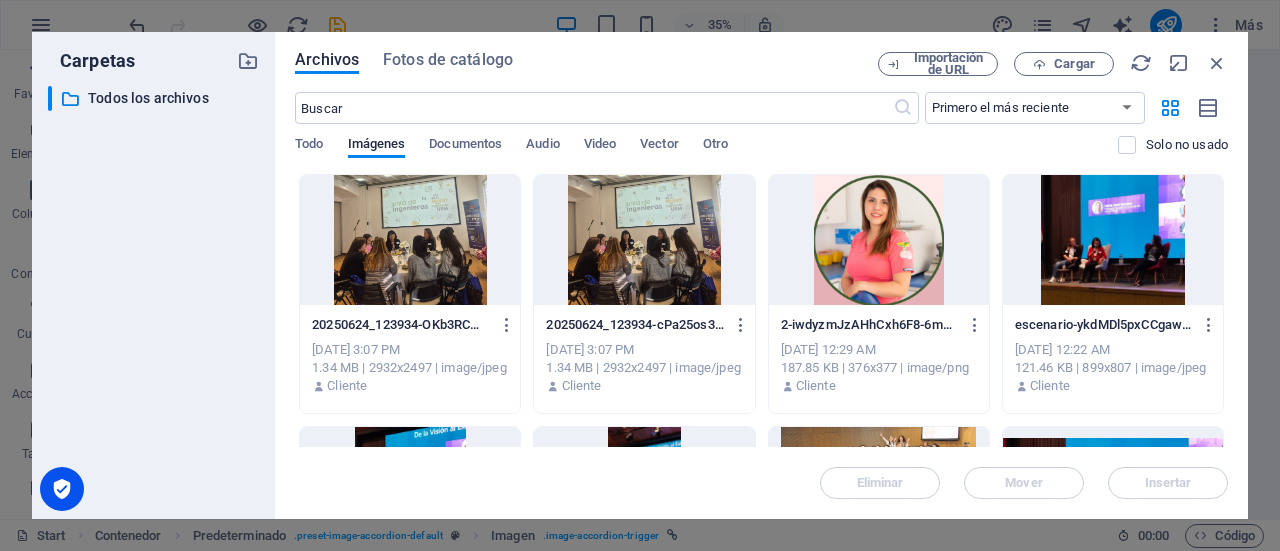 drag, startPoint x: 1230, startPoint y: 352, endPoint x: 1227, endPoint y: 335, distance: 17.262676 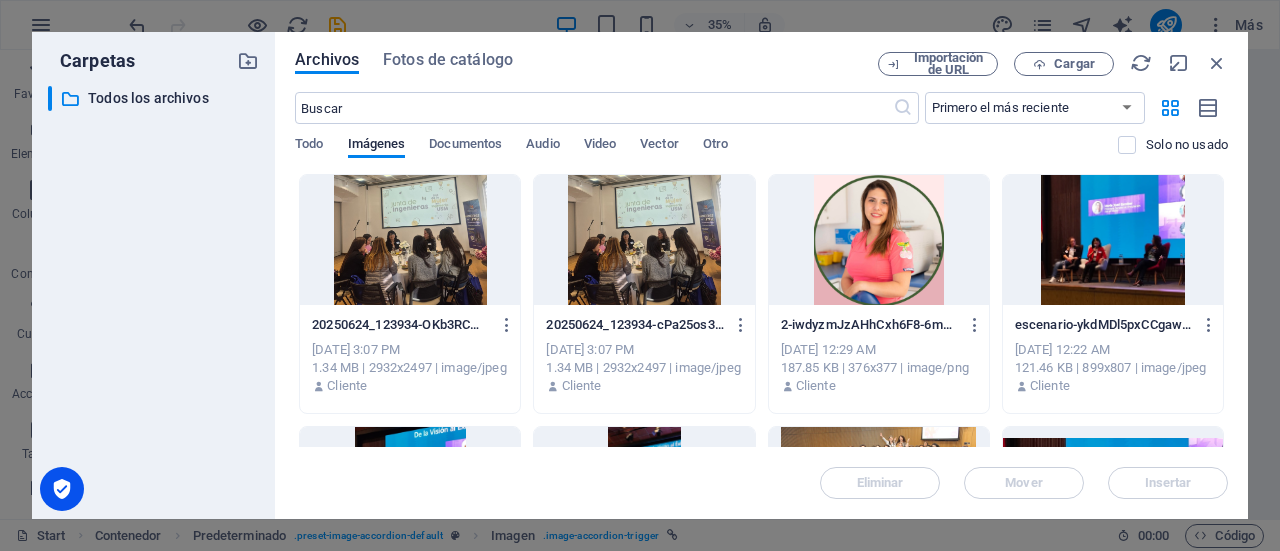 drag, startPoint x: 1228, startPoint y: 198, endPoint x: 1234, endPoint y: 257, distance: 59.3043 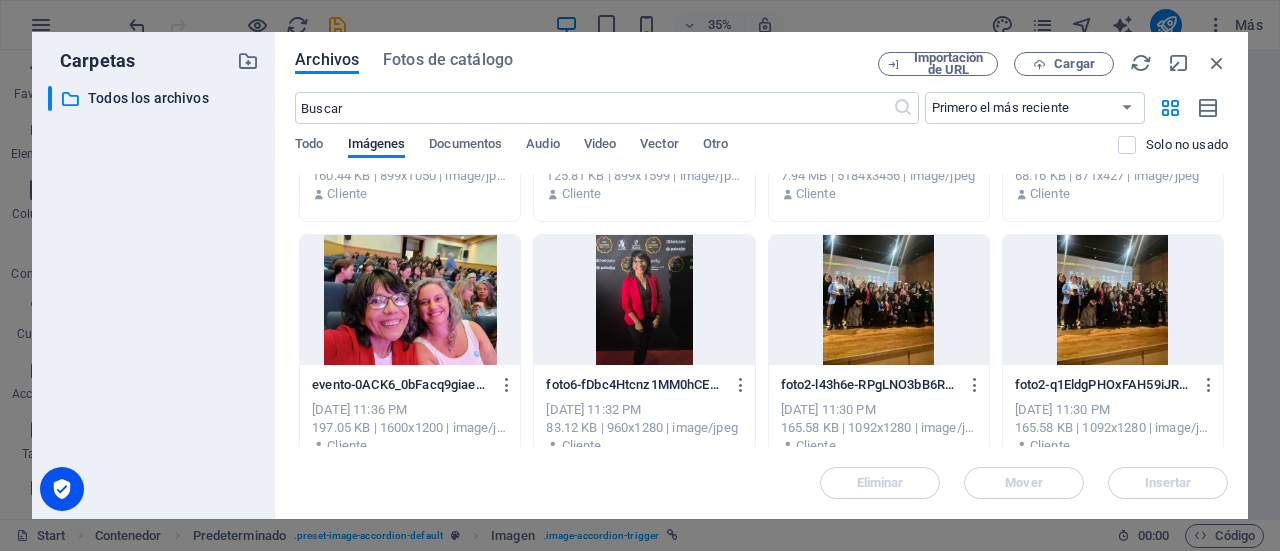 scroll, scrollTop: 453, scrollLeft: 0, axis: vertical 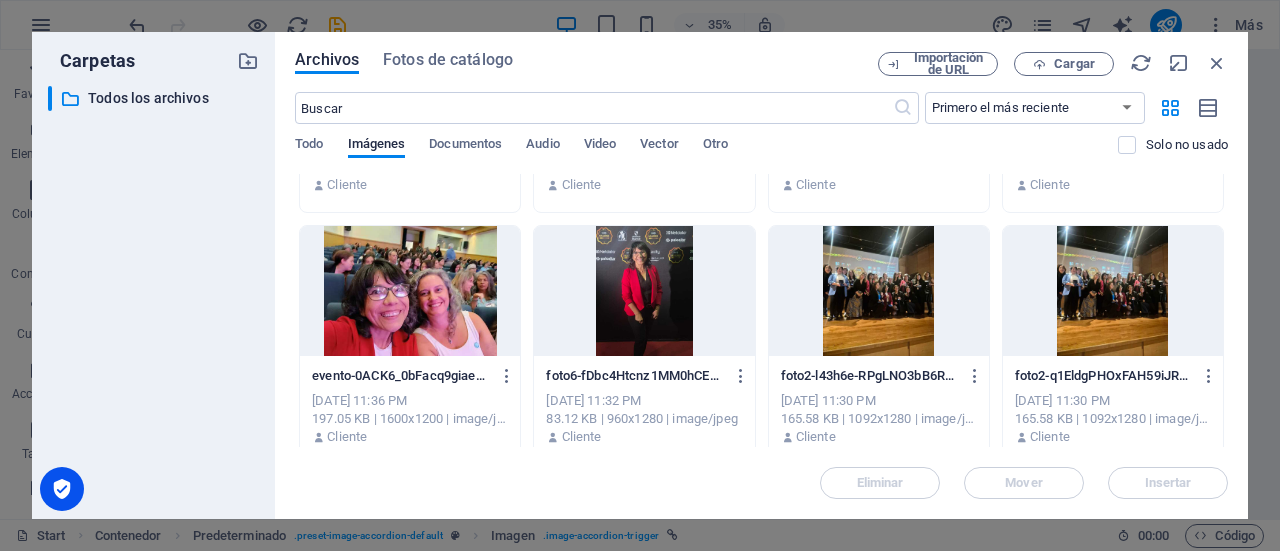 click on "Archivos Fotos de catálogo Importación de URL Cargar ​ Primero el más reciente Primero el más antiguo Nombre (A-Z) Nombre (Z-A) Tamaño (0-9) Tamaño (9-0) Resolución (0-9) Resolución (9-0) Todo Imágenes Documentos Audio Video Vector Otro Solo no usado Arrastra archivos aquí para cargarlos de inmediato 20250624_123934-OKb3RCWqzunyfpKs_nITGg.jpg 20250624_123934-OKb3RCWqzunyfpKs_nITGg.jpg [DATE] 3:07 PM 1.34 MB | 2932x2497 | image/jpeg Cliente 20250624_123934-cPa25os3OJ12p-PYU907_Q.jpg 20250624_123934-cPa25os3OJ12p-PYU907_Q.jpg [DATE] 3:07 PM 1.34 MB | 2932x2497 | image/jpeg Cliente 2-iwdyzmJzAHhCxh6F8-6mKw.png 2-iwdyzmJzAHhCxh6F8-6mKw.png [DATE] 12:29 AM 187.85 KB | 376x377 | image/png Cliente escenario-ykdMDl5pxCCgaww0I47Muw.JPG escenario-ykdMDl5pxCCgaww0I47Muw.JPG [DATE] 12:22 AM 121.46 KB | 899x807 | image/jpeg Cliente escenario-hoS4tj7IDVJG-eX45kB51A.JPG escenario-hoS4tj7IDVJG-eX45kB51A.JPG [DATE] 12:21 AM 160.44 KB | 899x1050 | image/jpeg Cliente Cliente Cliente" at bounding box center (761, 275) 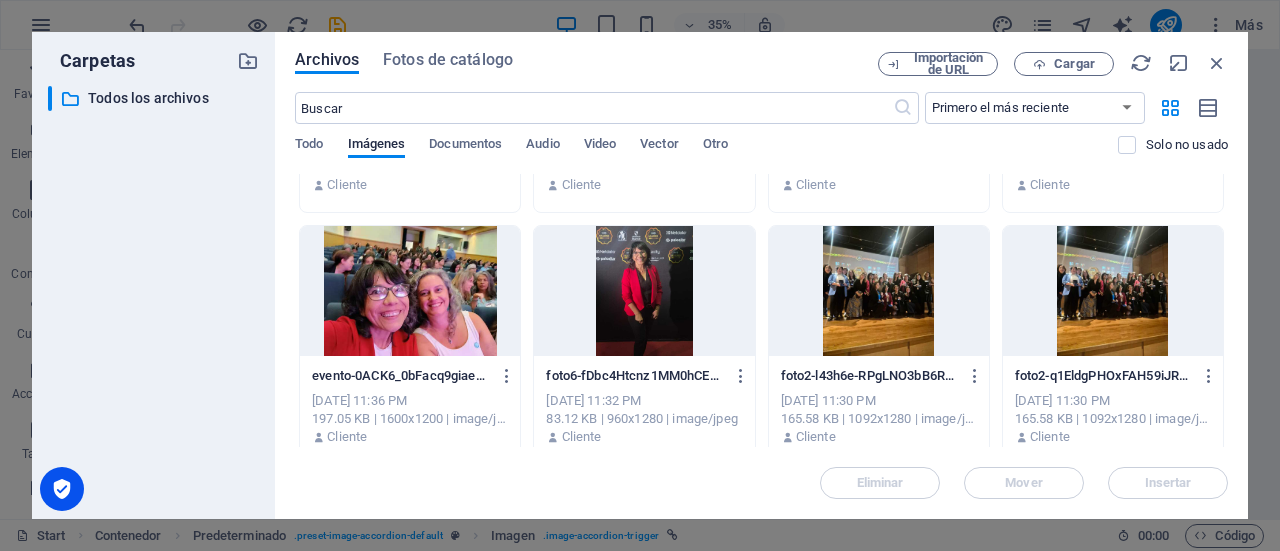 drag, startPoint x: 1228, startPoint y: 274, endPoint x: 1224, endPoint y: 301, distance: 27.294687 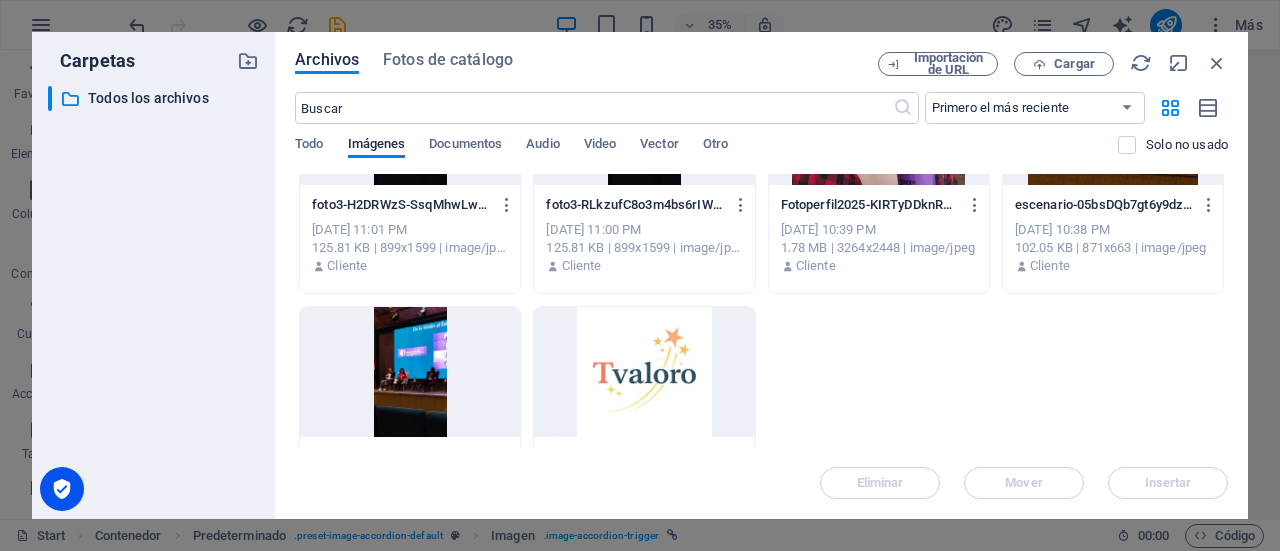 scroll, scrollTop: 1384, scrollLeft: 0, axis: vertical 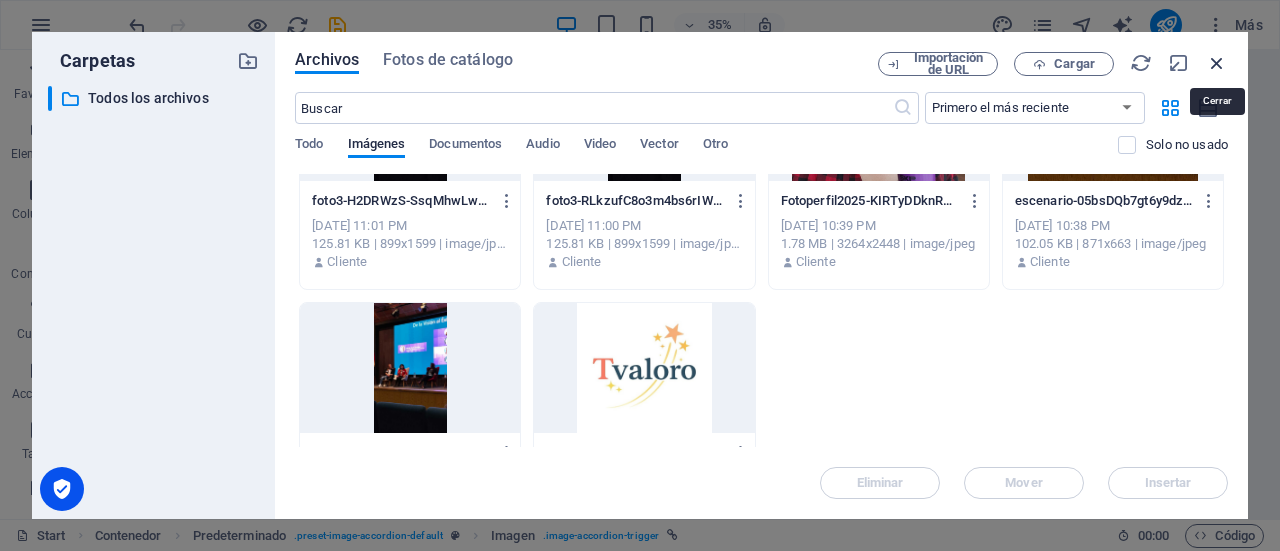 click at bounding box center [1217, 63] 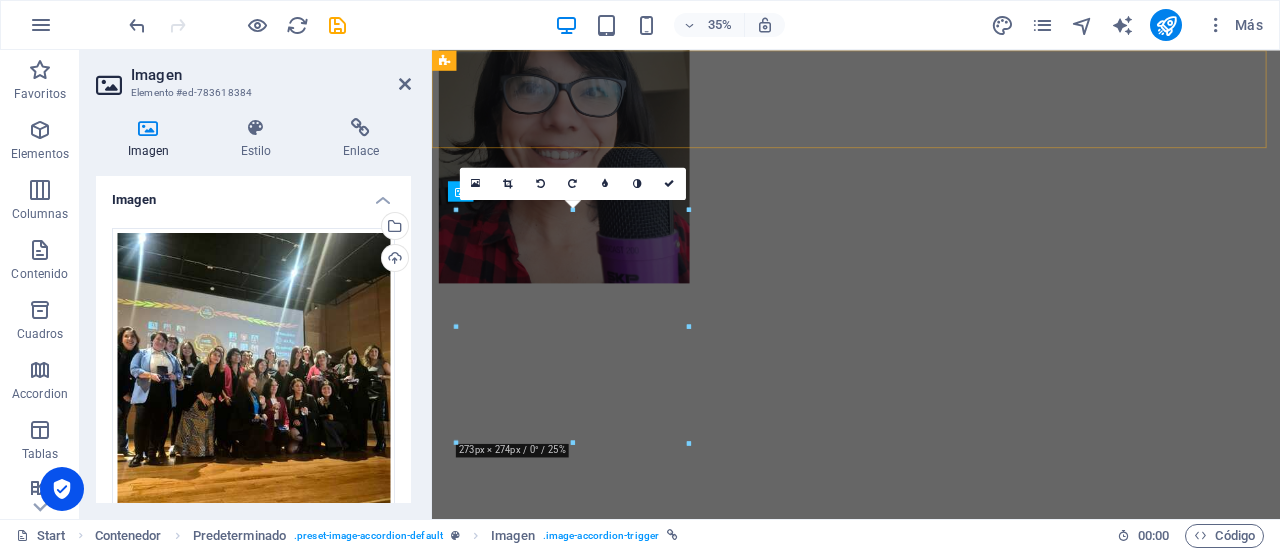 scroll, scrollTop: 2059, scrollLeft: 0, axis: vertical 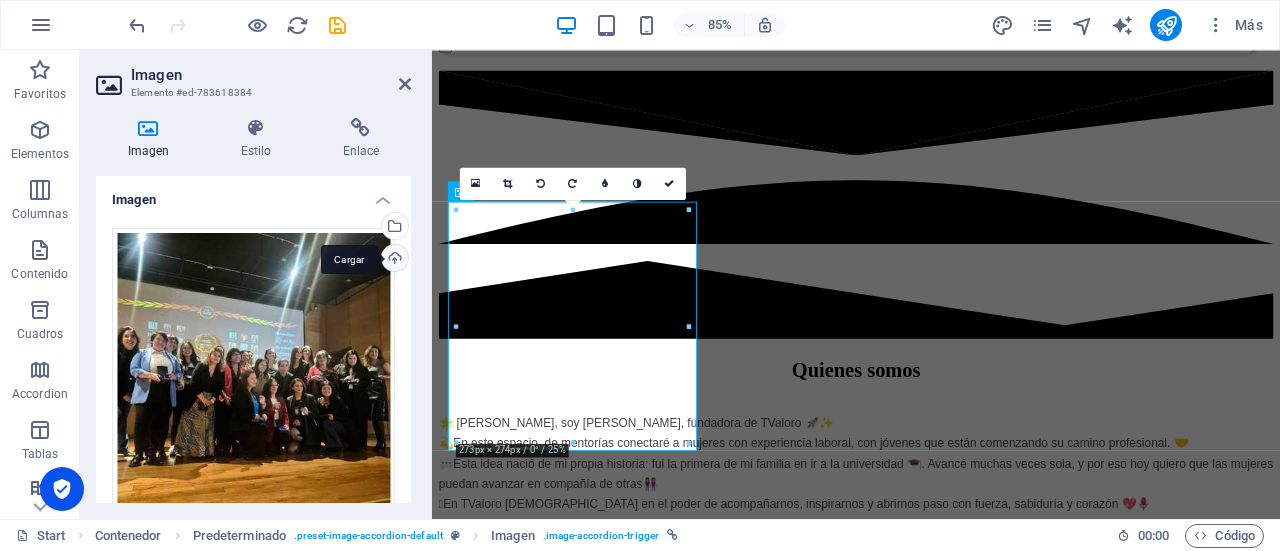 click on "Cargar" at bounding box center [393, 260] 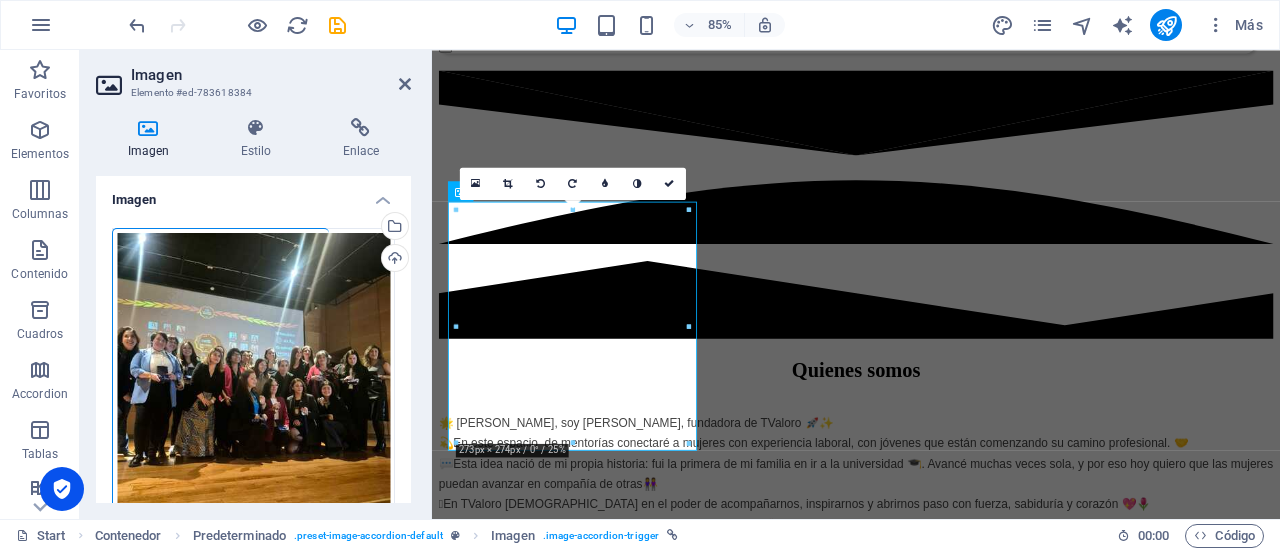 click on "Imagen Elemento #ed-783618384" at bounding box center [253, 76] 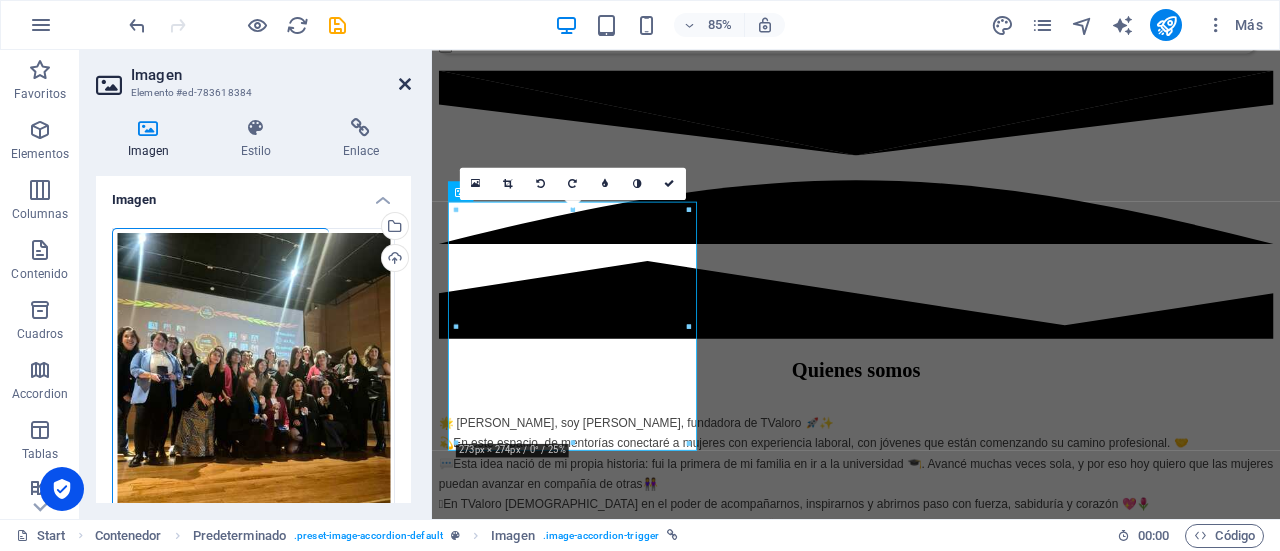click at bounding box center (405, 84) 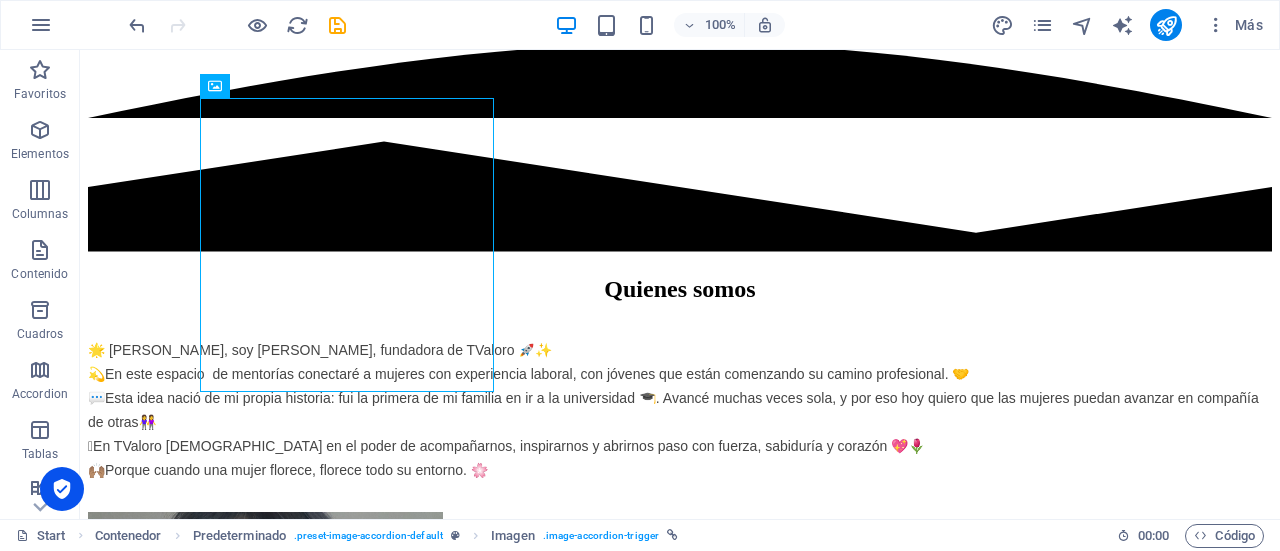 scroll, scrollTop: 2152, scrollLeft: 0, axis: vertical 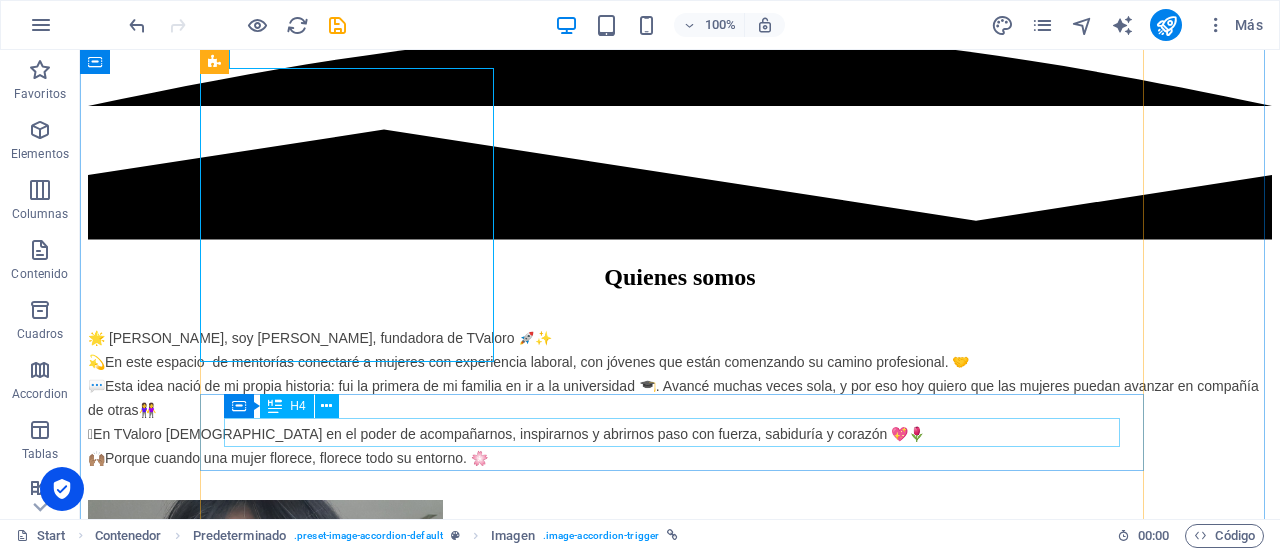 click on "Premio Mujeres destacadas en TI & Ciberseguridad Abril 2025" at bounding box center (680, 4893) 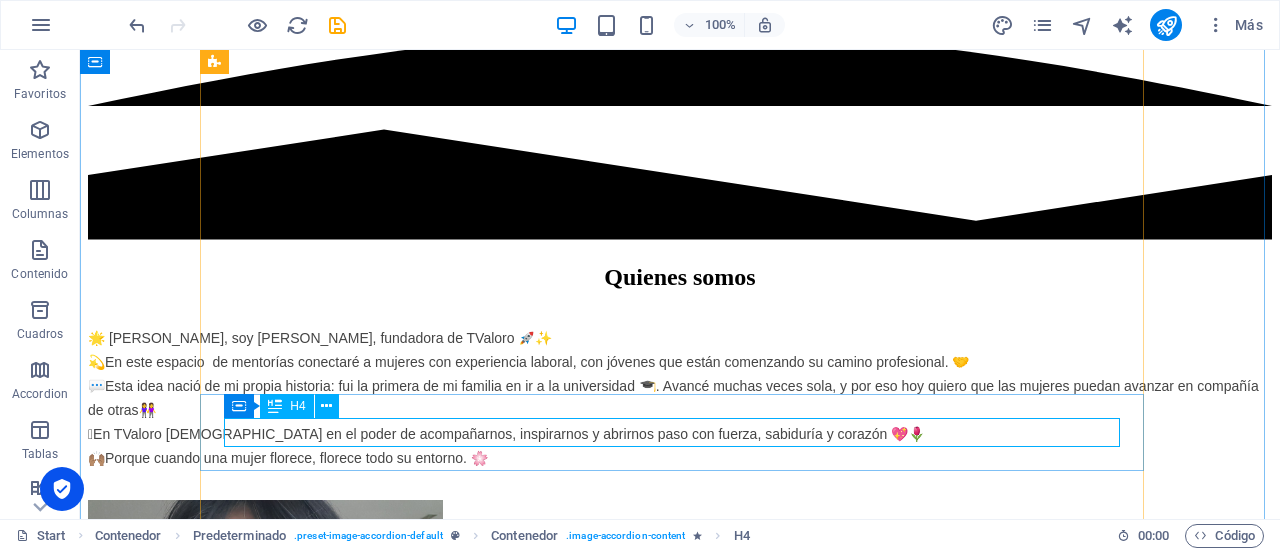 click on "Premio Mujeres destacadas en TI & Ciberseguridad Abril 2025" at bounding box center (680, 4893) 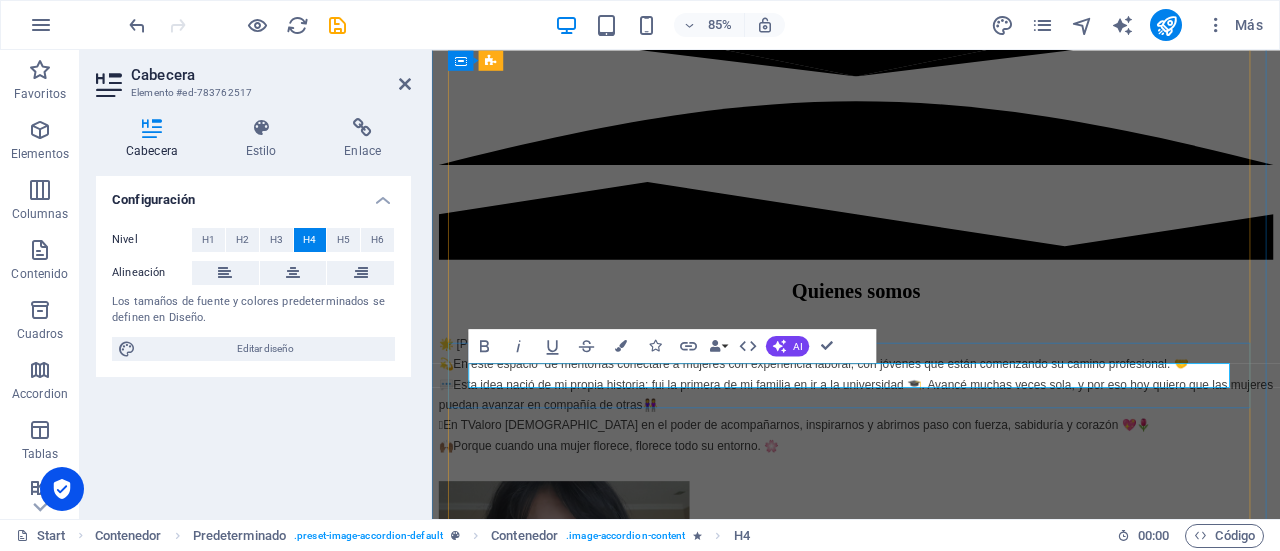 scroll, scrollTop: 2218, scrollLeft: 0, axis: vertical 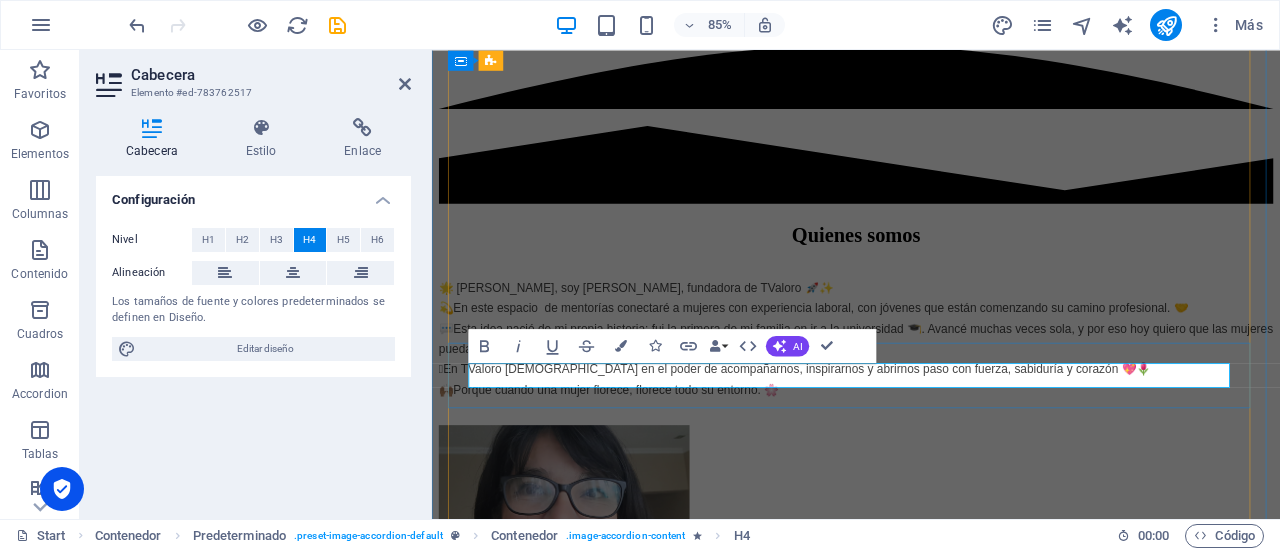 type 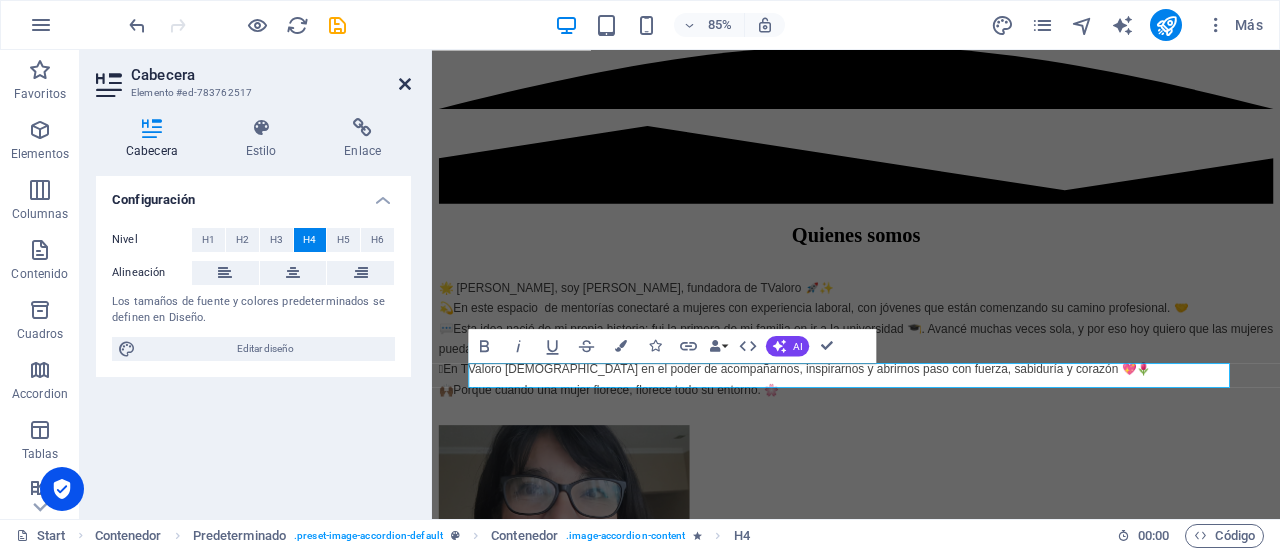 click at bounding box center (405, 84) 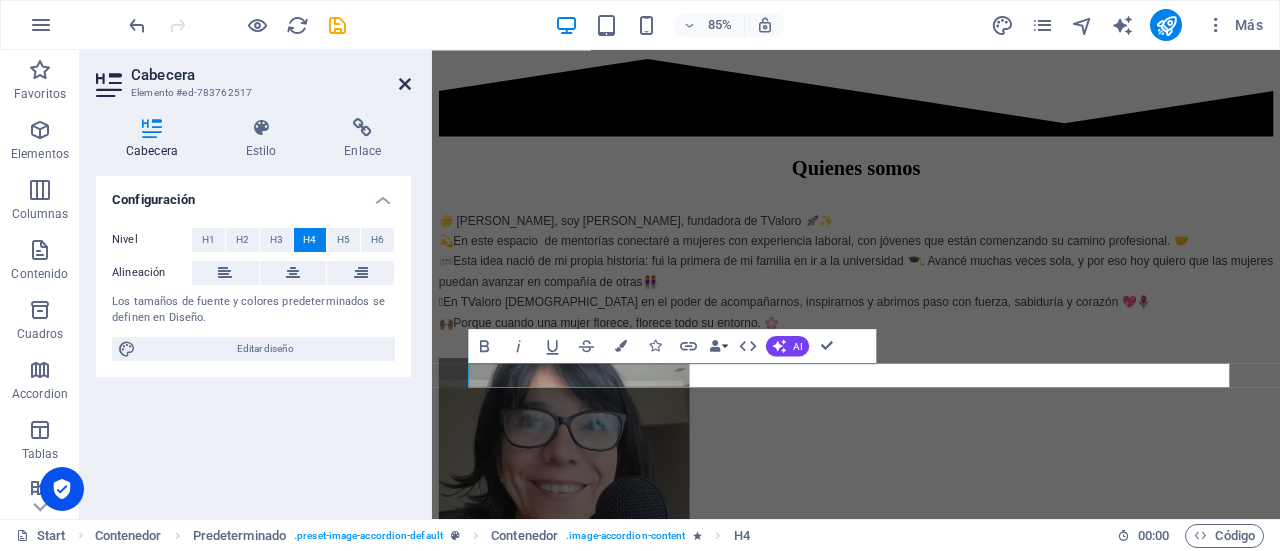 scroll, scrollTop: 2152, scrollLeft: 0, axis: vertical 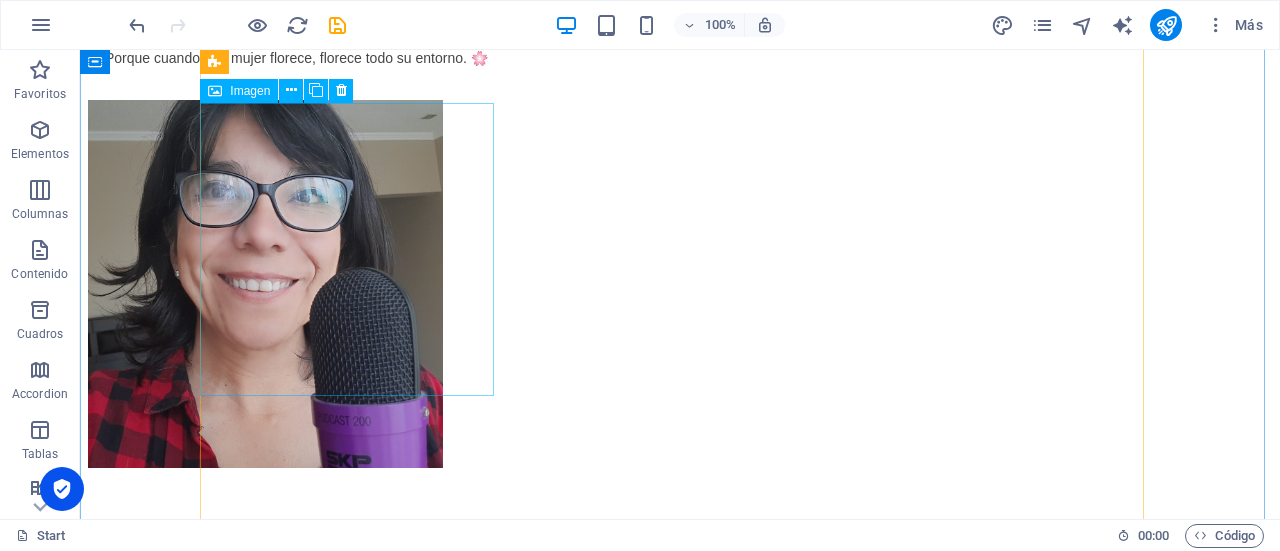 click at bounding box center (680, 4947) 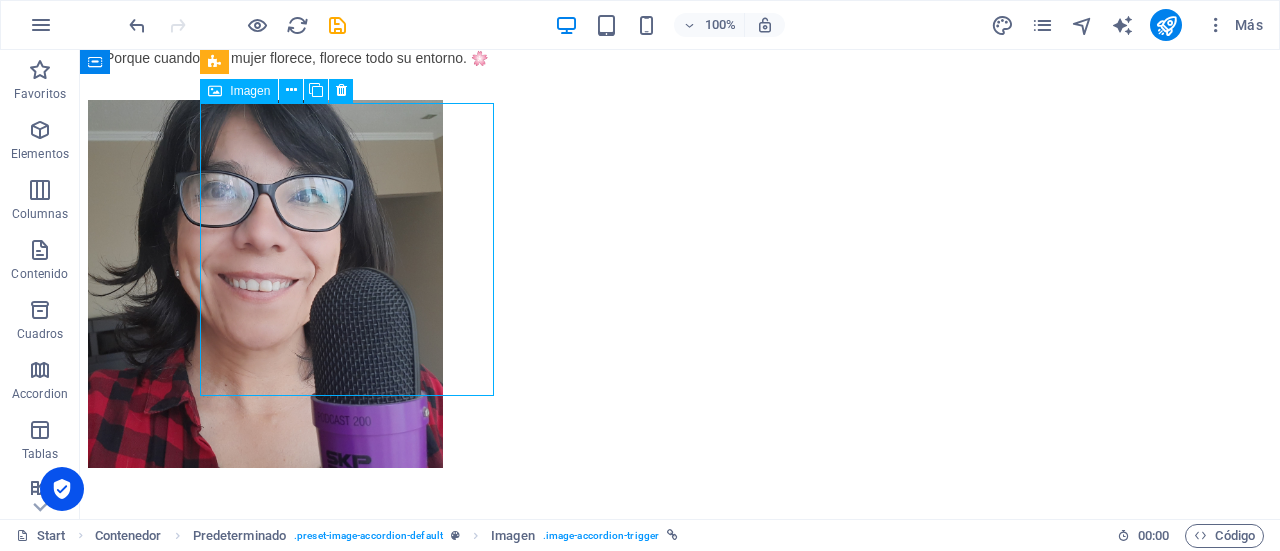 click at bounding box center (680, 4947) 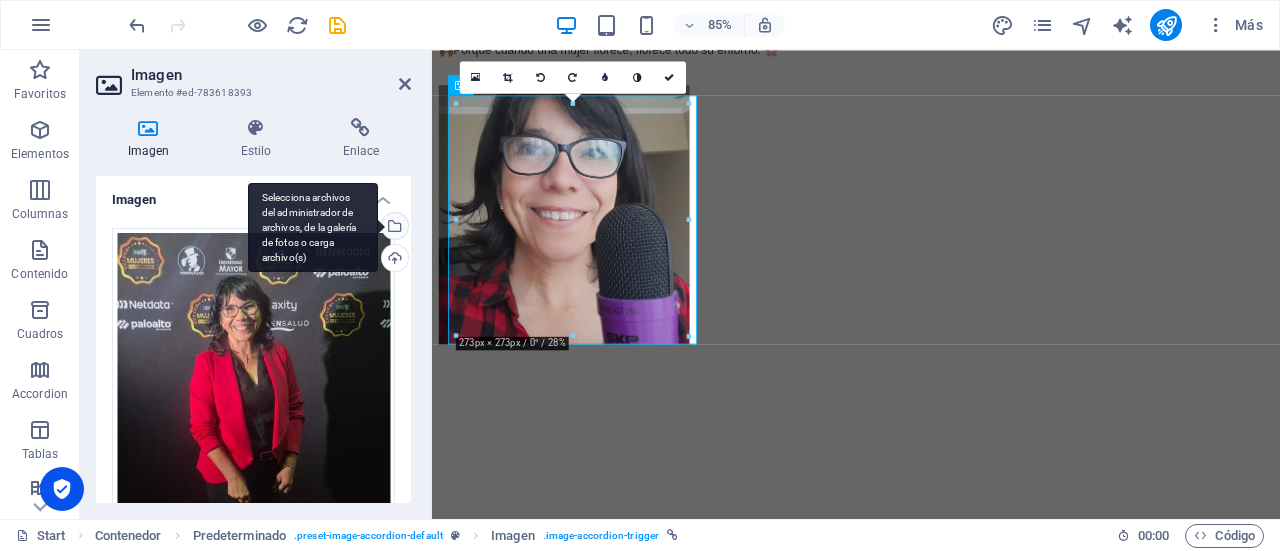 click on "Selecciona archivos del administrador de archivos, de la galería de fotos o carga archivo(s)" at bounding box center (393, 228) 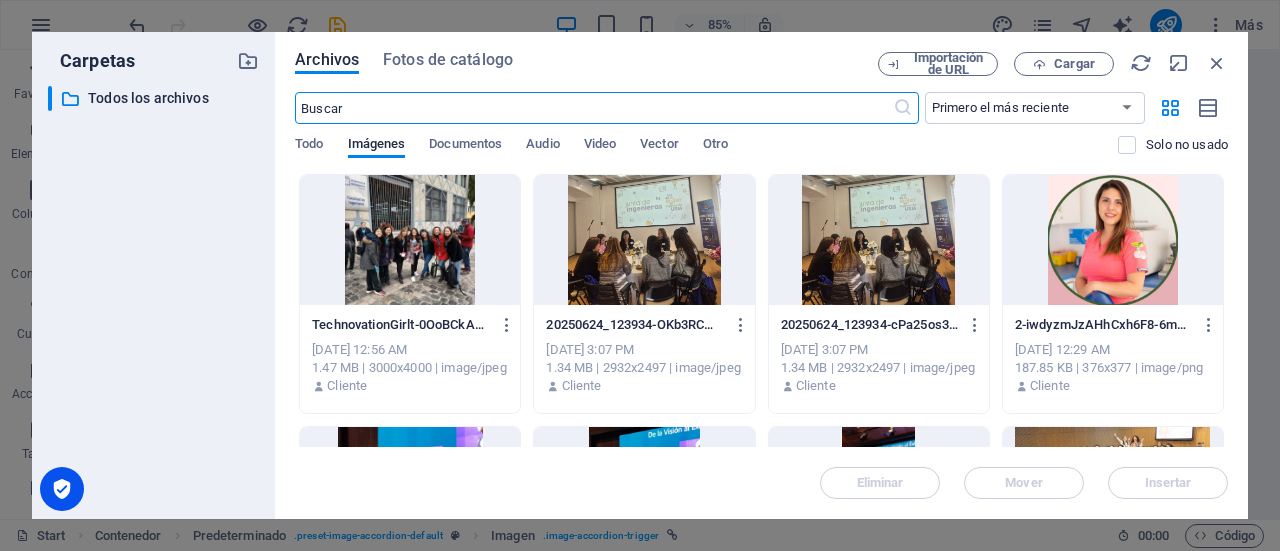 scroll, scrollTop: 3249, scrollLeft: 0, axis: vertical 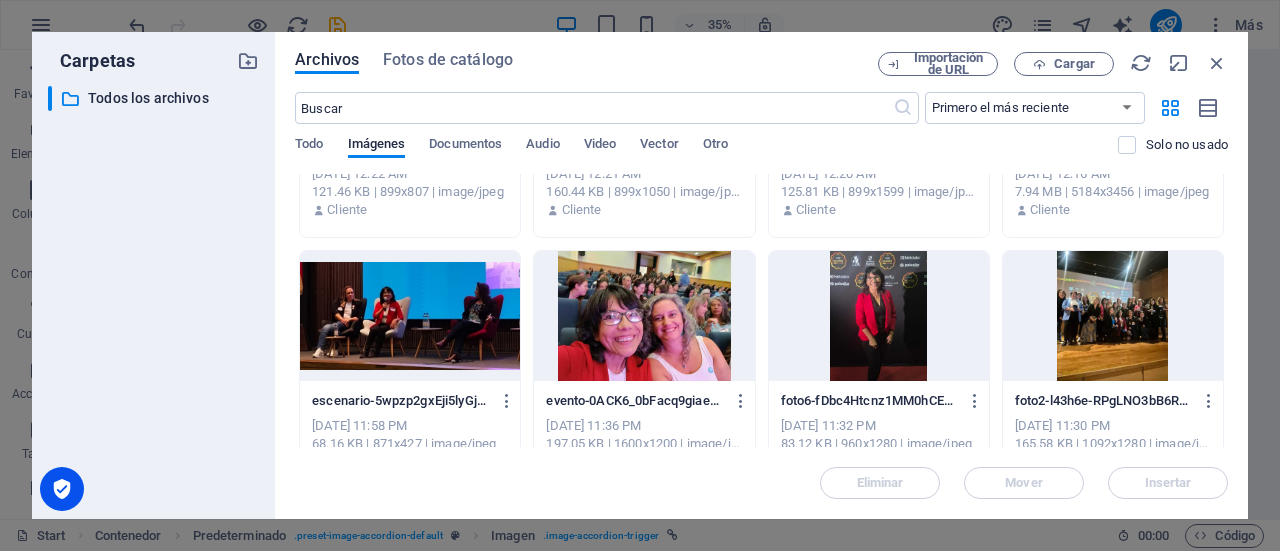 click at bounding box center (1113, 316) 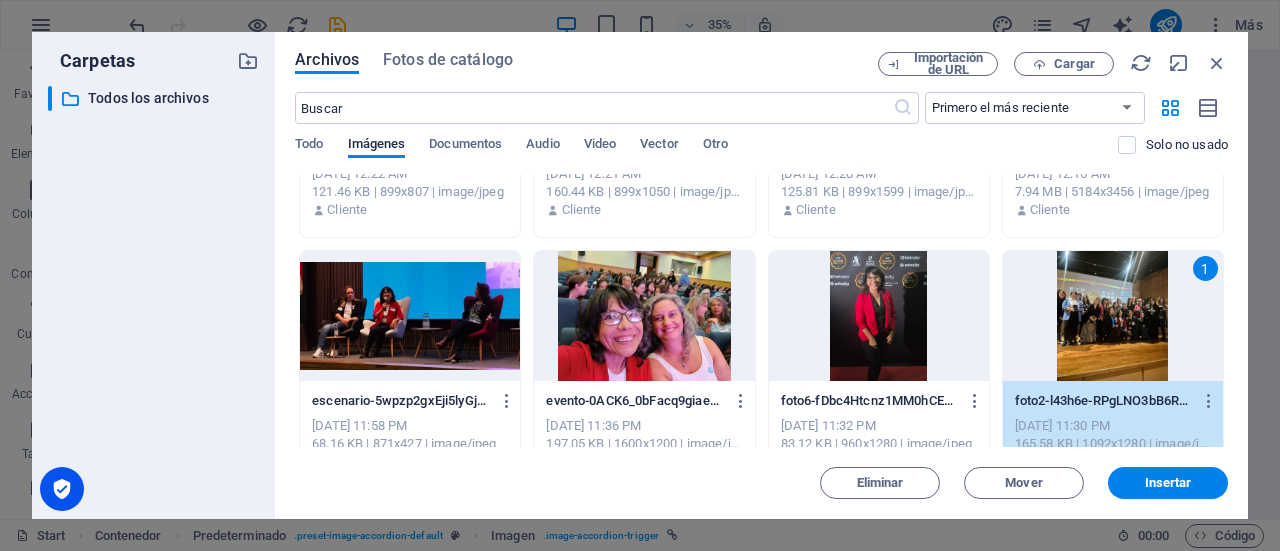 click on "1" at bounding box center [1113, 316] 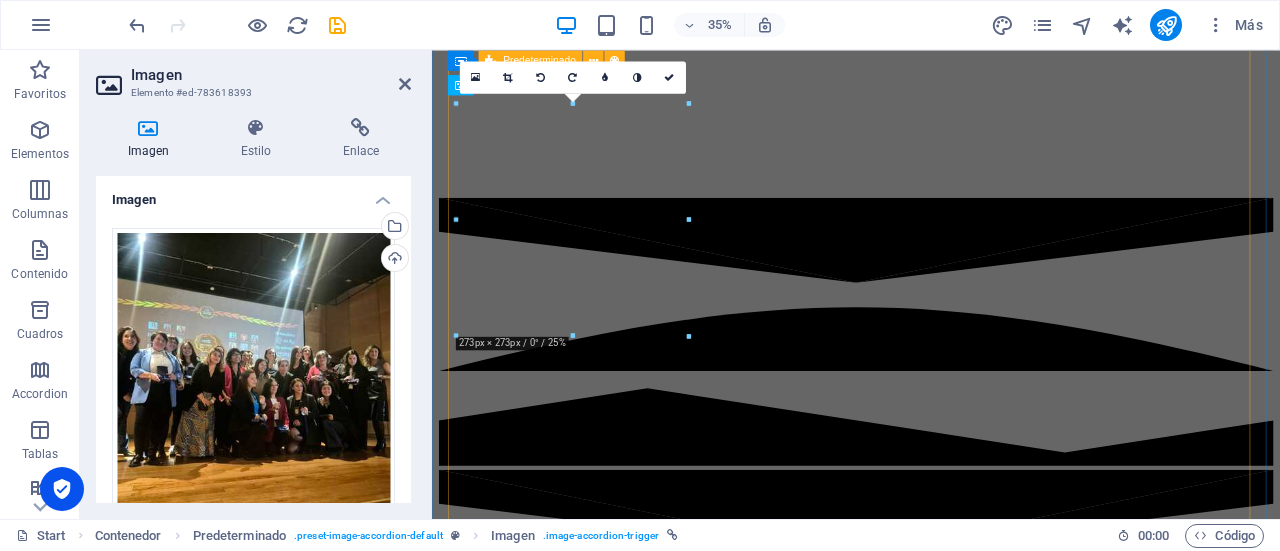 scroll, scrollTop: 2618, scrollLeft: 0, axis: vertical 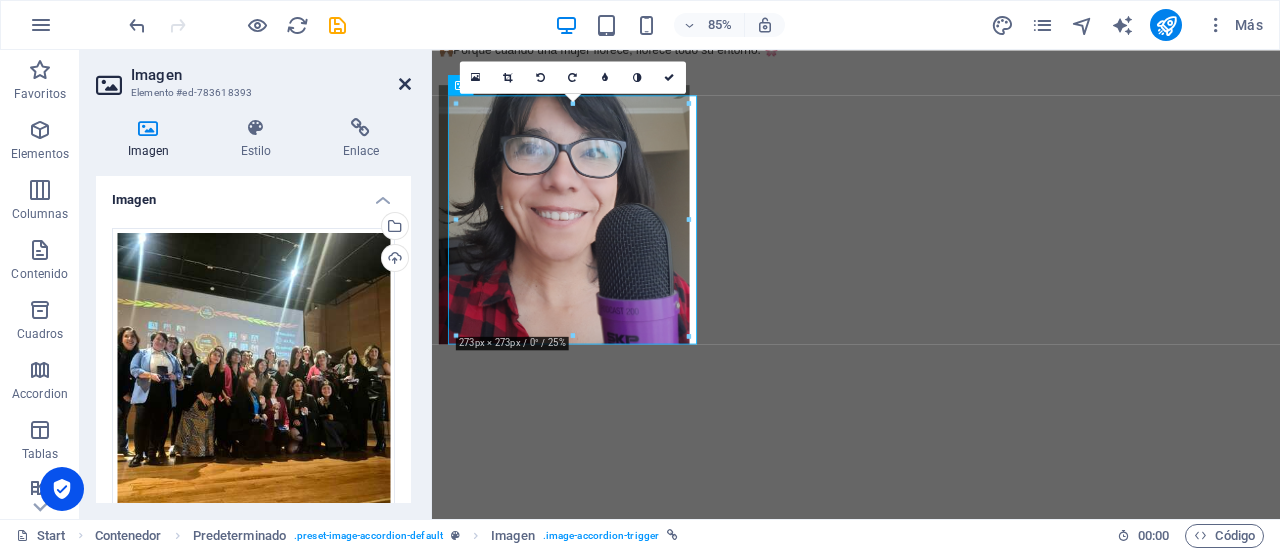 click at bounding box center [405, 84] 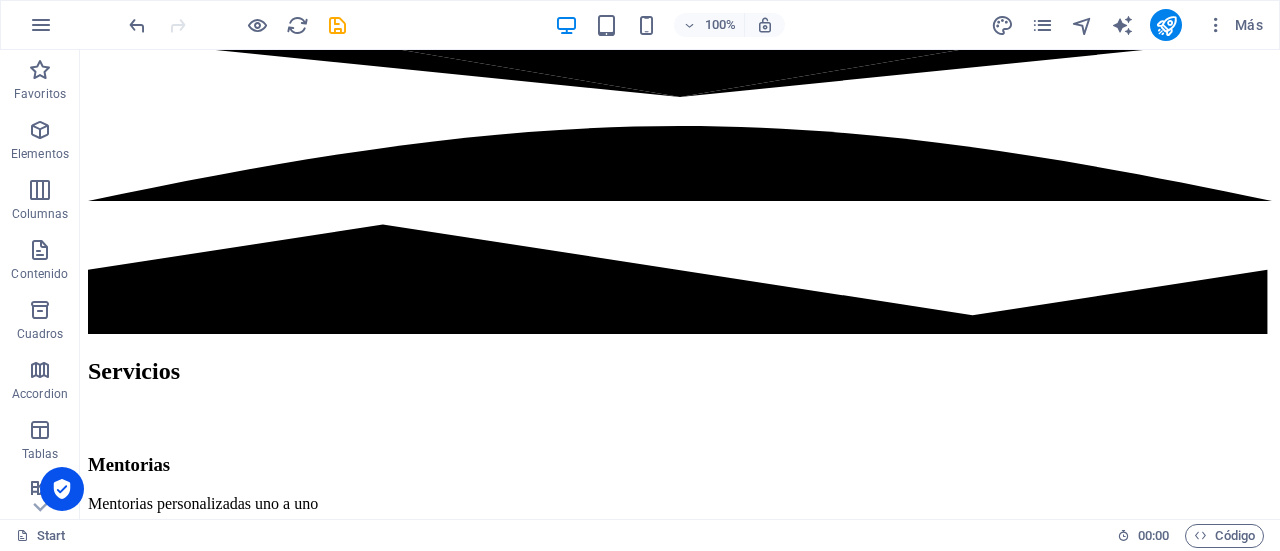 scroll, scrollTop: 3350, scrollLeft: 0, axis: vertical 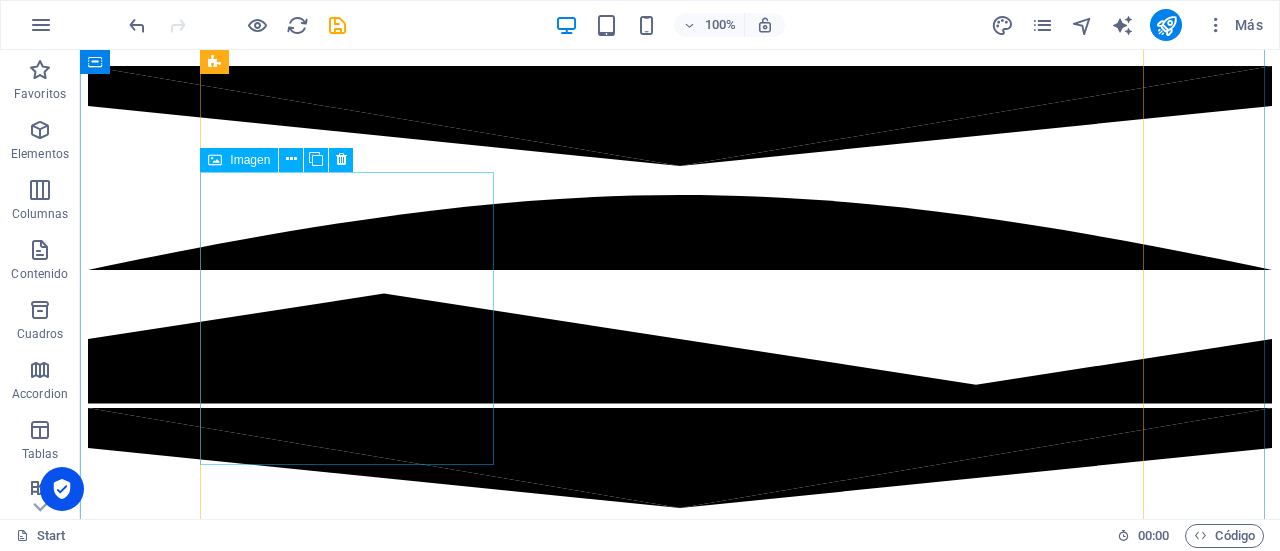 click at bounding box center [680, 6675] 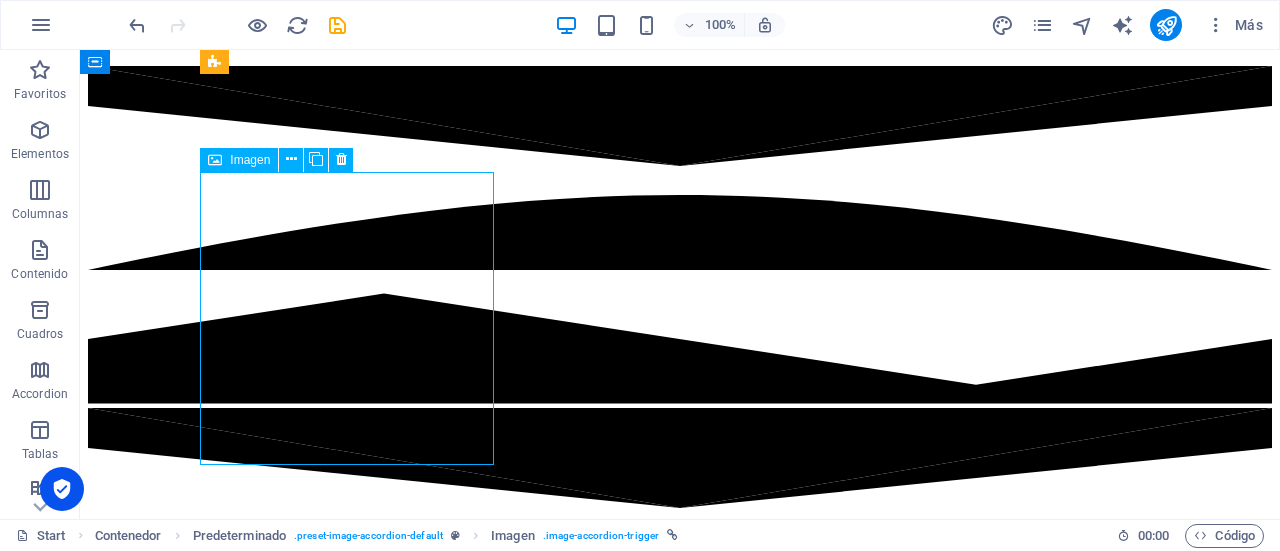 click at bounding box center (680, 6675) 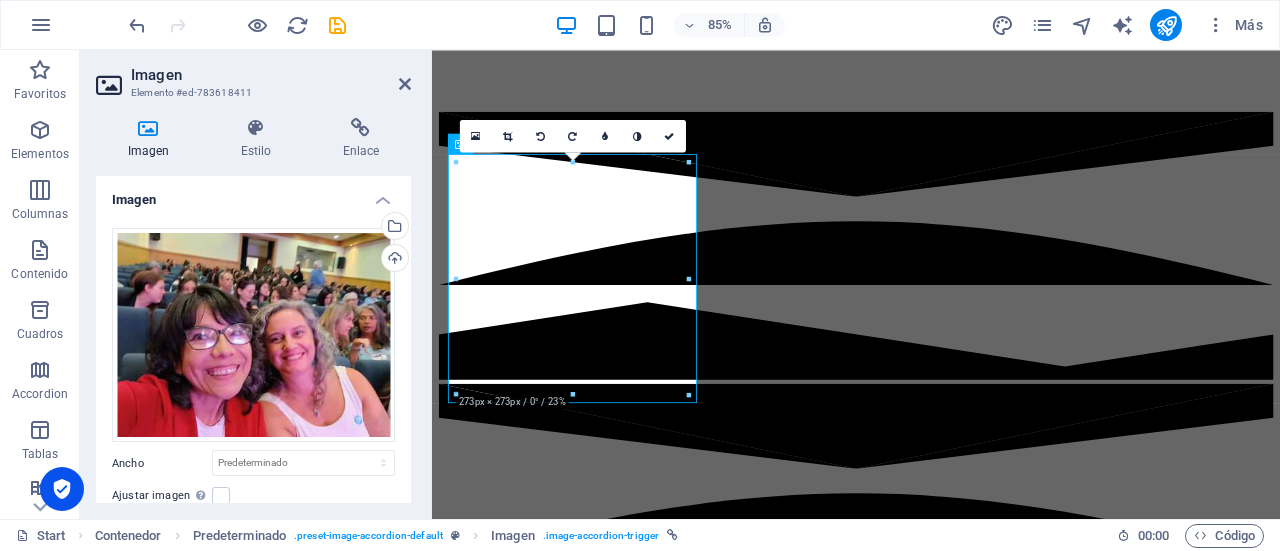 scroll, scrollTop: 3416, scrollLeft: 0, axis: vertical 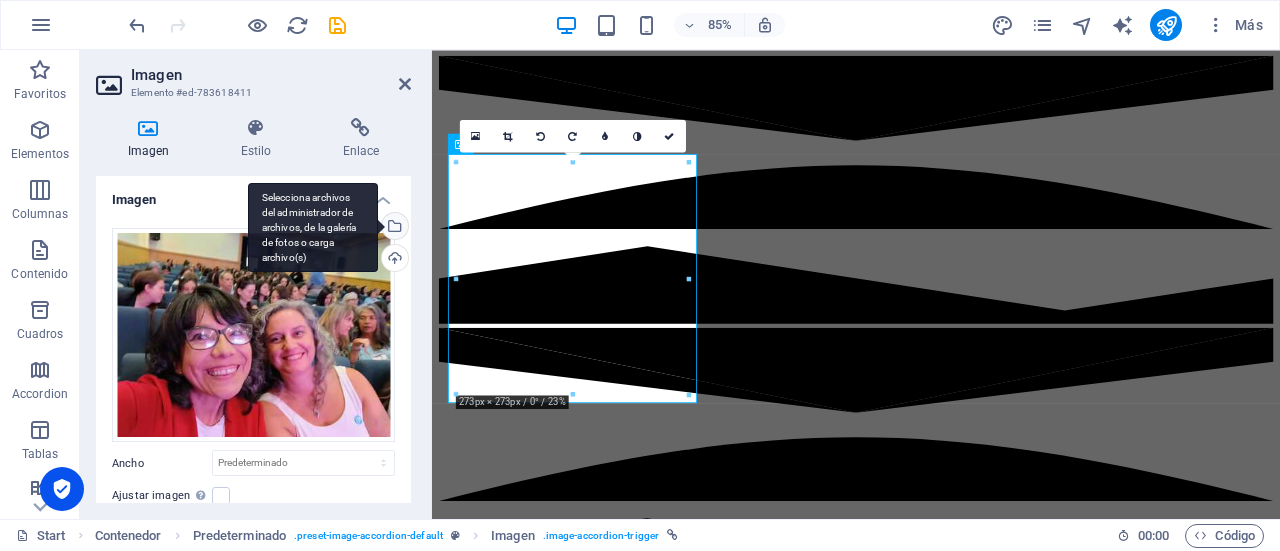 click on "Selecciona archivos del administrador de archivos, de la galería de fotos o carga archivo(s)" at bounding box center (313, 228) 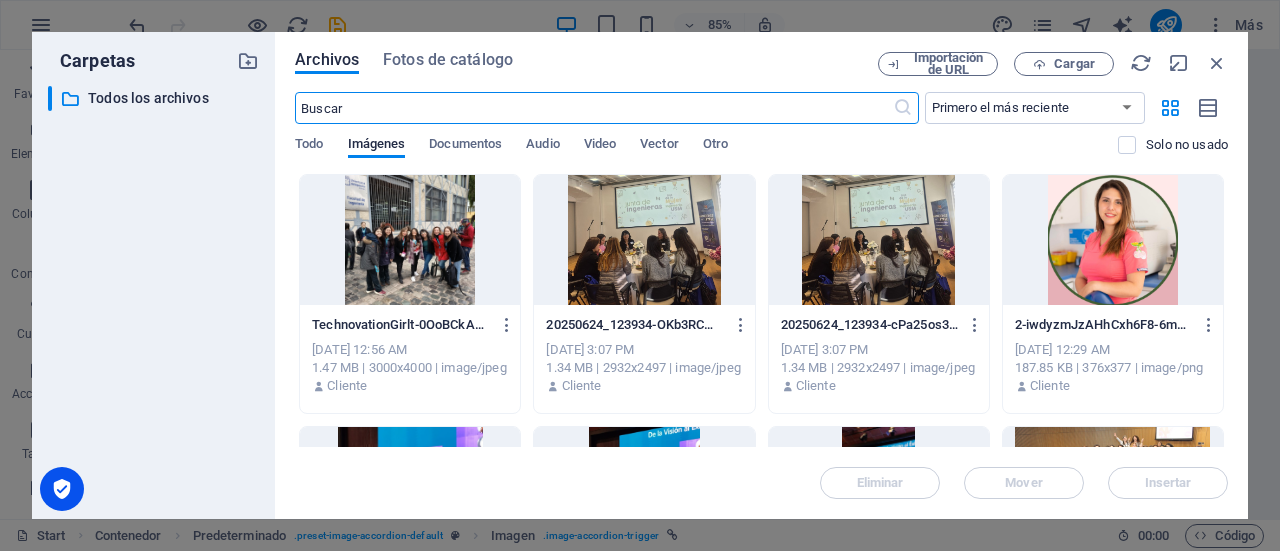 scroll, scrollTop: 4047, scrollLeft: 0, axis: vertical 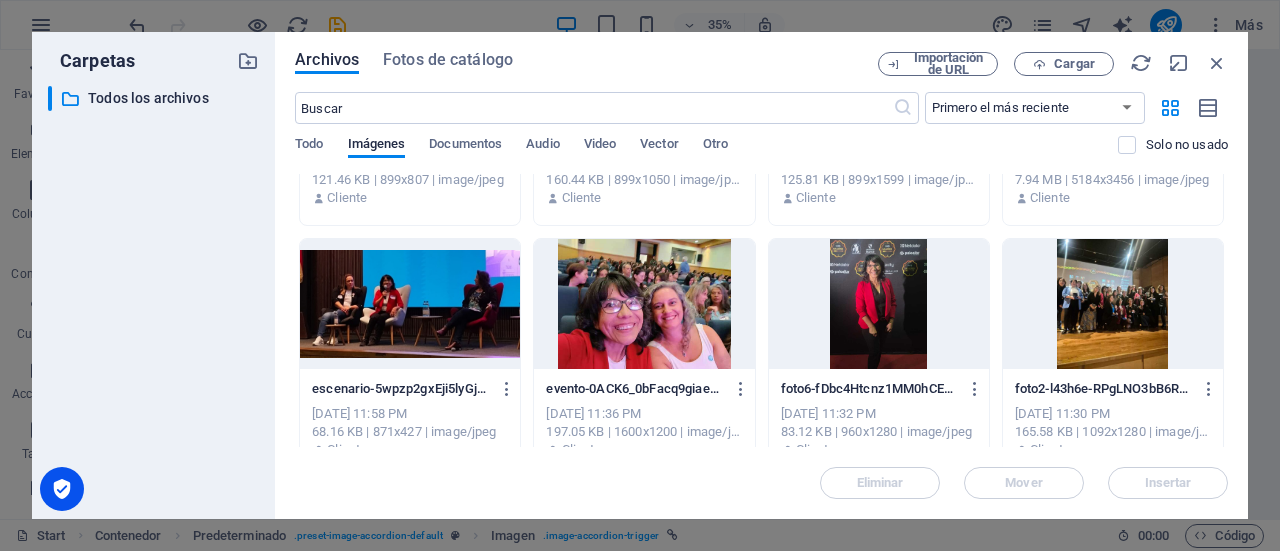 click at bounding box center [410, 304] 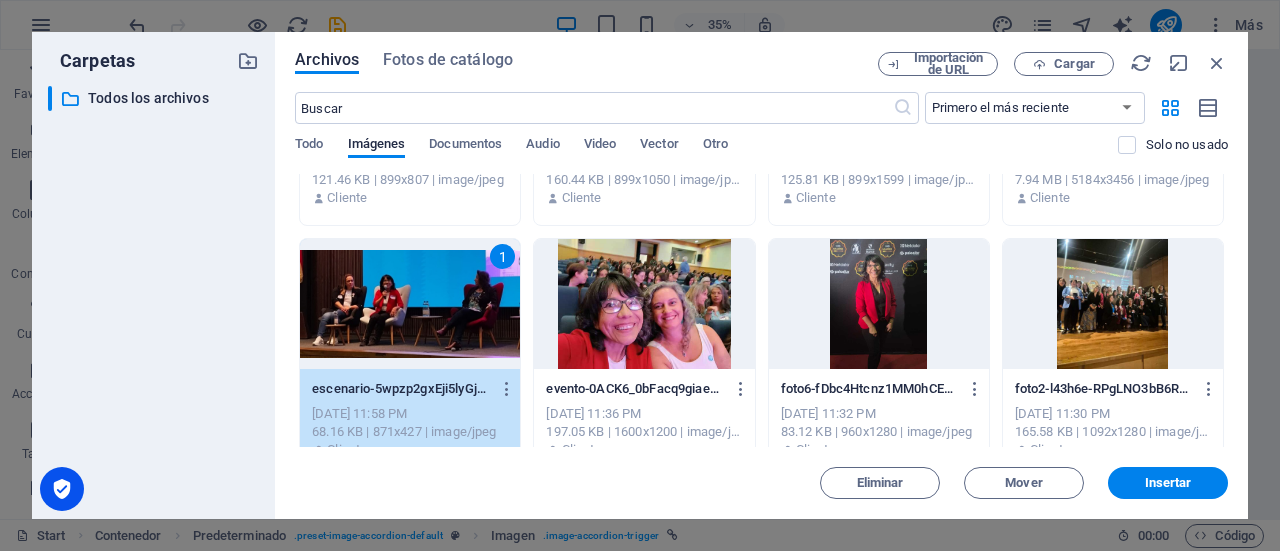 drag, startPoint x: 1230, startPoint y: 263, endPoint x: 1231, endPoint y: 235, distance: 28.01785 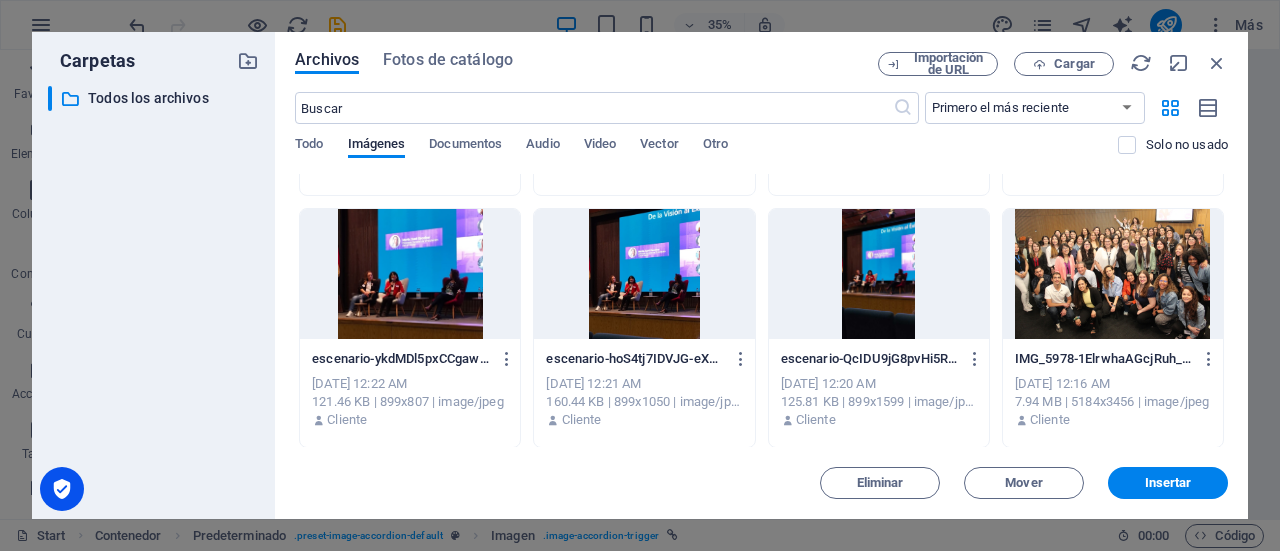 scroll, scrollTop: 209, scrollLeft: 0, axis: vertical 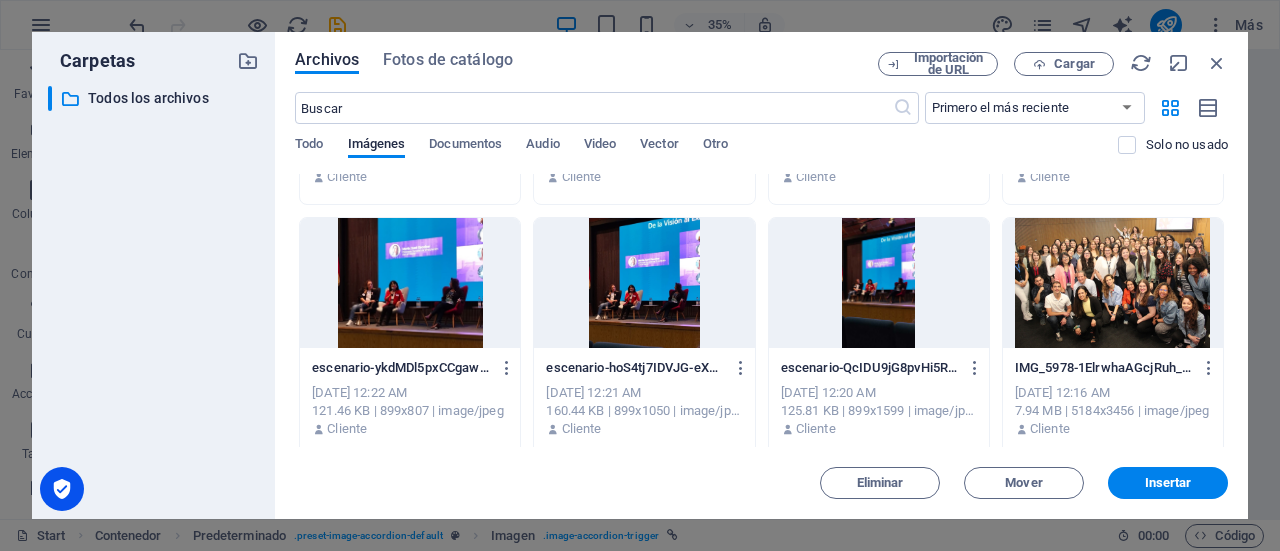 click at bounding box center [410, 283] 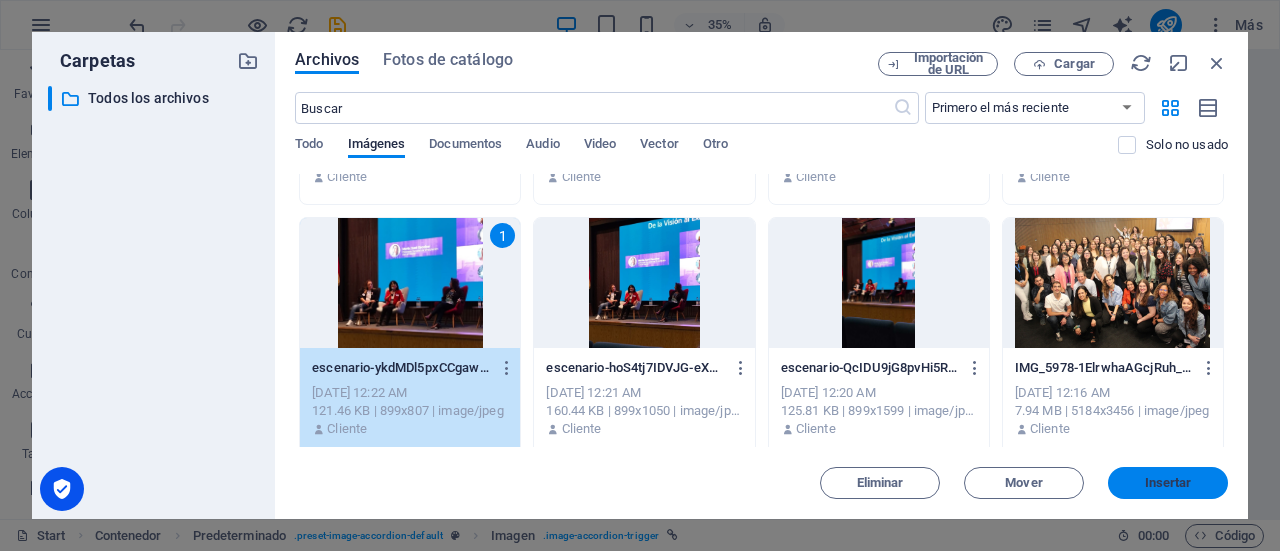 click on "Insertar" at bounding box center [1168, 483] 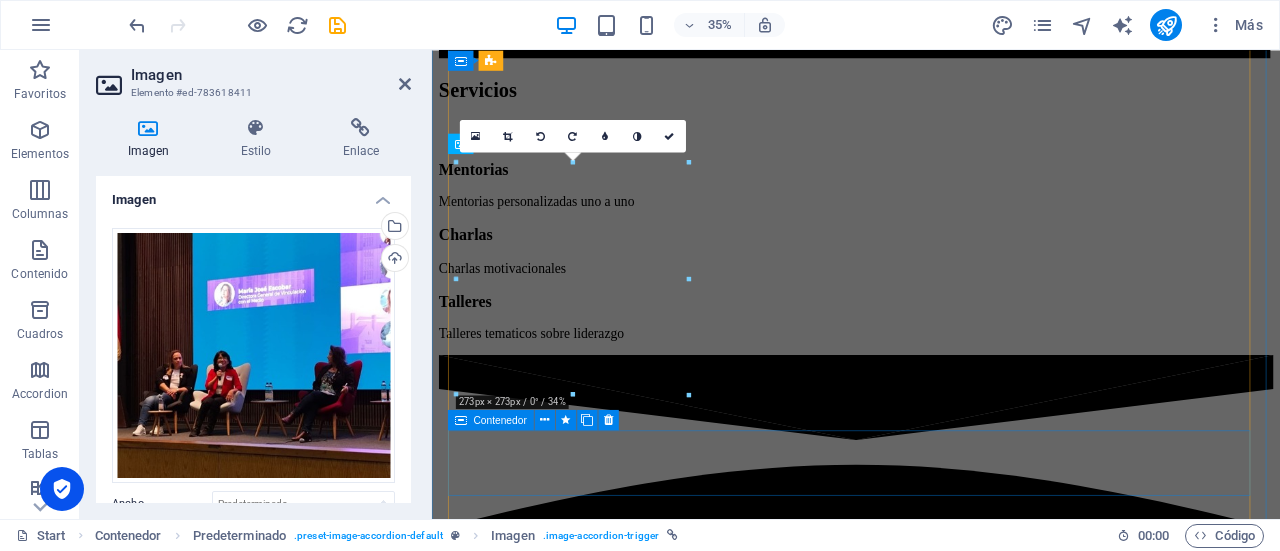 scroll, scrollTop: 3416, scrollLeft: 0, axis: vertical 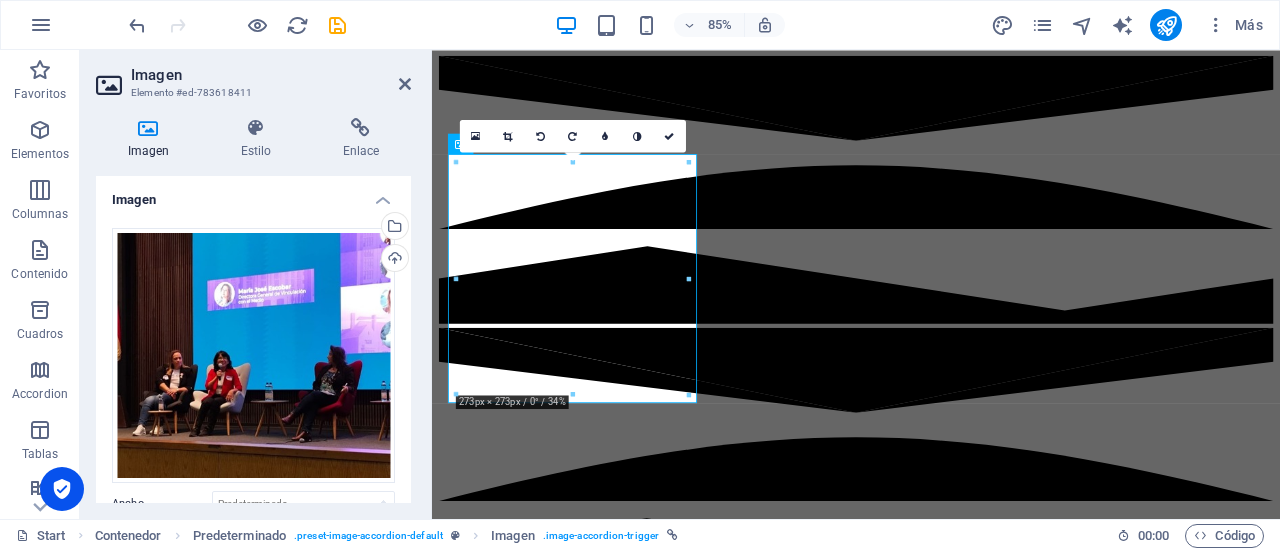 click on "Imagen Elemento #ed-783618411" at bounding box center [253, 76] 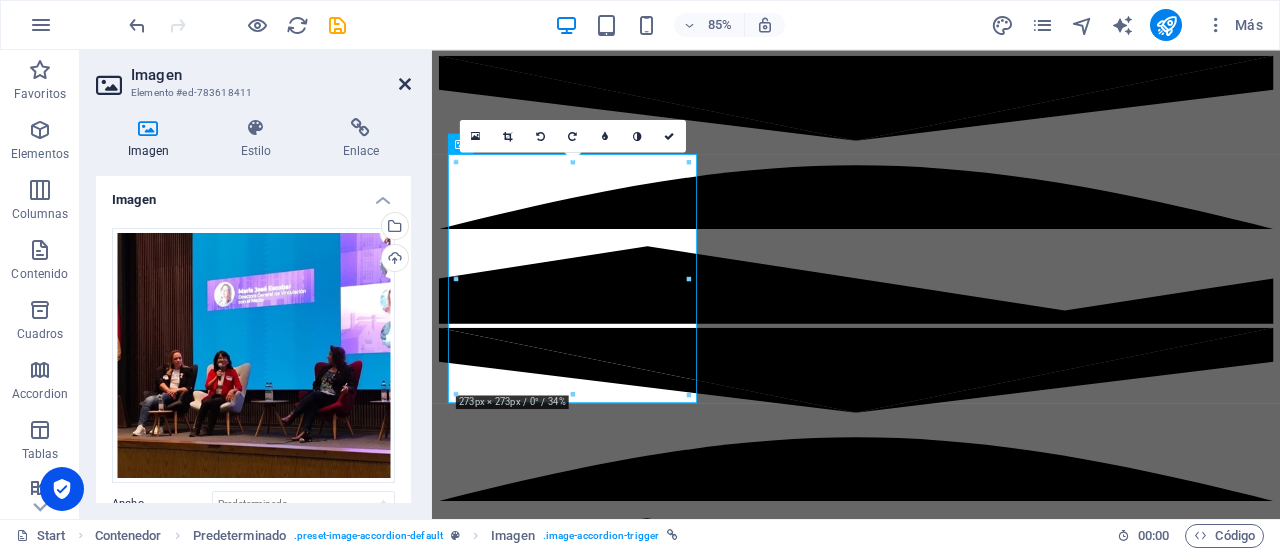 click at bounding box center (405, 84) 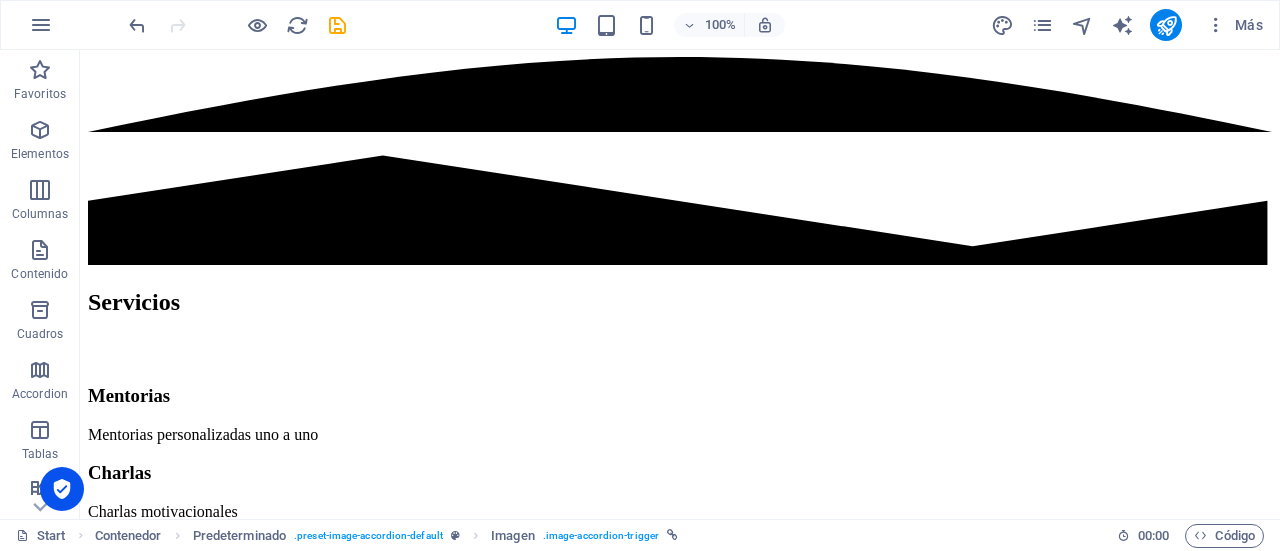 scroll, scrollTop: 3961, scrollLeft: 0, axis: vertical 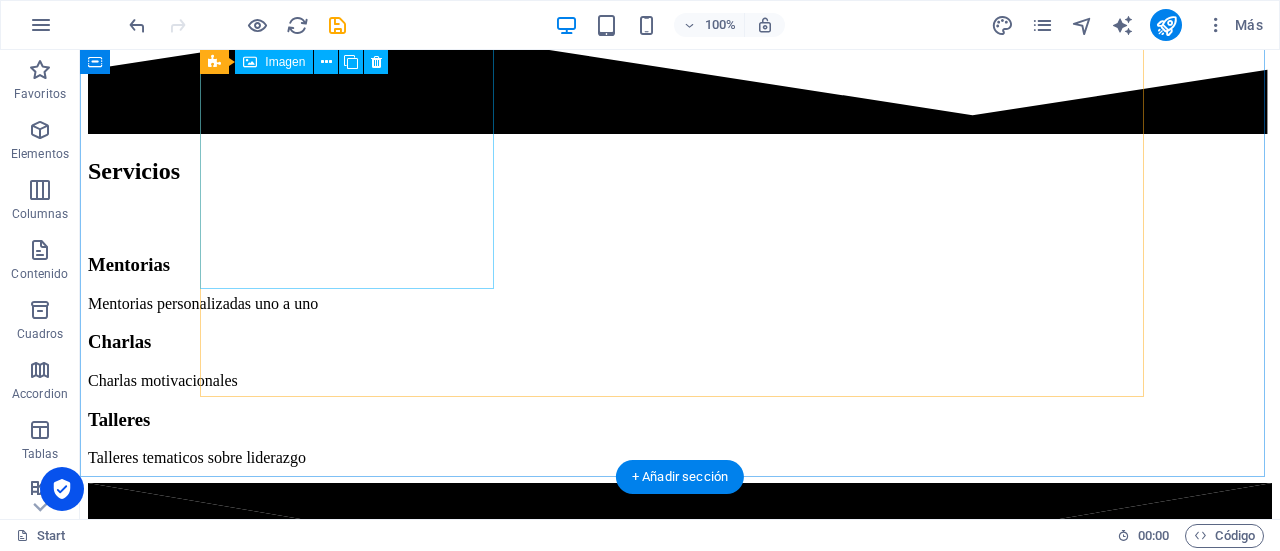 click at bounding box center [680, 7241] 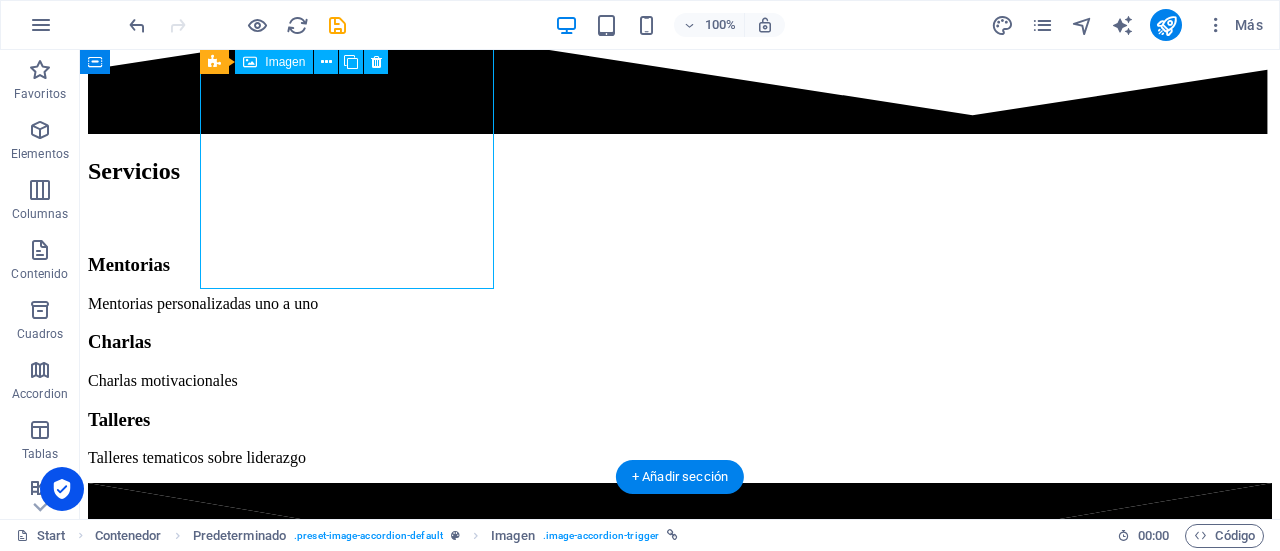 click at bounding box center [680, 7241] 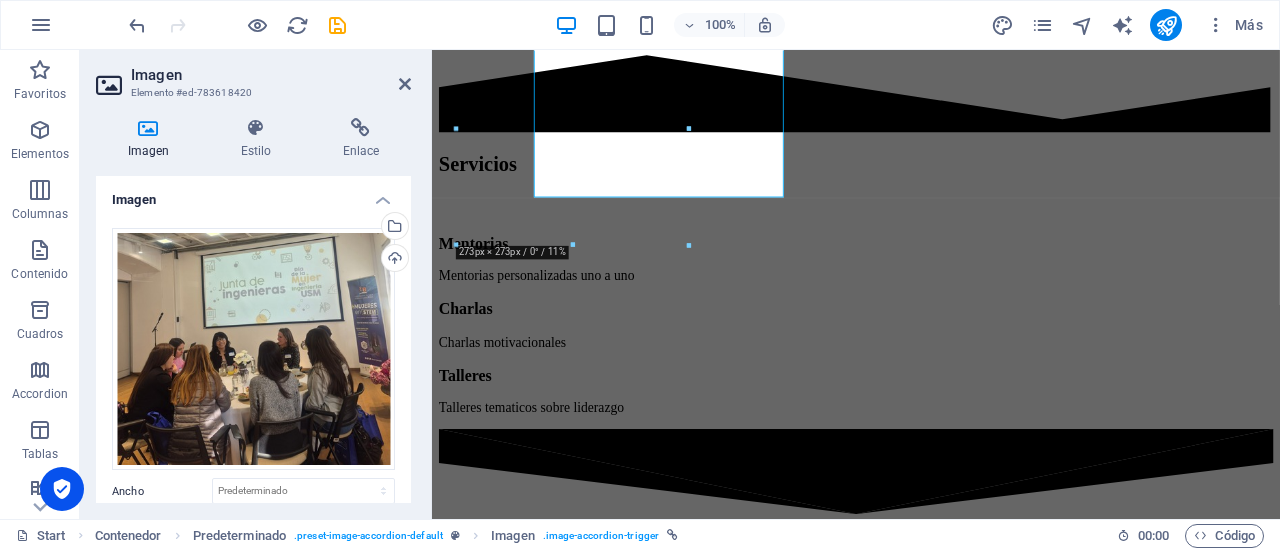 scroll, scrollTop: 4027, scrollLeft: 0, axis: vertical 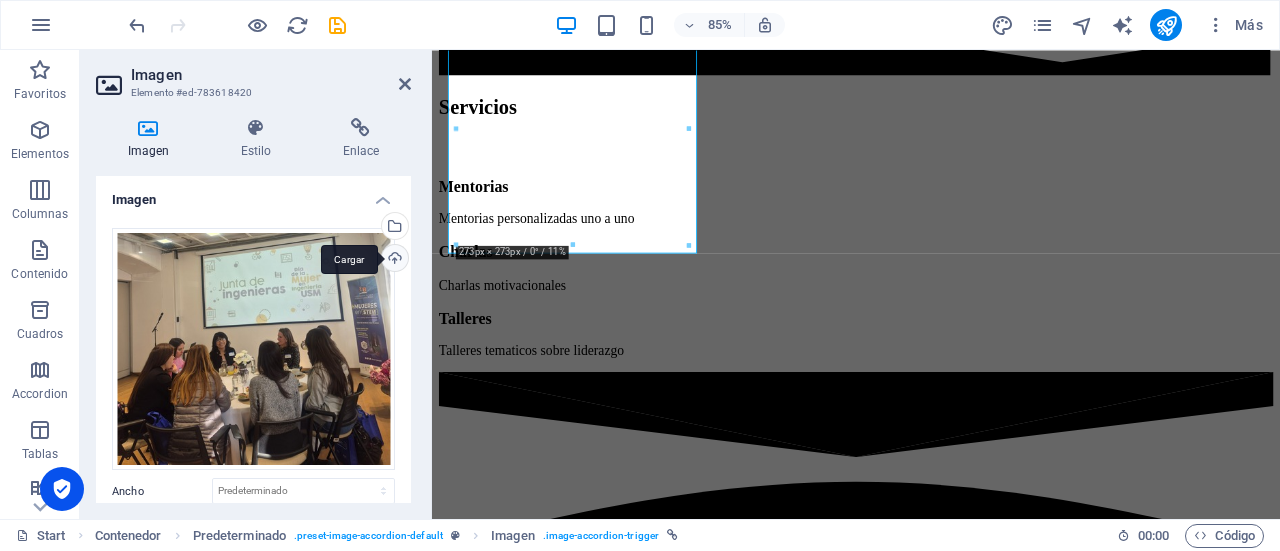 click on "Cargar" at bounding box center (393, 260) 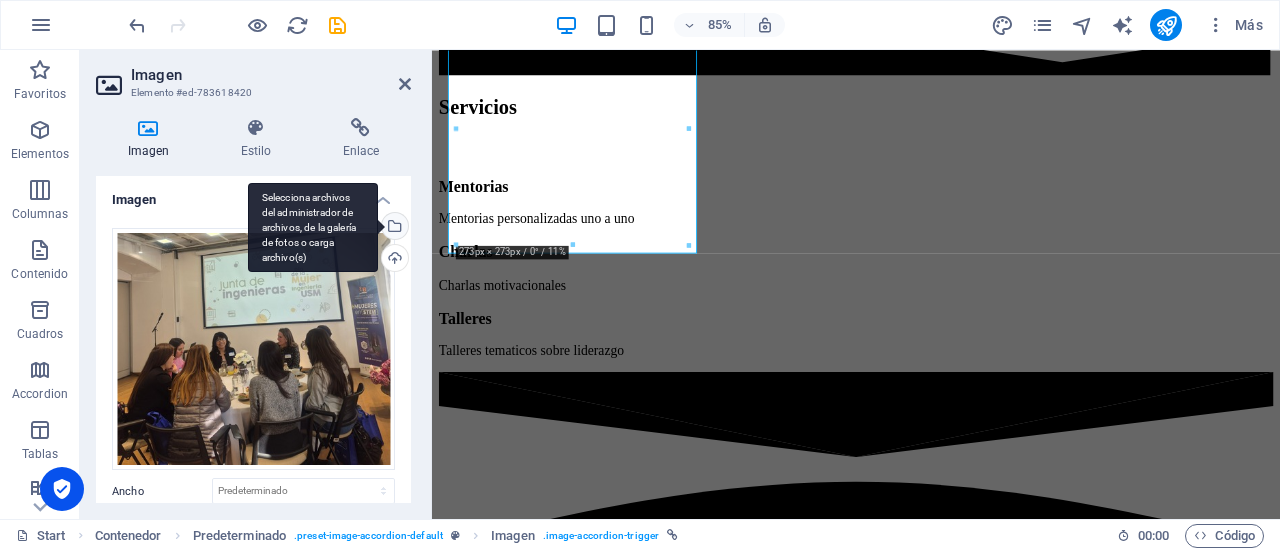 click on "Selecciona archivos del administrador de archivos, de la galería de fotos o carga archivo(s)" at bounding box center [393, 228] 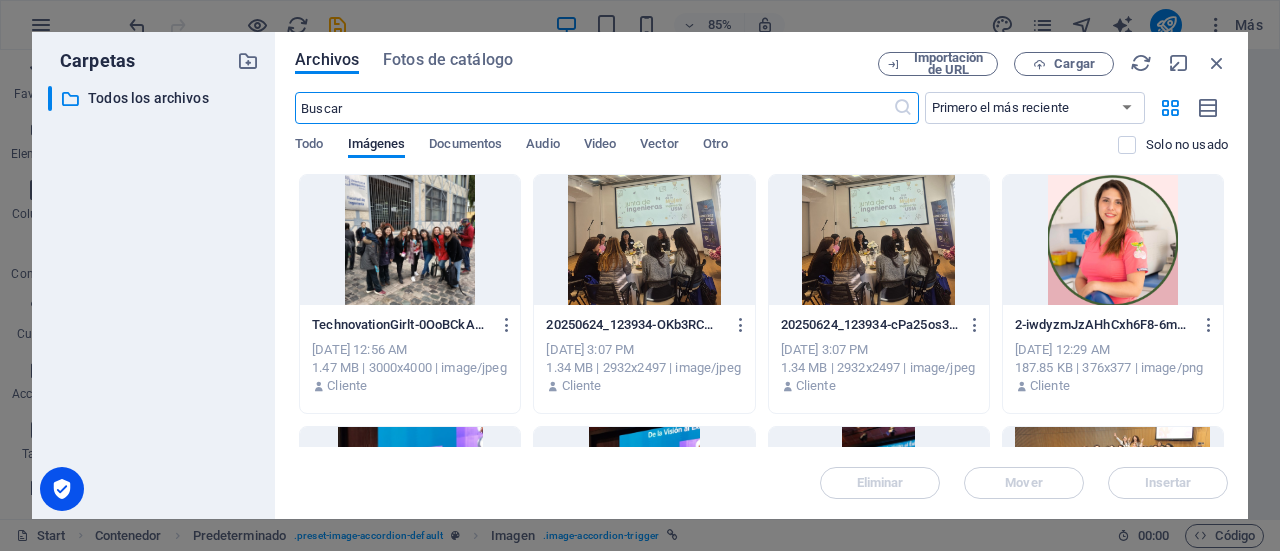 scroll, scrollTop: 4658, scrollLeft: 0, axis: vertical 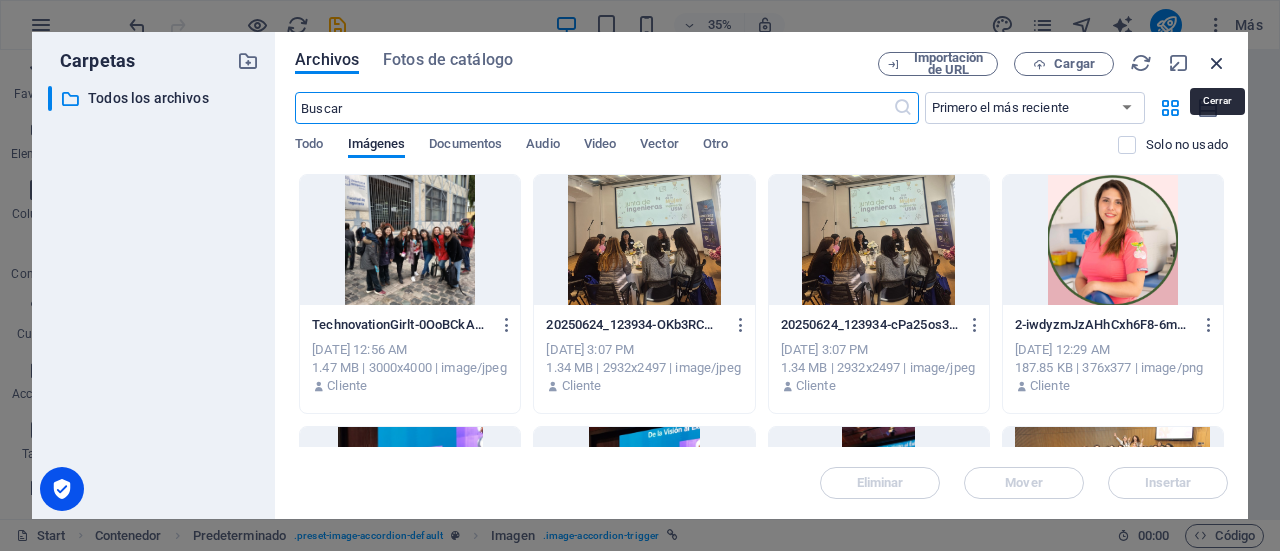 click at bounding box center [1217, 63] 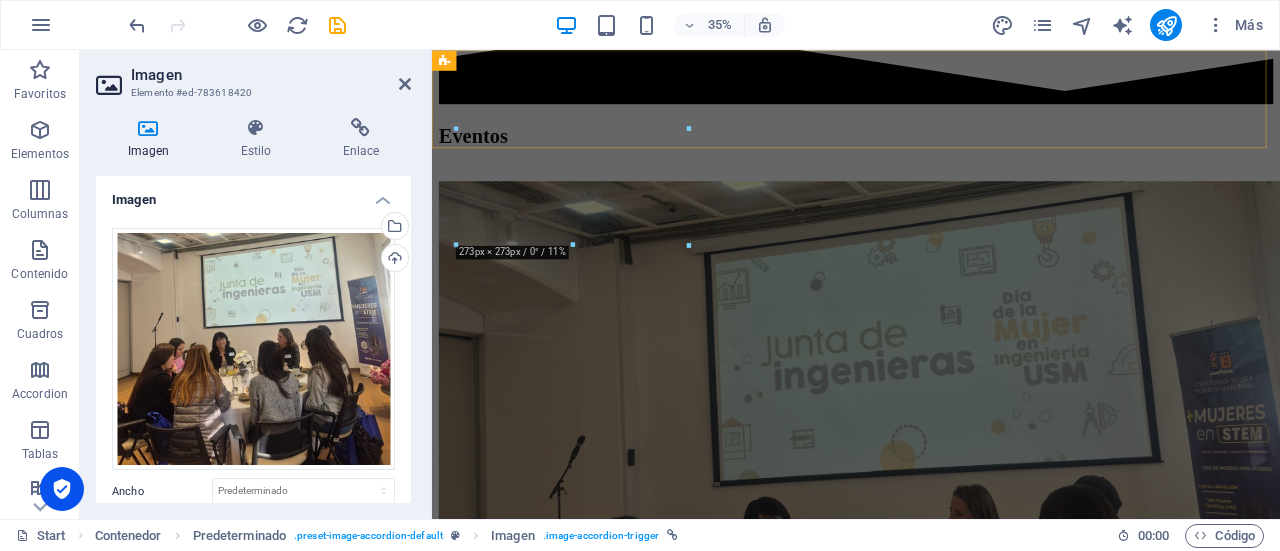 scroll, scrollTop: 4027, scrollLeft: 0, axis: vertical 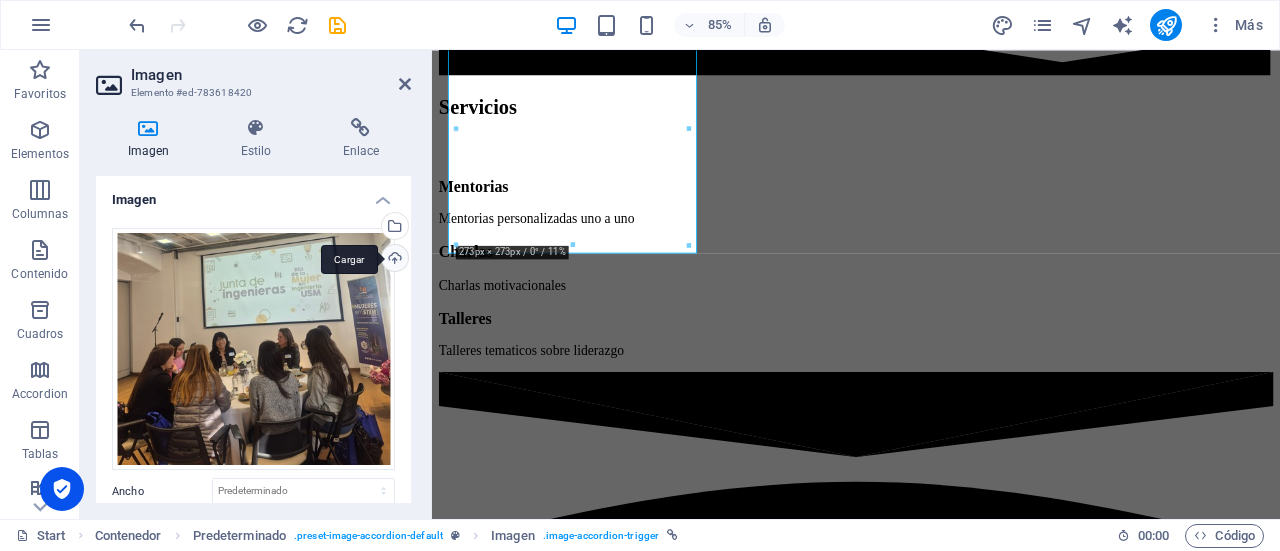 click on "Cargar" at bounding box center (393, 260) 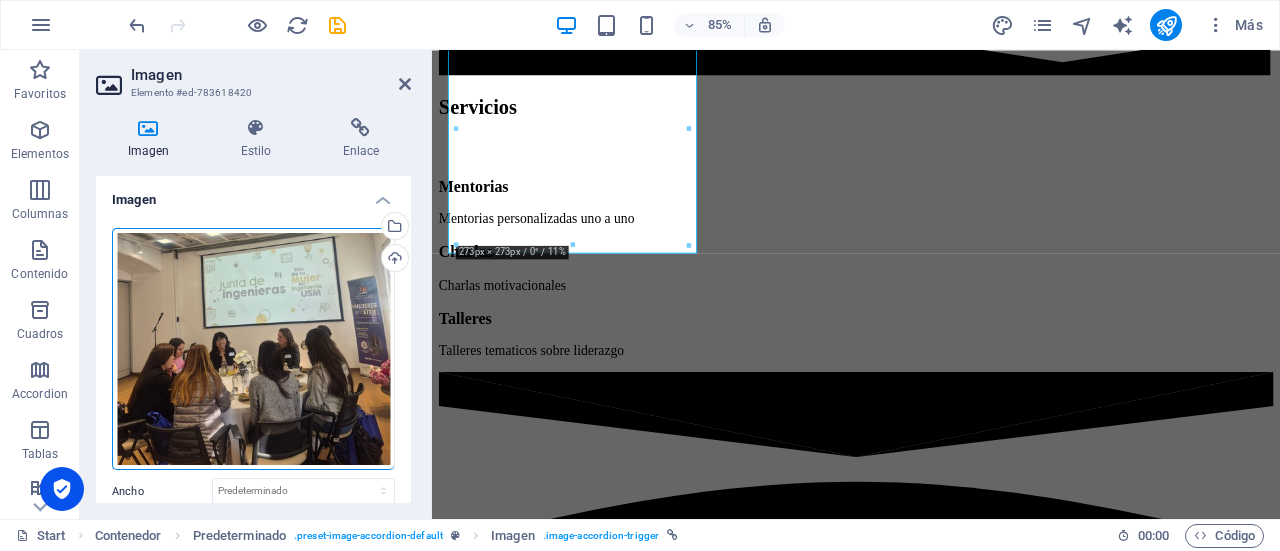 click on "Imagen Elemento #ed-783618420 Imagen Estilo Enlace Imagen Arrastra archivos aquí, haz clic para escoger archivos o  selecciona archivos de Archivos o de nuestra galería gratuita de fotos y vídeos Selecciona archivos del administrador de archivos, de la galería de fotos o carga archivo(s) Cargar Ancho Predeterminado automático px rem % em vh vw Ajustar imagen Ajustar imagen automáticamente a un ancho y alto fijo Altura Predeterminado automático px Alineación Lazyload La carga de imágenes tras la carga de la página mejora la velocidad de la página. Receptivo Automáticamente cargar tamaños optimizados de smartphone e imagen retina. Lightbox Usar como cabecera La imagen se ajustará en una etiqueta de cabecera H1. Resulta útil para dar al texto alternativo el peso de una cabecera H1, por ejemplo, para el logo. En caso de duda, dejar deseleccionado. Optimizado Las imágenes se comprimen para así mejorar la velocidad de las páginas. Posición Dirección Personalizado X offset 50 px rem % vh vw 50 px" at bounding box center (256, 284) 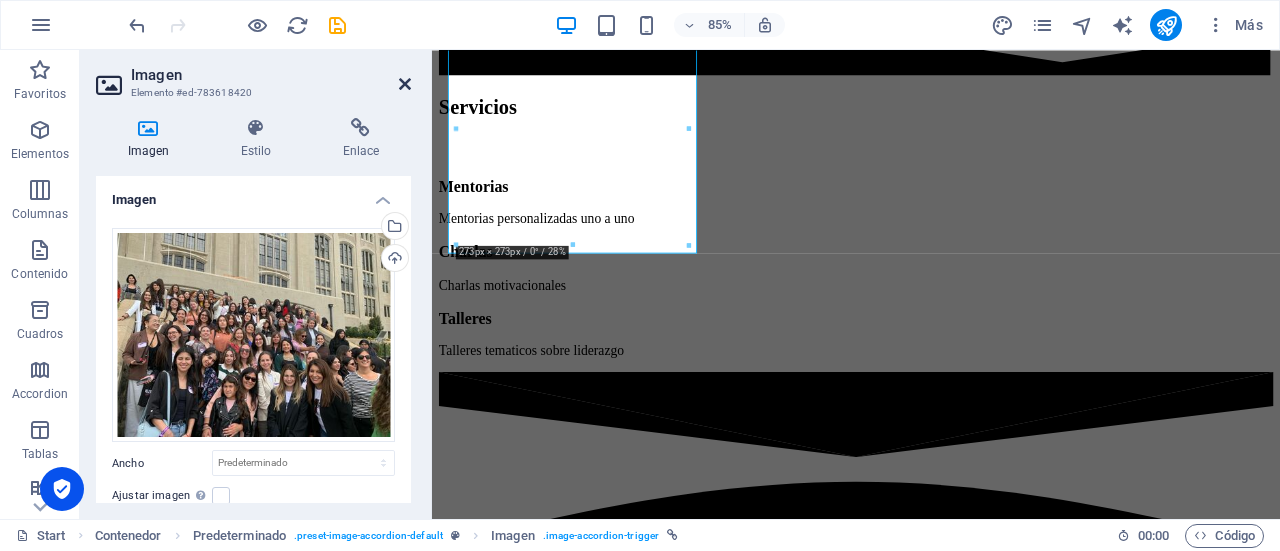 click at bounding box center [405, 84] 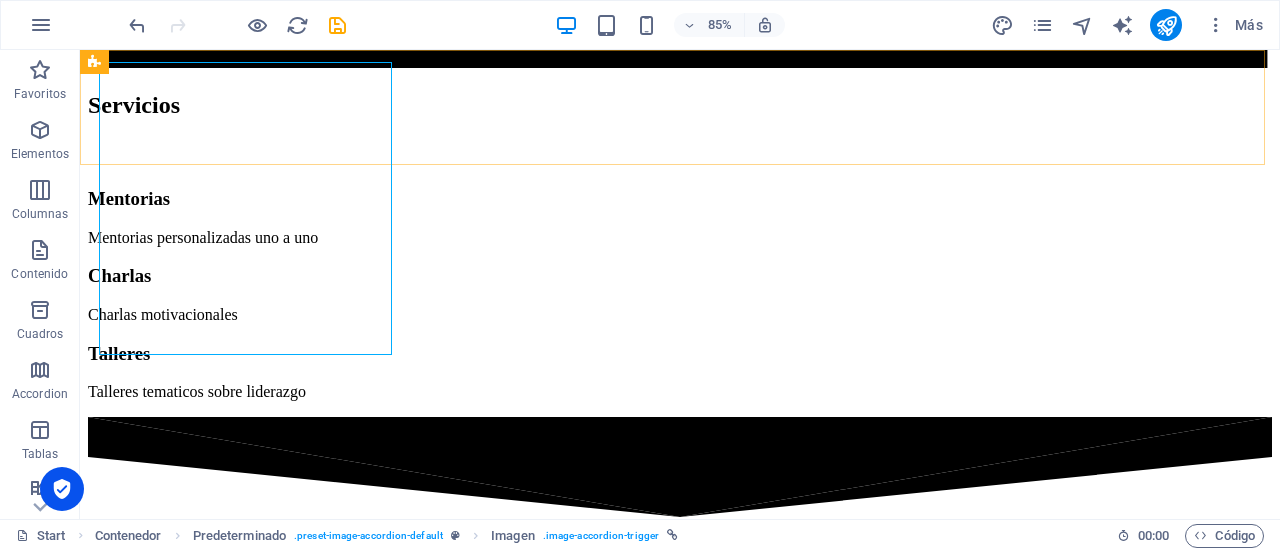 scroll, scrollTop: 3961, scrollLeft: 0, axis: vertical 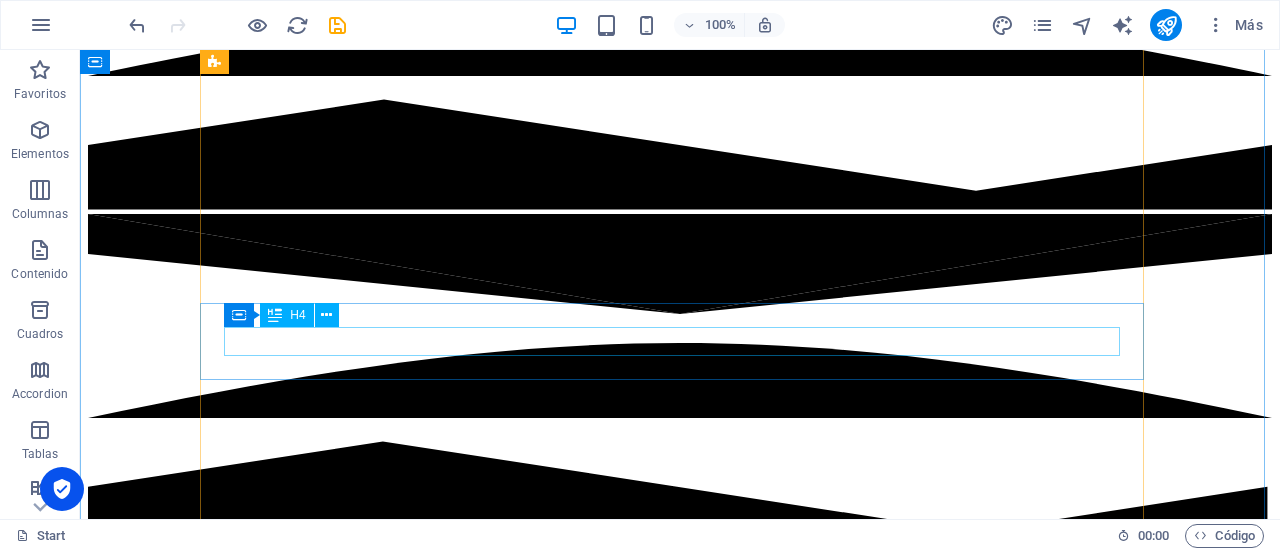 click on "Conversatorio USM Abril 2025" at bounding box center (680, 7114) 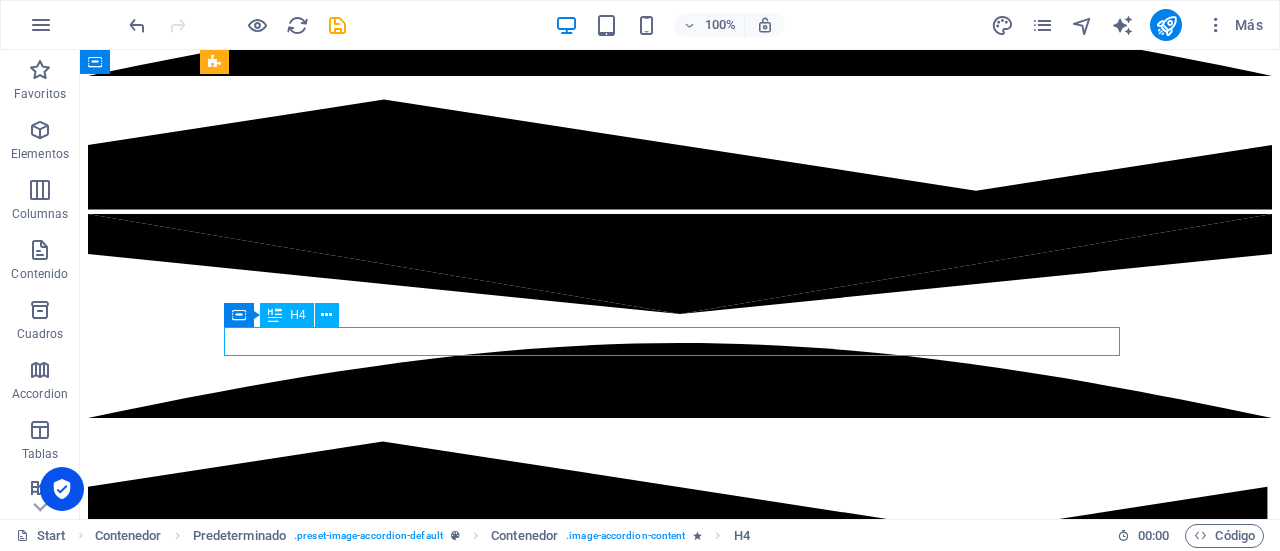 click on "Conversatorio USM Abril 2025" at bounding box center (680, 7114) 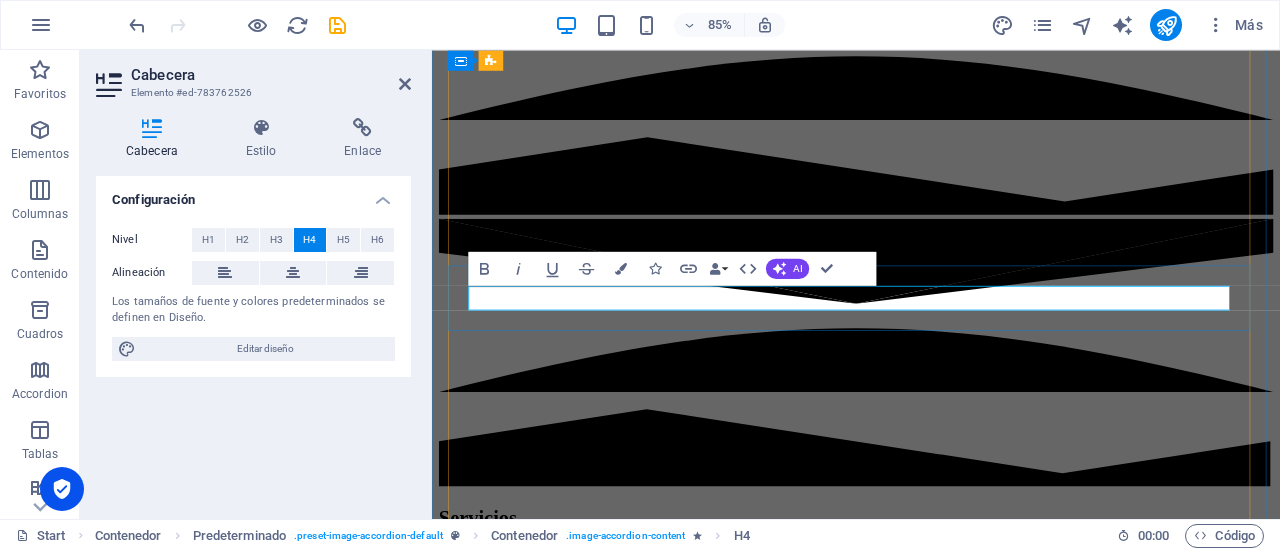 scroll, scrollTop: 3610, scrollLeft: 0, axis: vertical 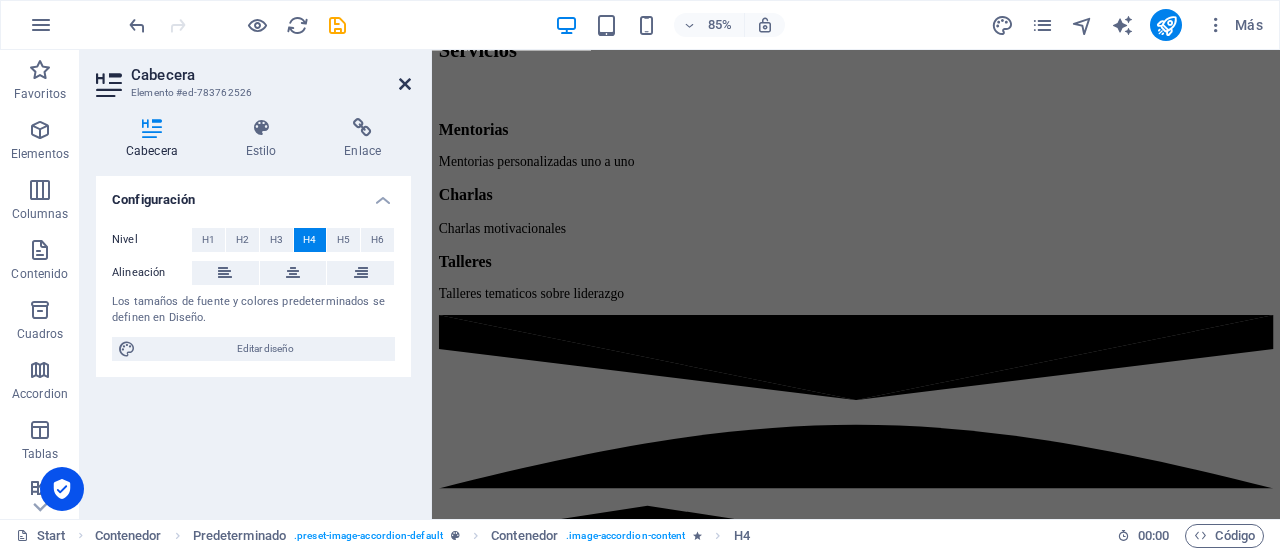 click at bounding box center (405, 84) 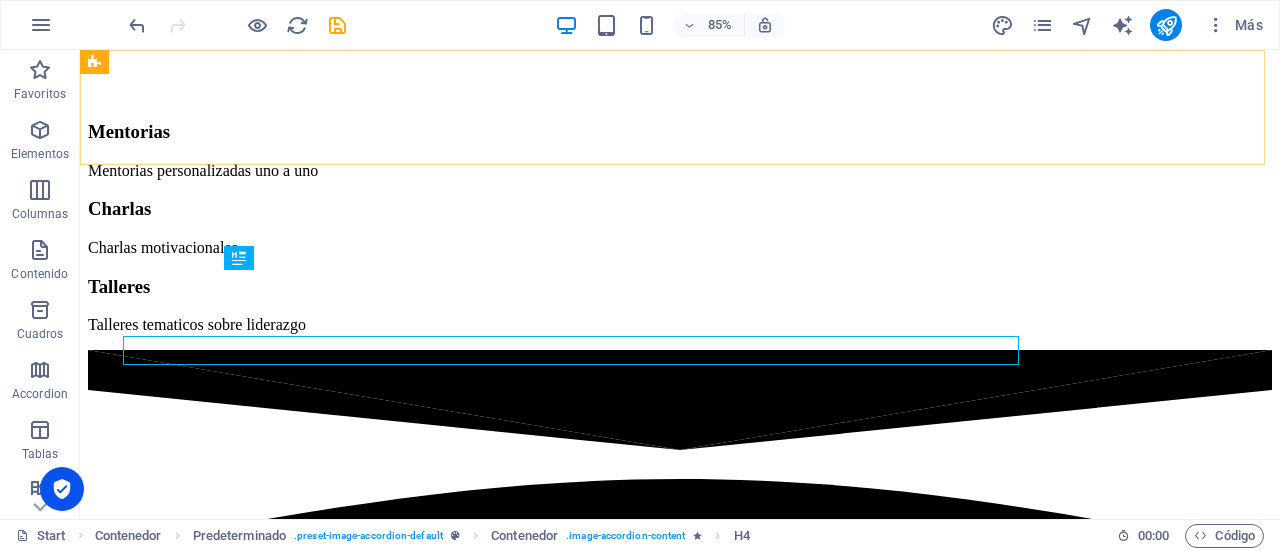 scroll, scrollTop: 3602, scrollLeft: 0, axis: vertical 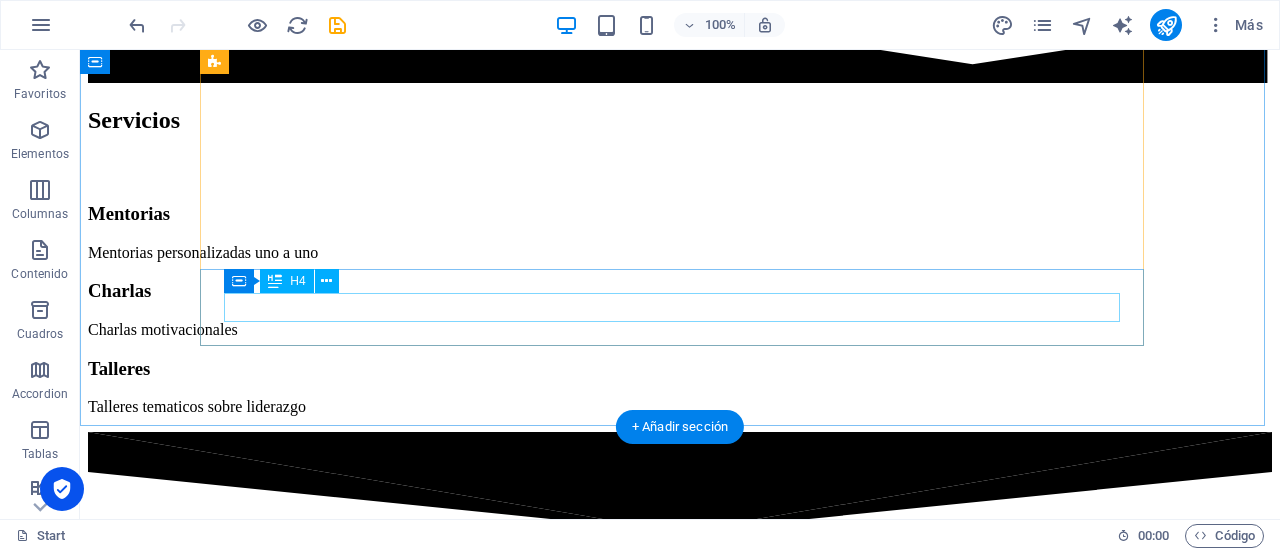 click on "Encuentro dia internacional de las mujeres en ingenieria Junio 2025" at bounding box center (680, 7910) 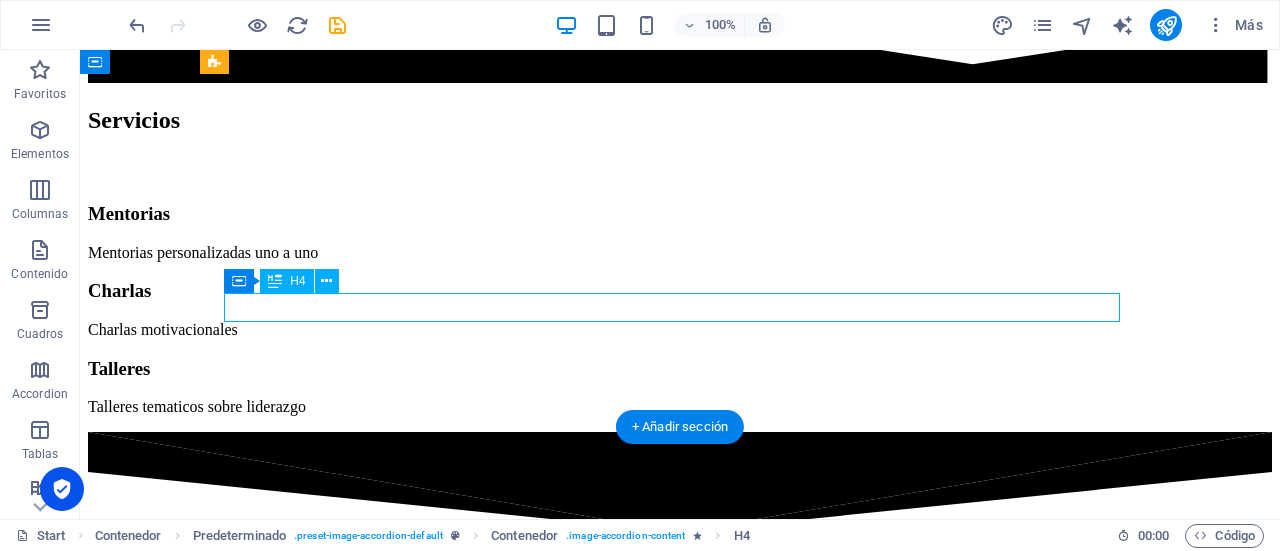 click on "Encuentro dia internacional de las mujeres en ingenieria Junio 2025" at bounding box center [680, 7910] 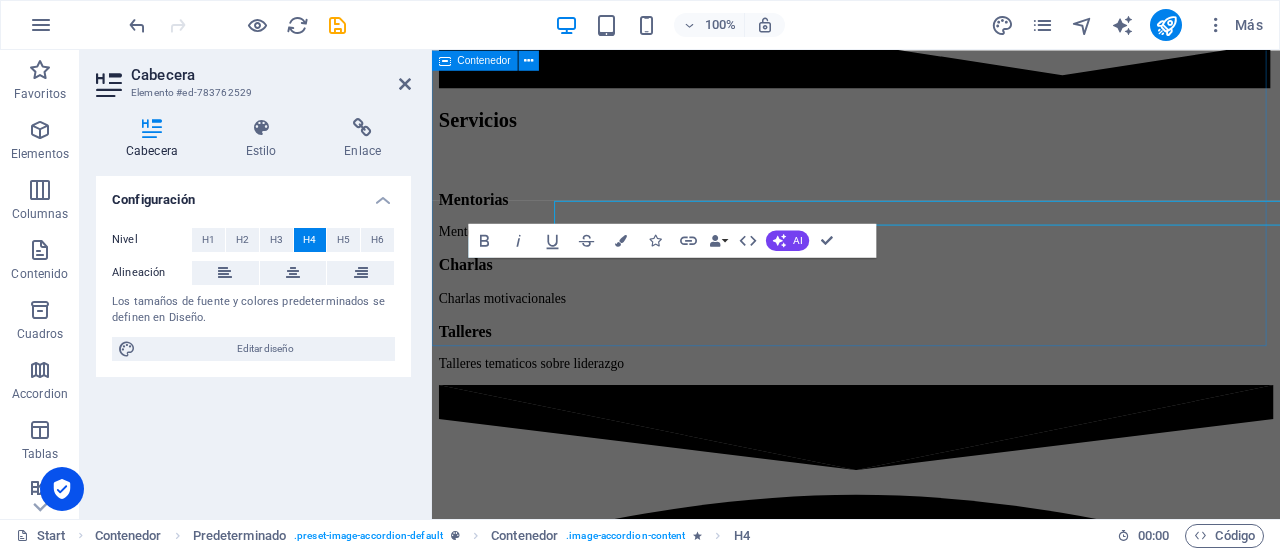 scroll, scrollTop: 4078, scrollLeft: 0, axis: vertical 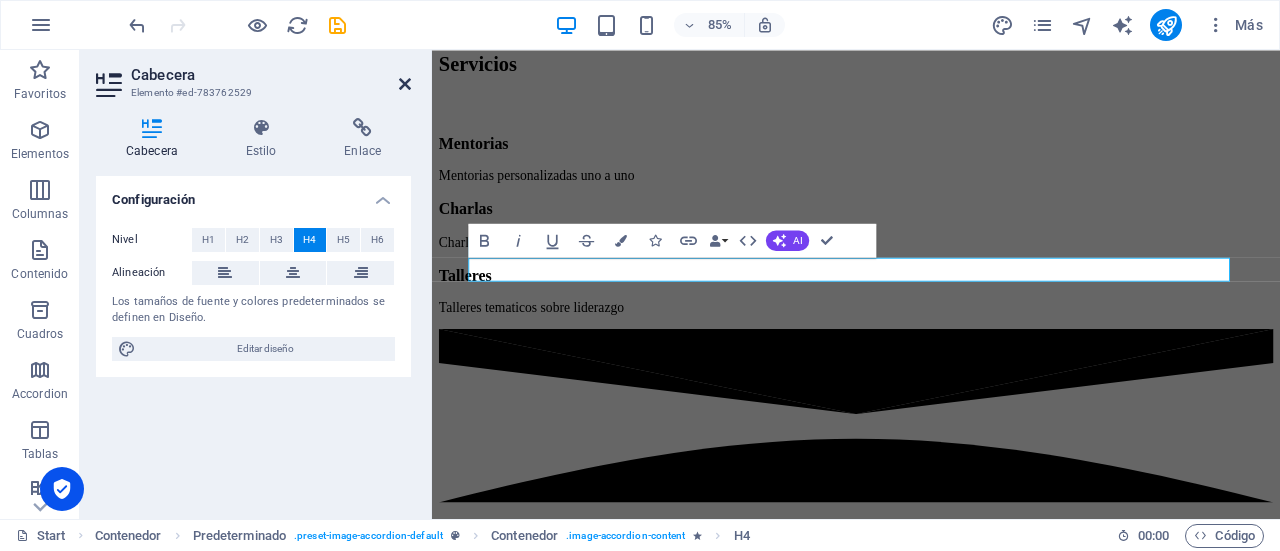 click at bounding box center [405, 84] 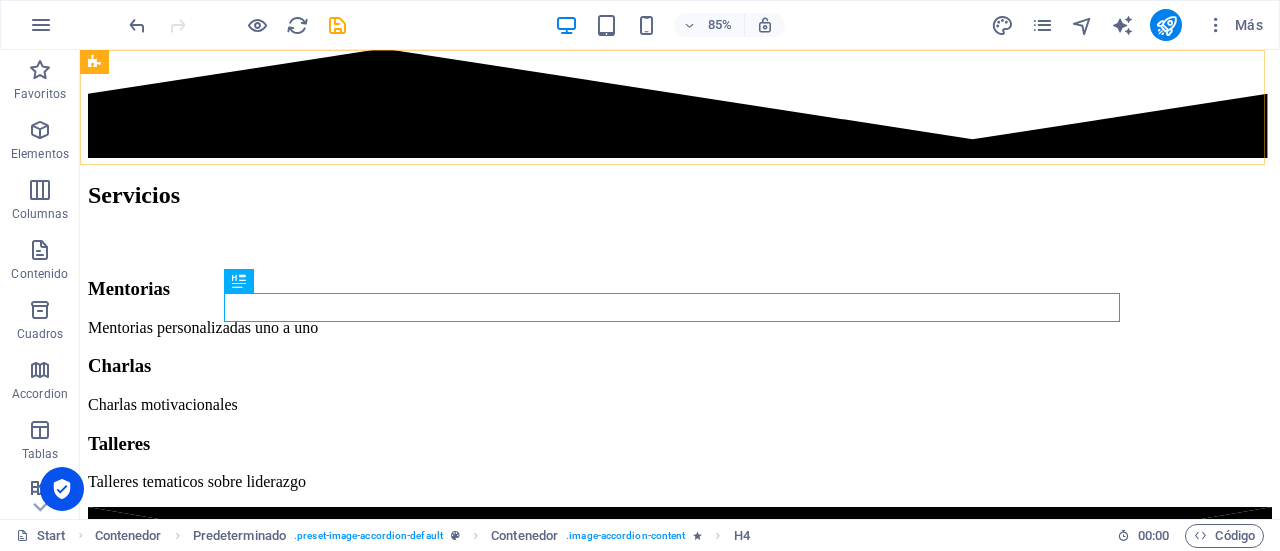 scroll, scrollTop: 4012, scrollLeft: 0, axis: vertical 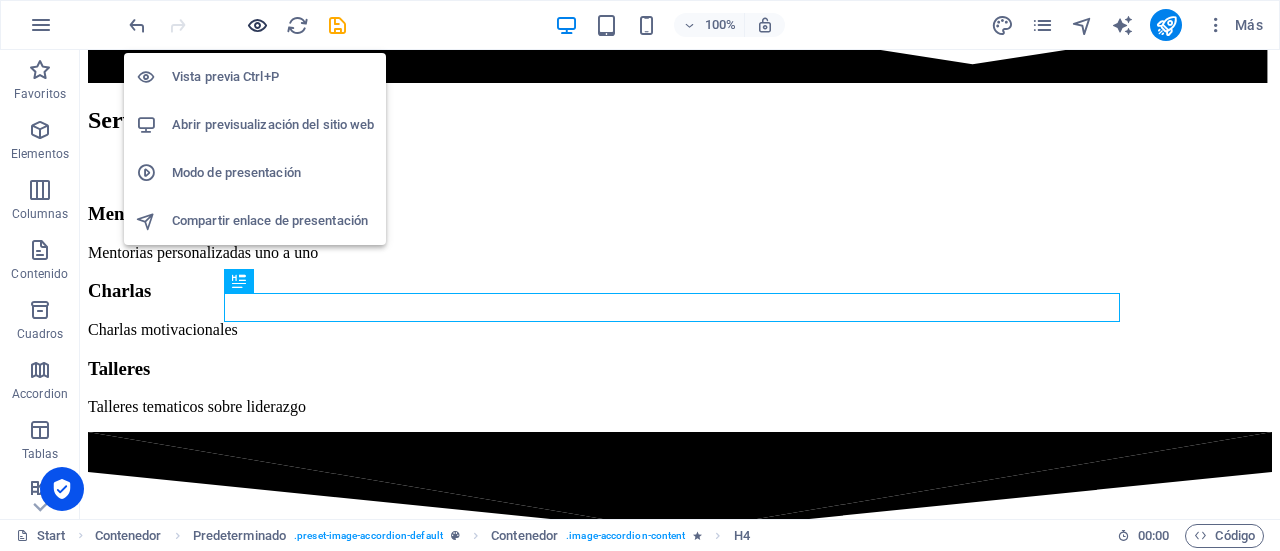 click at bounding box center [257, 25] 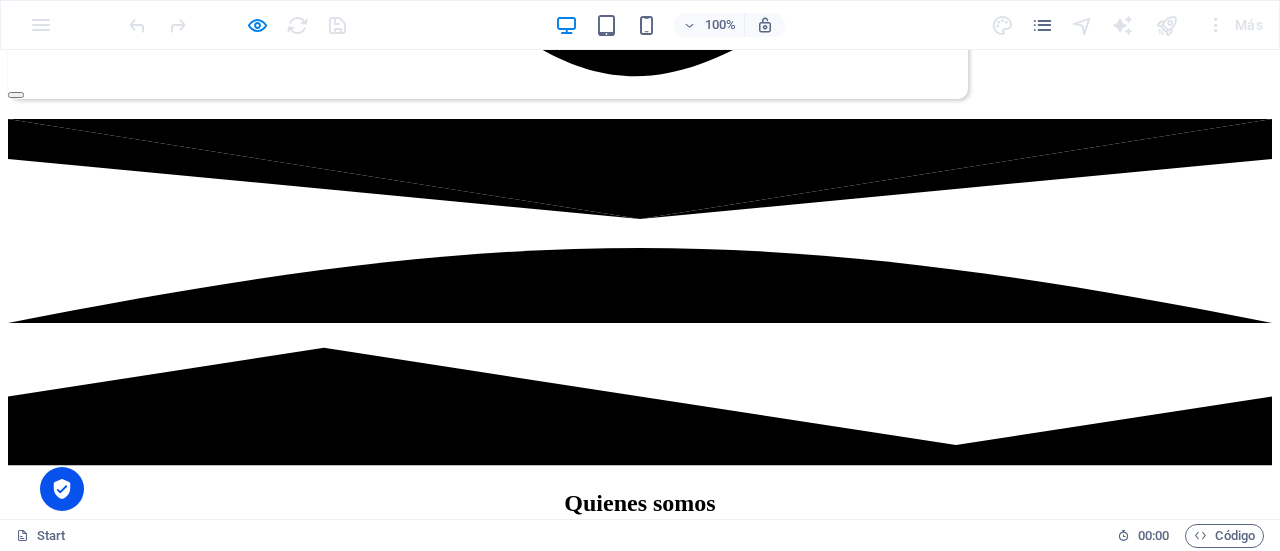scroll, scrollTop: 1940, scrollLeft: 0, axis: vertical 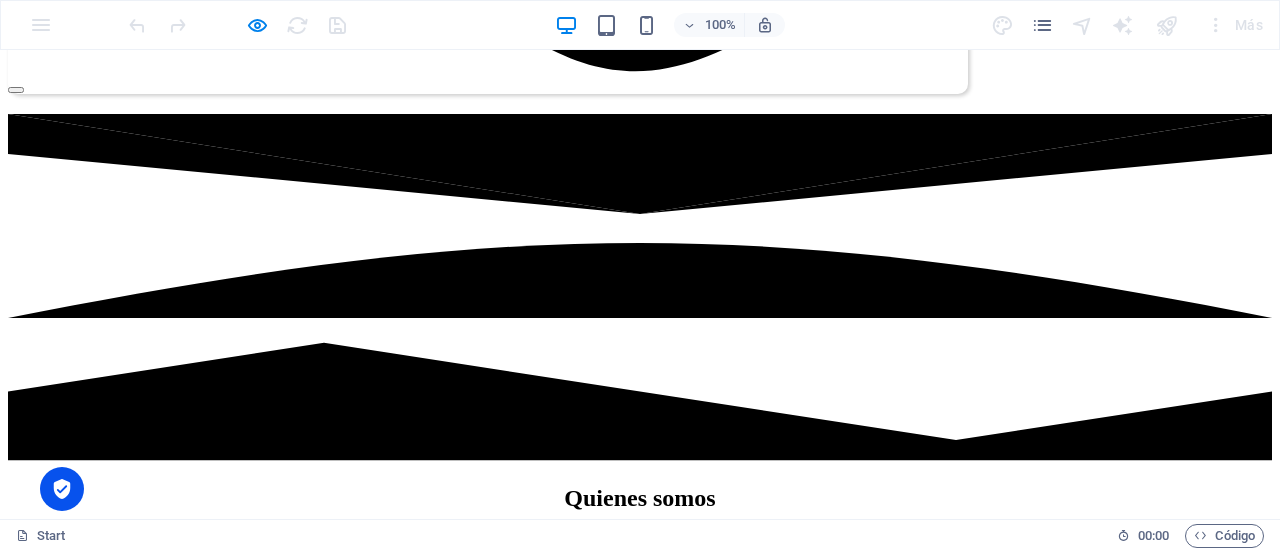 click at bounding box center [648, 6794] 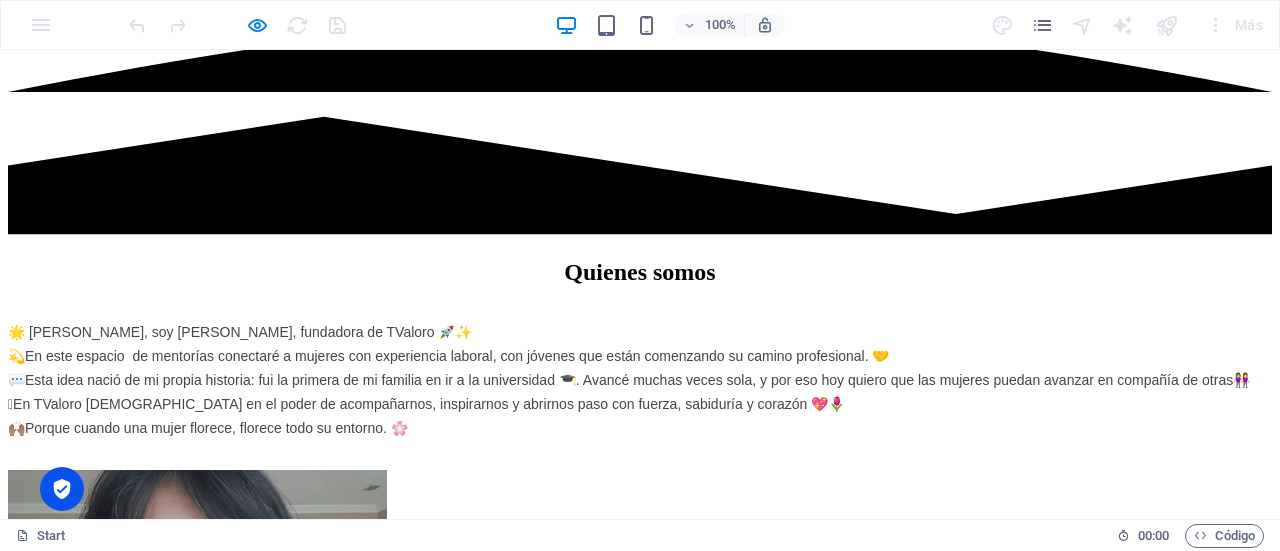 scroll, scrollTop: 2213, scrollLeft: 0, axis: vertical 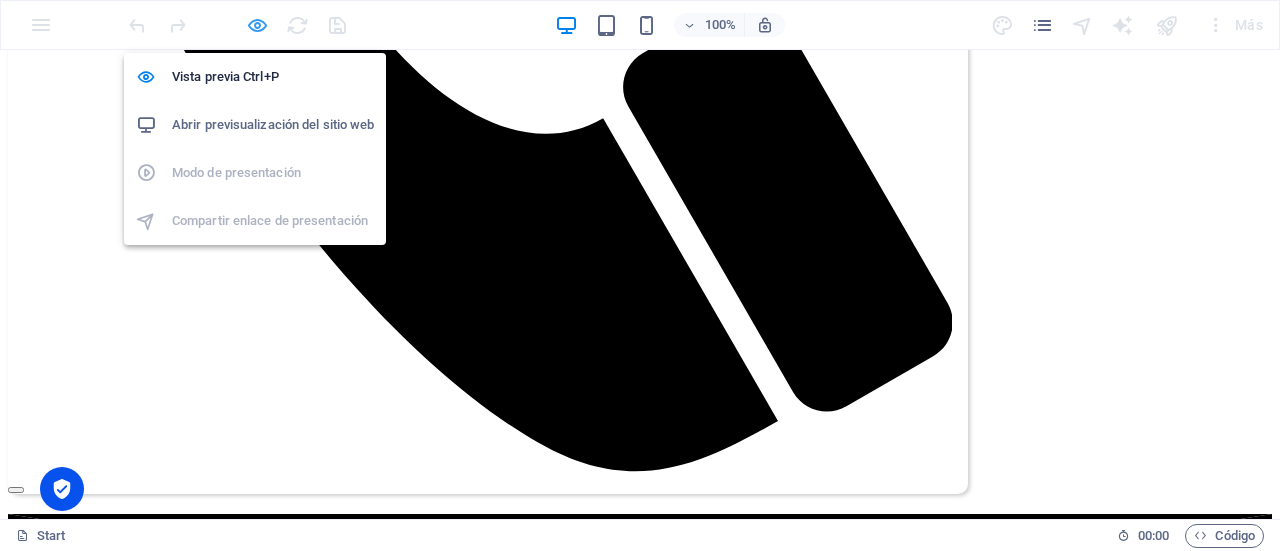 drag, startPoint x: 256, startPoint y: 27, endPoint x: 260, endPoint y: 13, distance: 14.56022 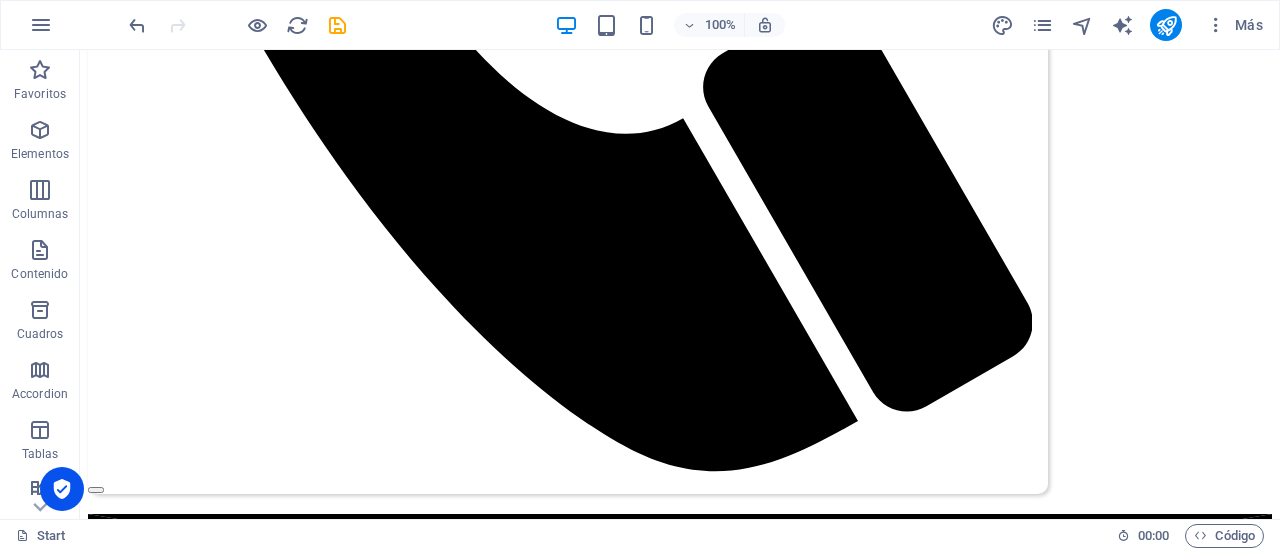scroll, scrollTop: 1951, scrollLeft: 0, axis: vertical 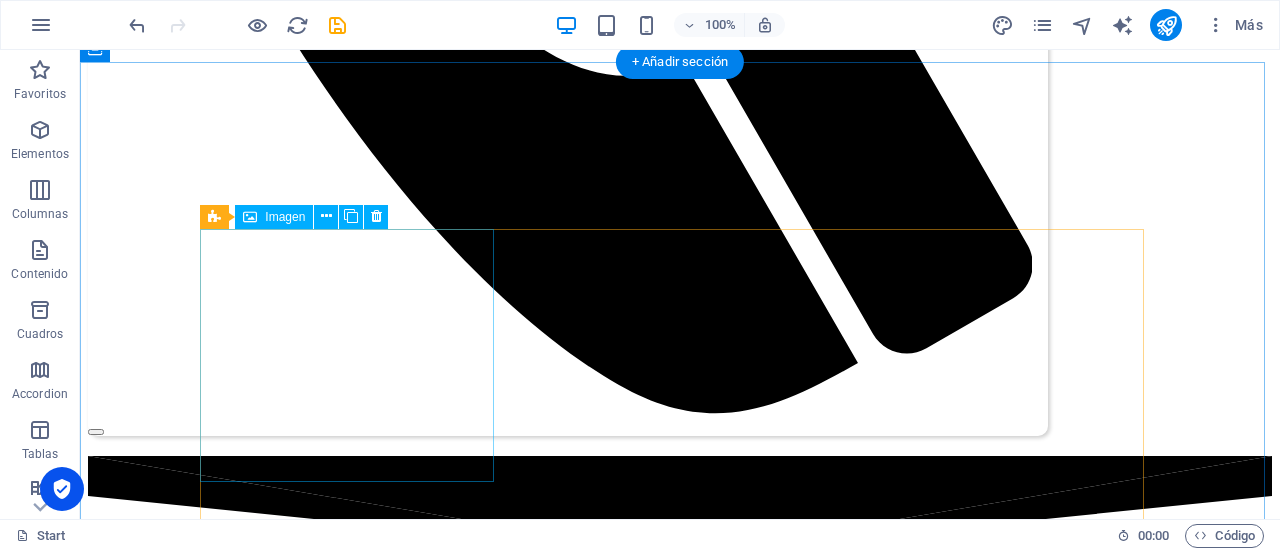 click at bounding box center [680, 3713] 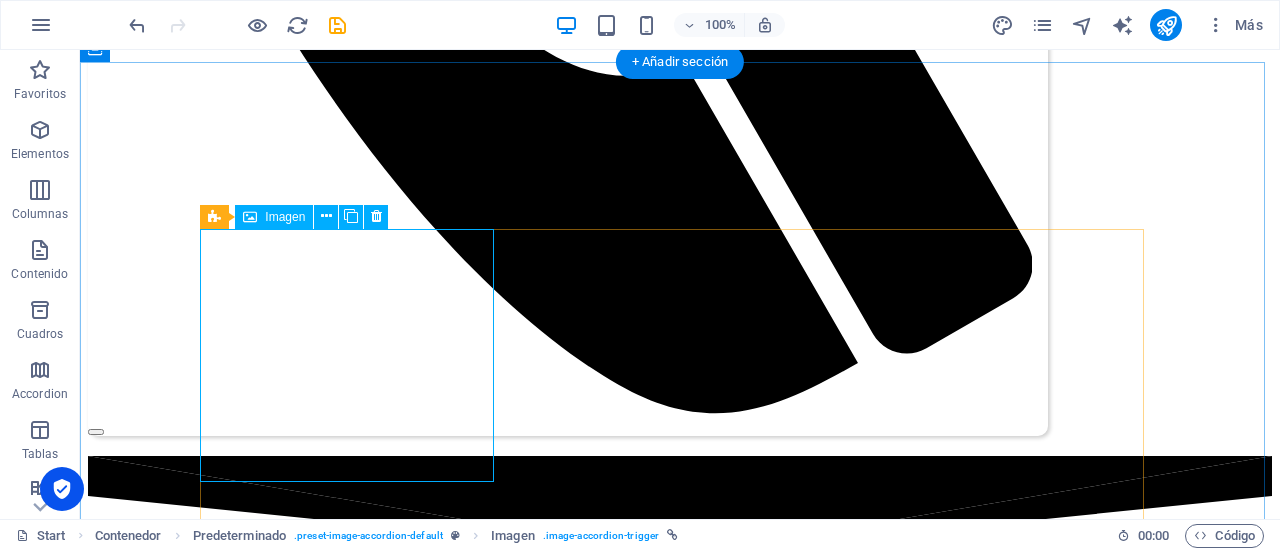 click at bounding box center (680, 3713) 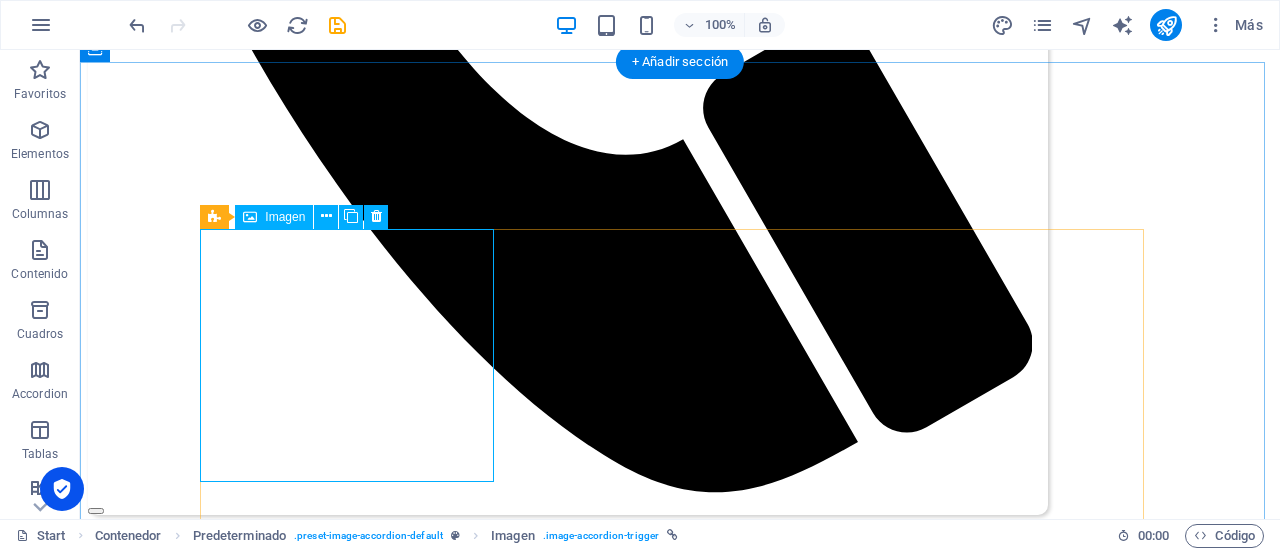 scroll, scrollTop: 1664, scrollLeft: 0, axis: vertical 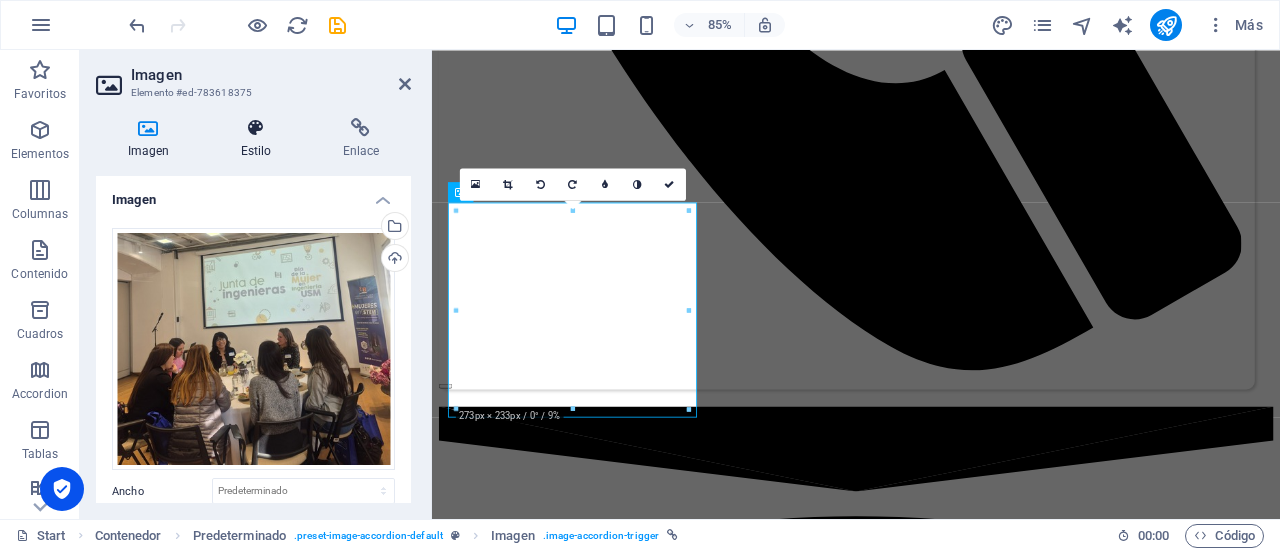 click at bounding box center [256, 128] 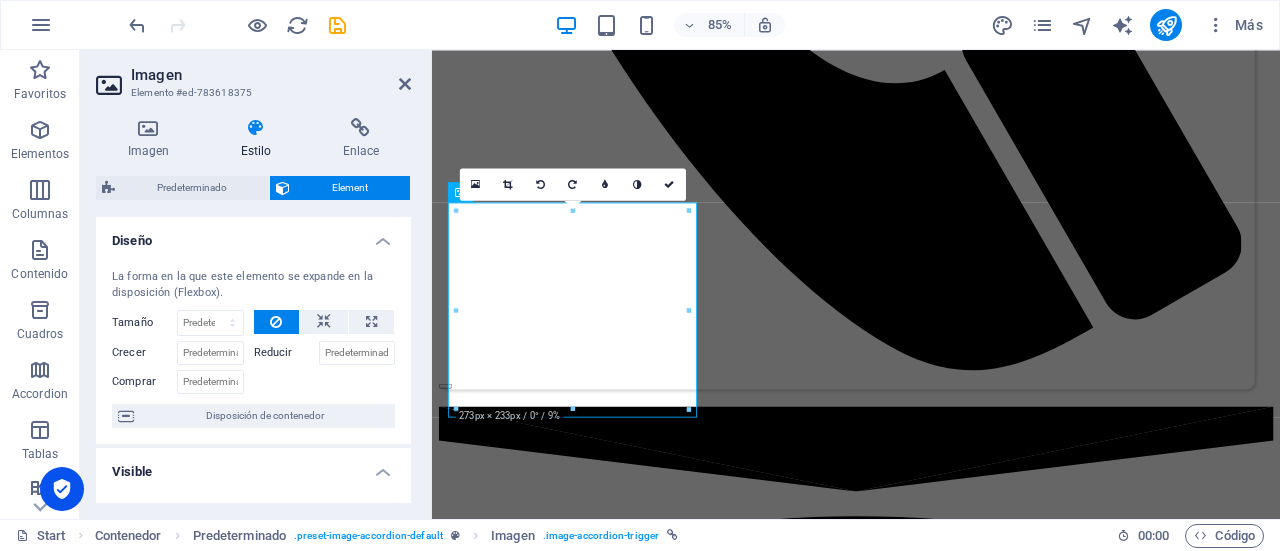 drag, startPoint x: 412, startPoint y: 275, endPoint x: 405, endPoint y: 321, distance: 46.52956 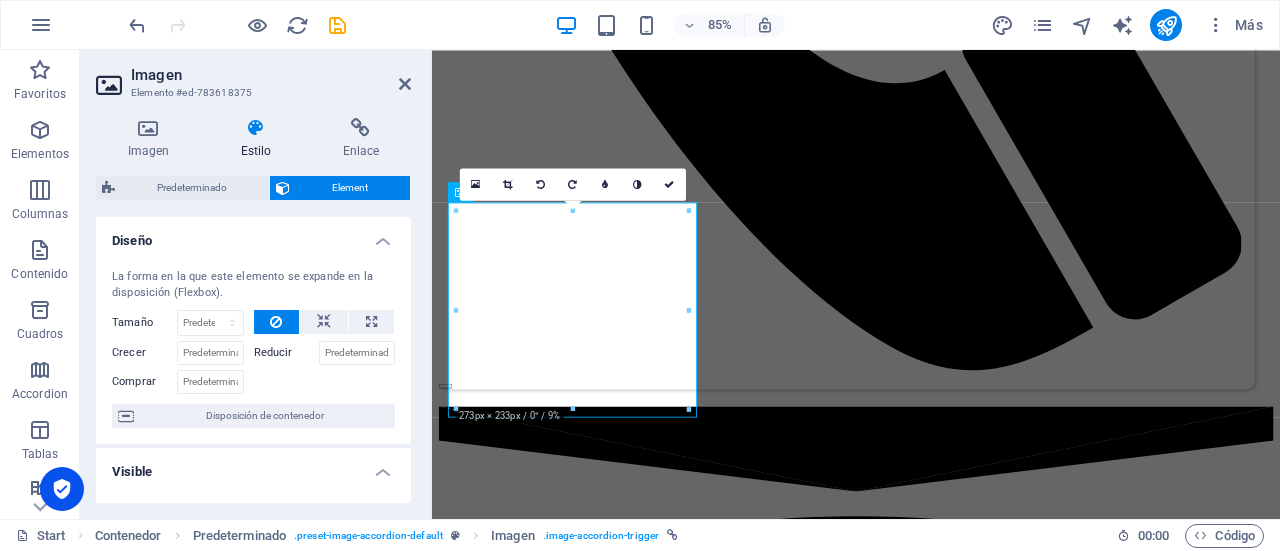 click on "Imagen Estilo Enlace Imagen Arrastra archivos aquí, haz clic para escoger archivos o  selecciona archivos de Archivos o de nuestra galería gratuita de fotos y vídeos Selecciona archivos del administrador de archivos, de la galería de fotos o carga archivo(s) Cargar Ancho Predeterminado automático px rem % em vh vw Ajustar imagen Ajustar imagen automáticamente a un ancho y alto fijo Altura Predeterminado automático px Alineación Lazyload La carga de imágenes tras la carga de la página mejora la velocidad de la página. Receptivo Automáticamente cargar tamaños optimizados de smartphone e imagen retina. Lightbox Usar como cabecera La imagen se ajustará en una etiqueta de cabecera H1. Resulta útil para dar al texto alternativo el peso de una cabecera H1, por ejemplo, para el logo. En caso de duda, dejar deseleccionado. Optimizado Las imágenes se comprimen para así mejorar la velocidad de las páginas. Posición Dirección Personalizado X offset 50 px rem % vh vw Y offset 50 px rem % vh vw Texto 8" at bounding box center [253, 310] 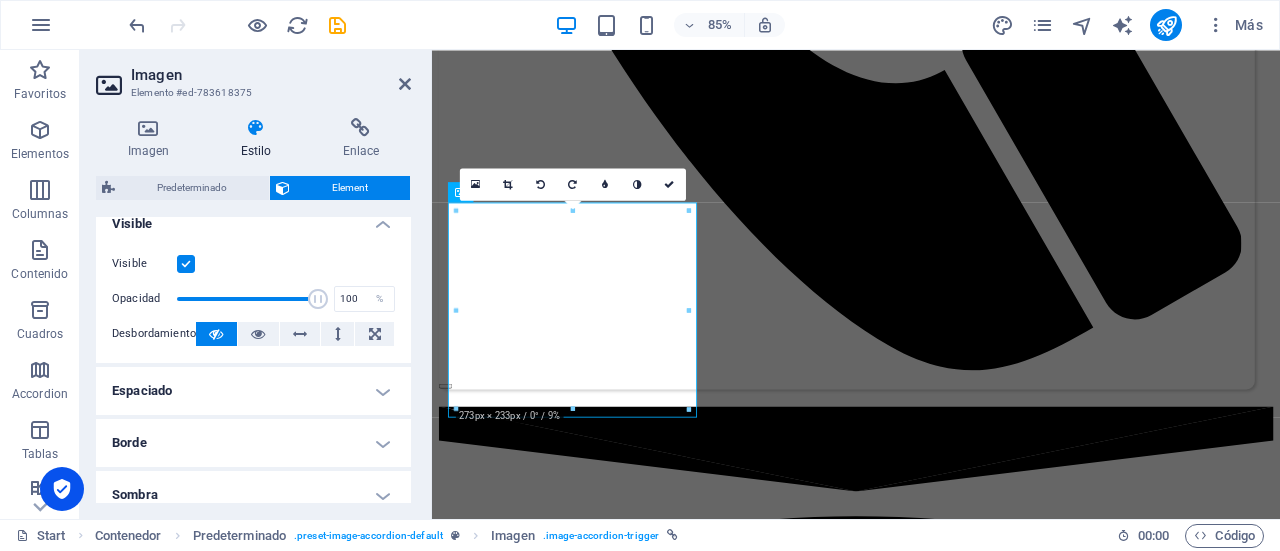 scroll, scrollTop: 250, scrollLeft: 0, axis: vertical 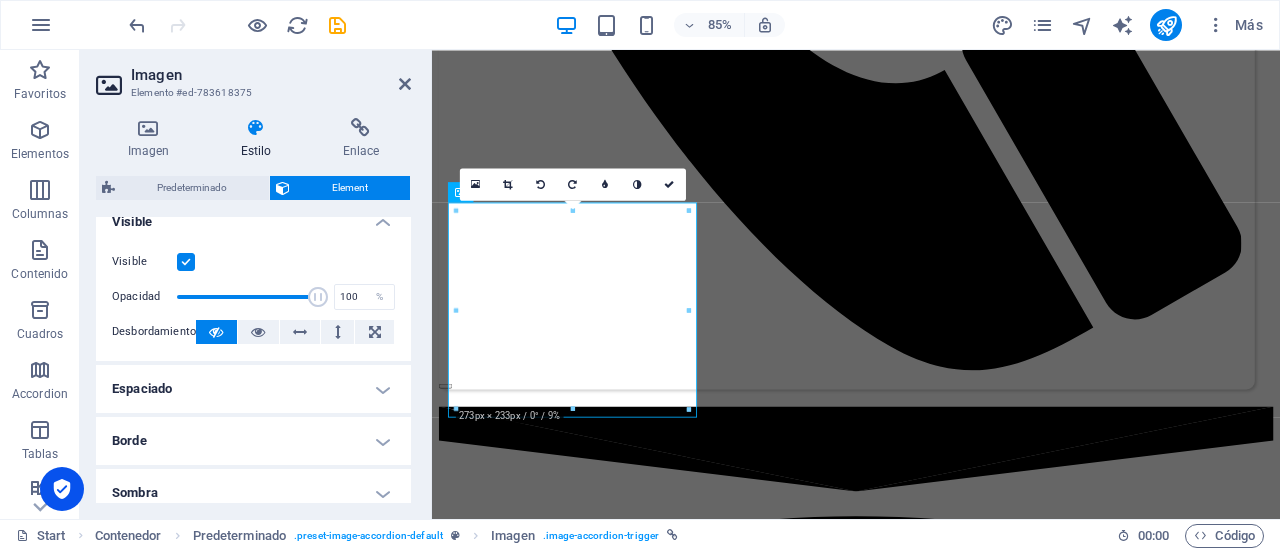click on "Espaciado" at bounding box center [253, 389] 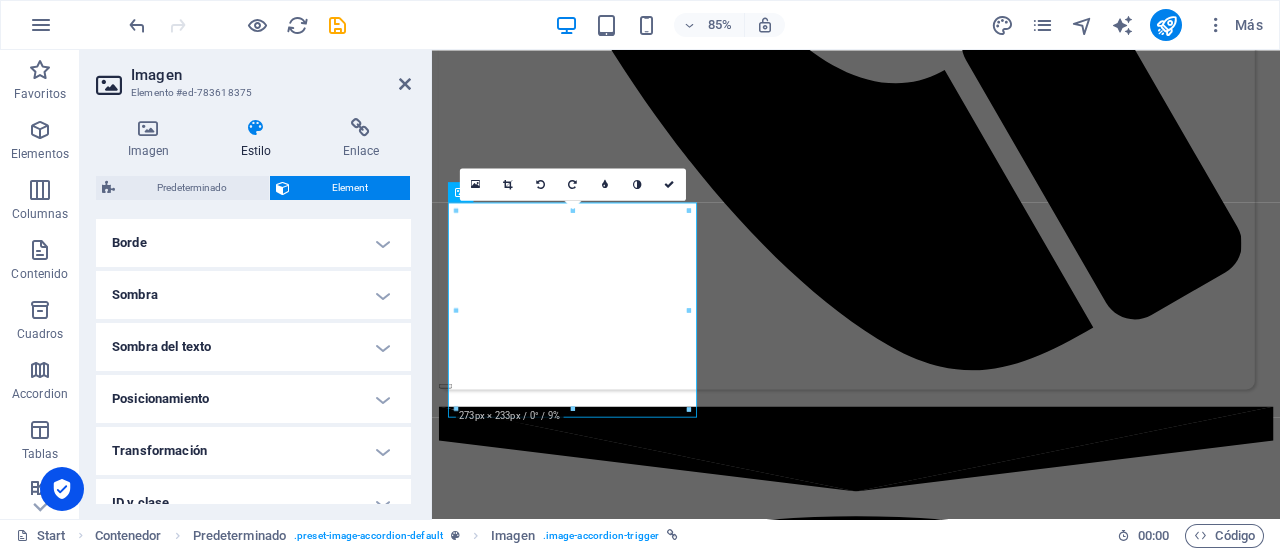 scroll, scrollTop: 550, scrollLeft: 0, axis: vertical 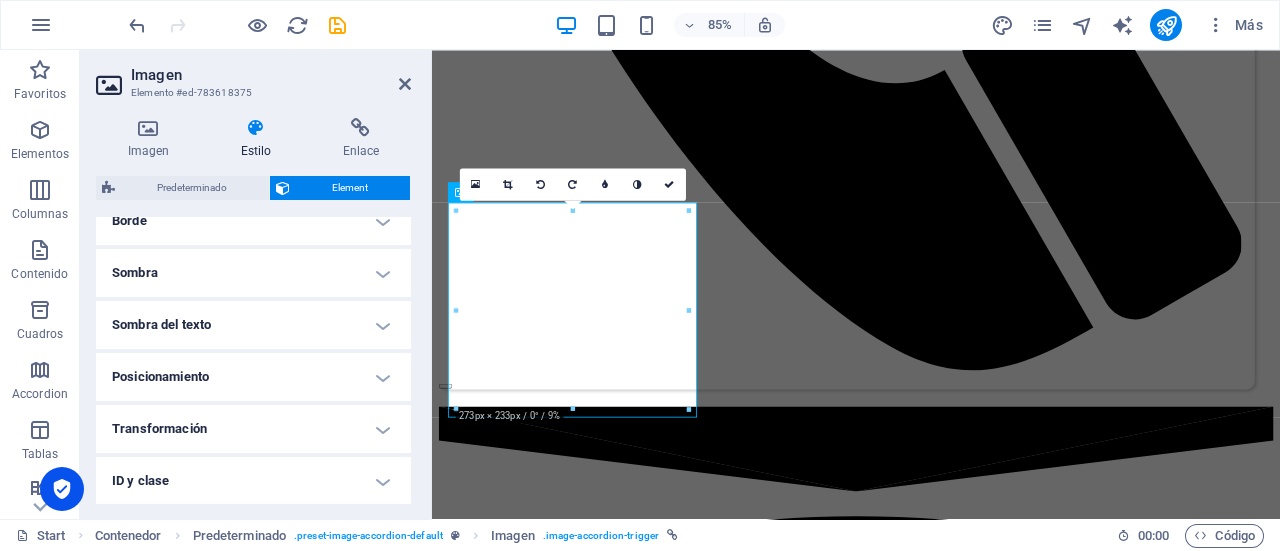 click on "Transformación" at bounding box center [253, 429] 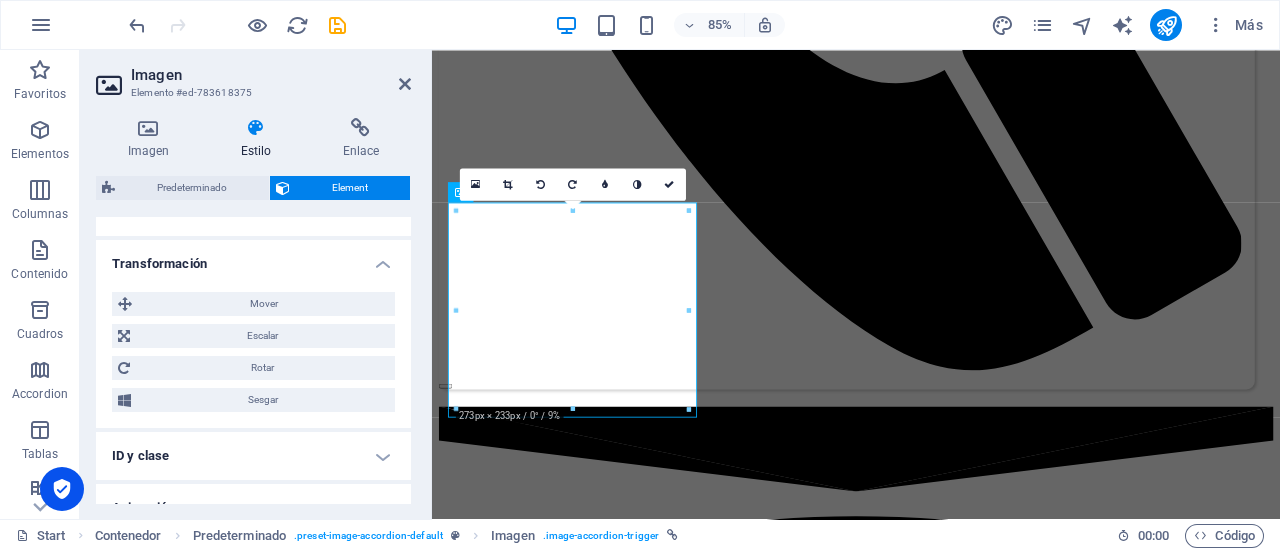 scroll, scrollTop: 736, scrollLeft: 0, axis: vertical 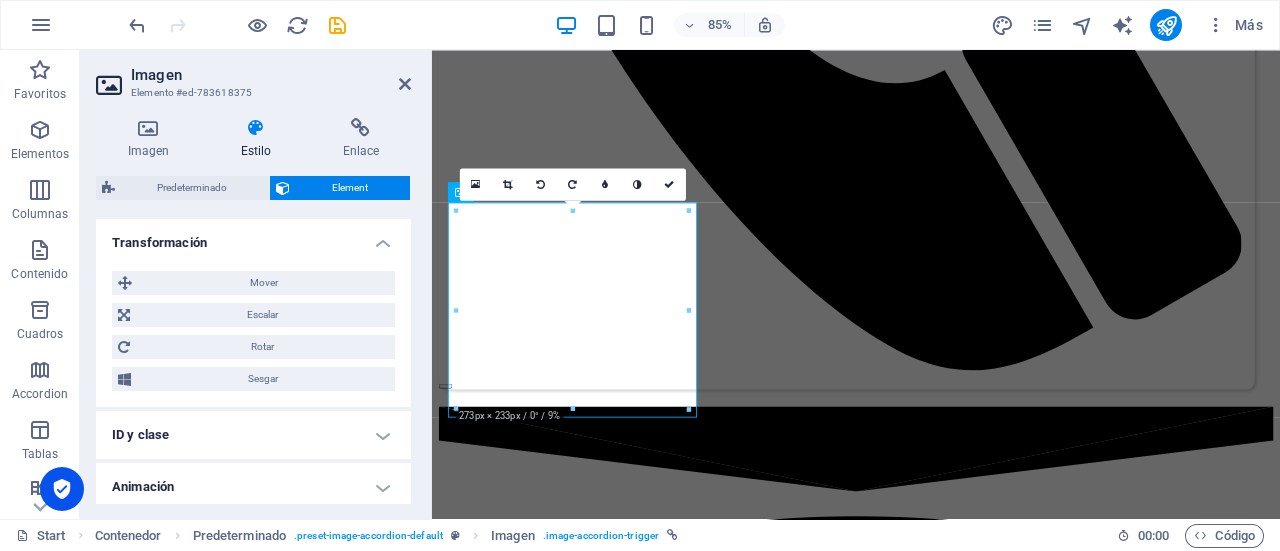 click on "Animación" at bounding box center [253, 487] 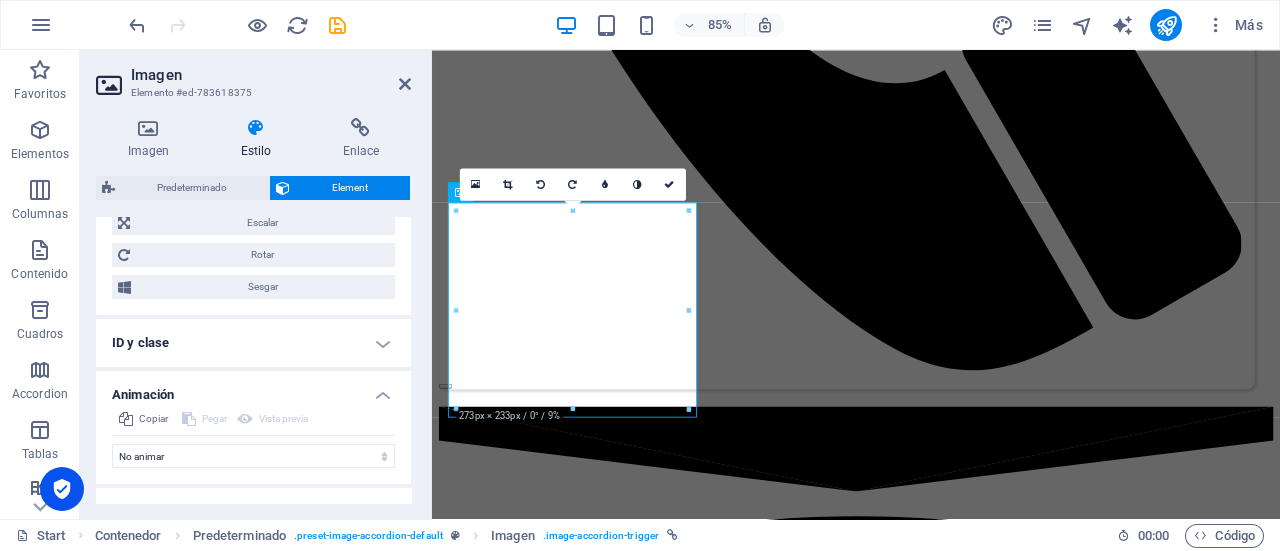 scroll, scrollTop: 858, scrollLeft: 0, axis: vertical 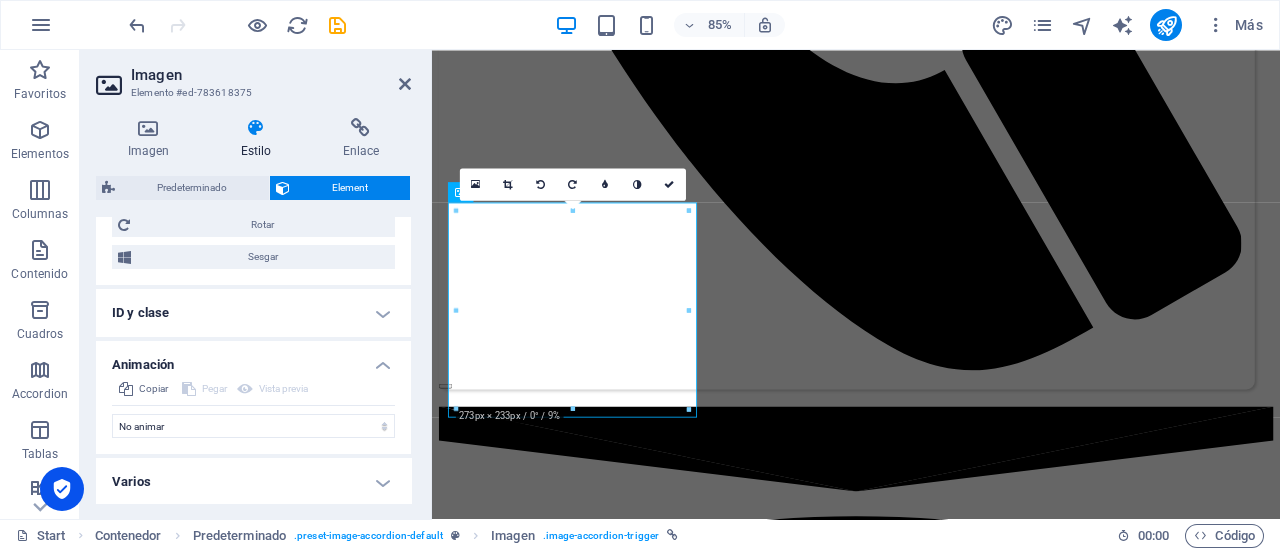 click on "Varios" at bounding box center (253, 482) 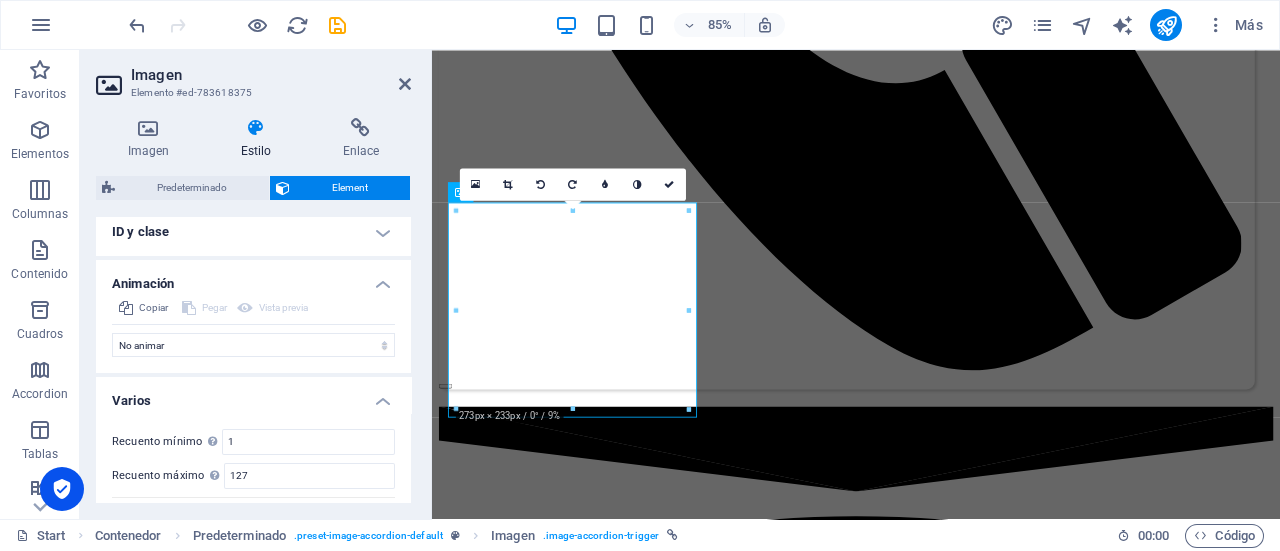 scroll, scrollTop: 980, scrollLeft: 0, axis: vertical 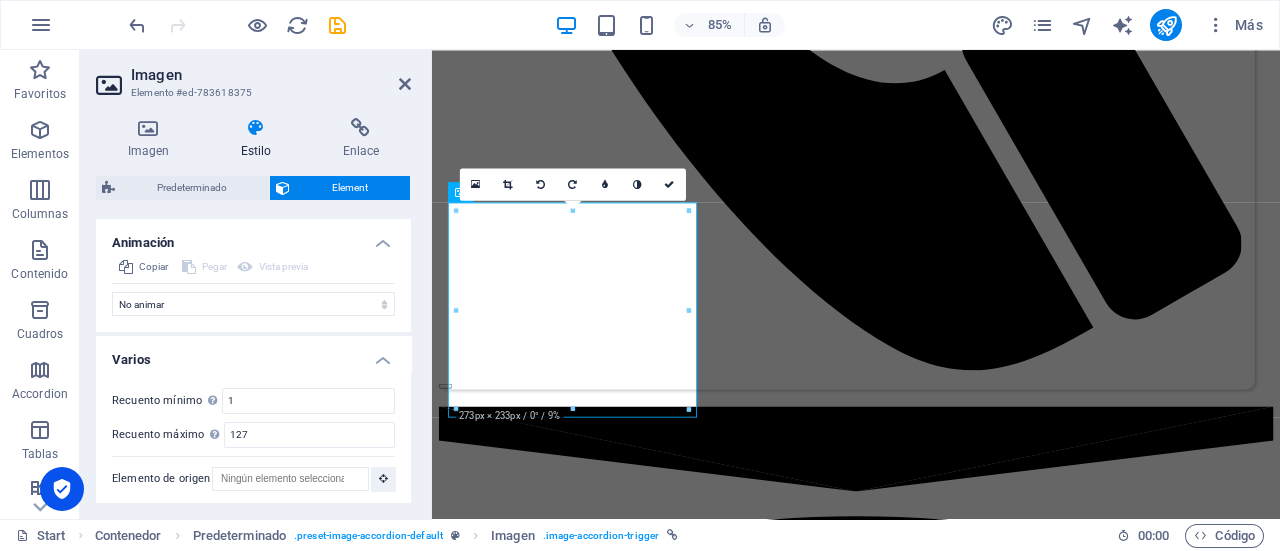 drag, startPoint x: 354, startPoint y: 136, endPoint x: 354, endPoint y: 100, distance: 36 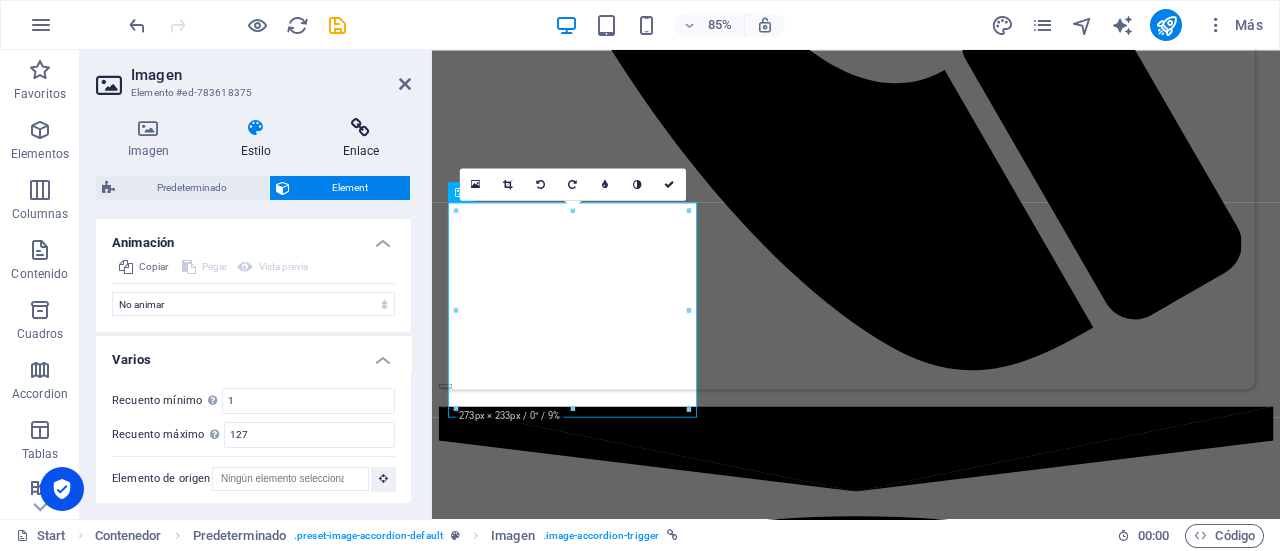 click on "Enlace" at bounding box center [361, 139] 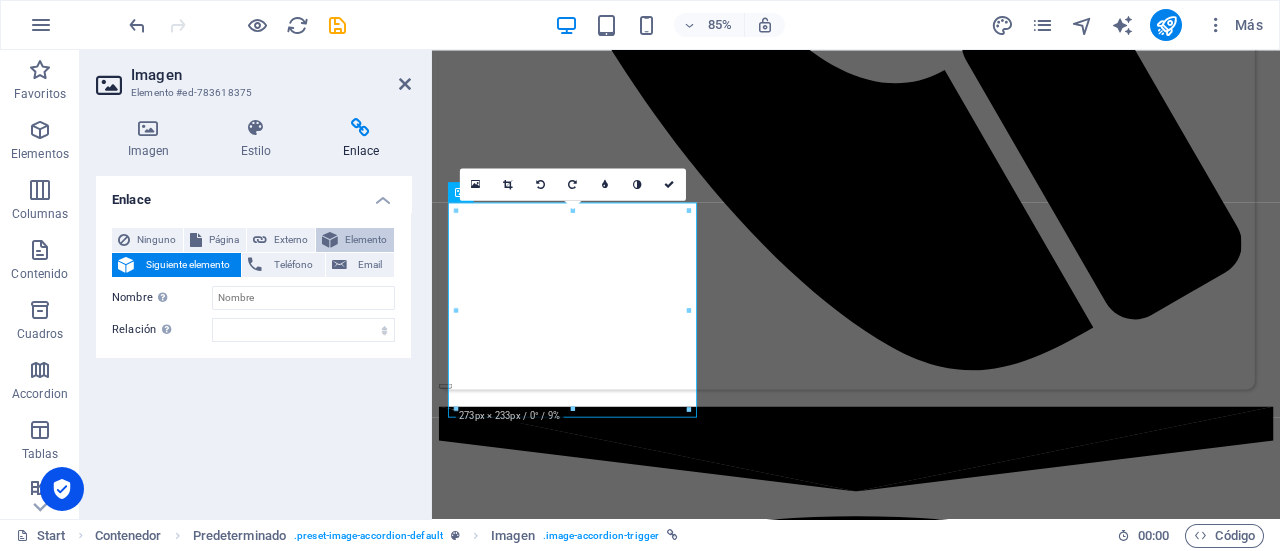 click on "Elemento" at bounding box center (366, 240) 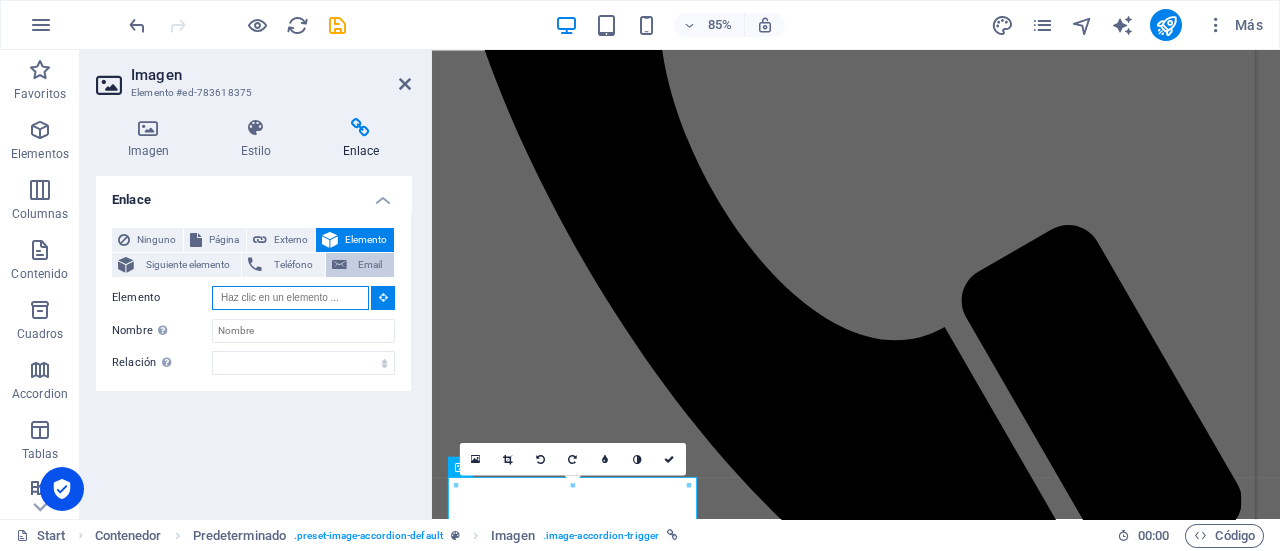 scroll, scrollTop: 1320, scrollLeft: 0, axis: vertical 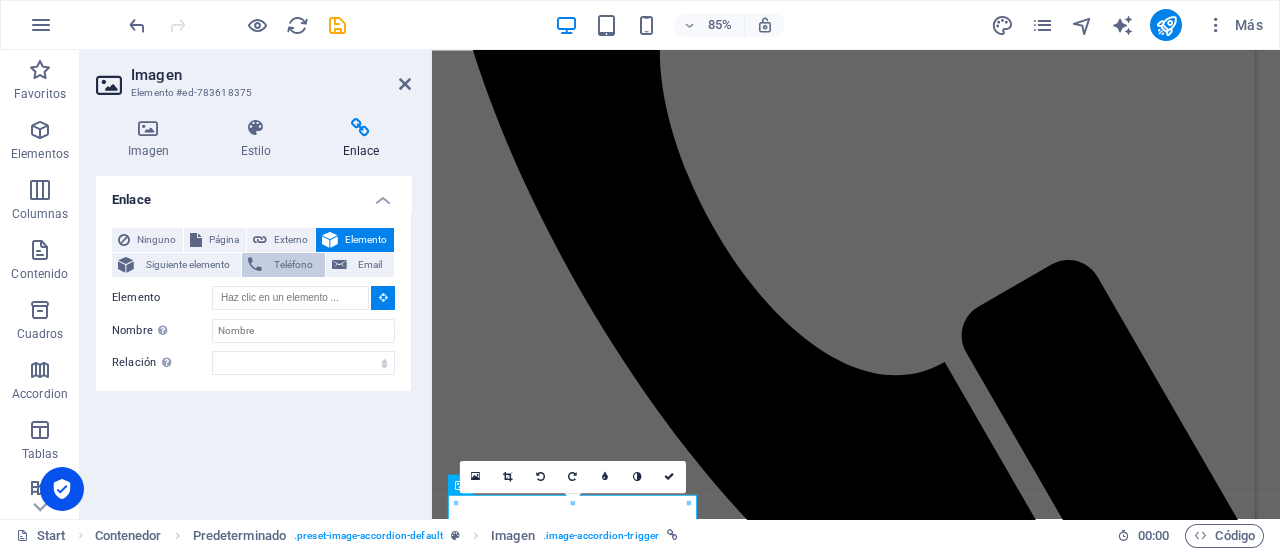 drag, startPoint x: 348, startPoint y: 266, endPoint x: 305, endPoint y: 252, distance: 45.221676 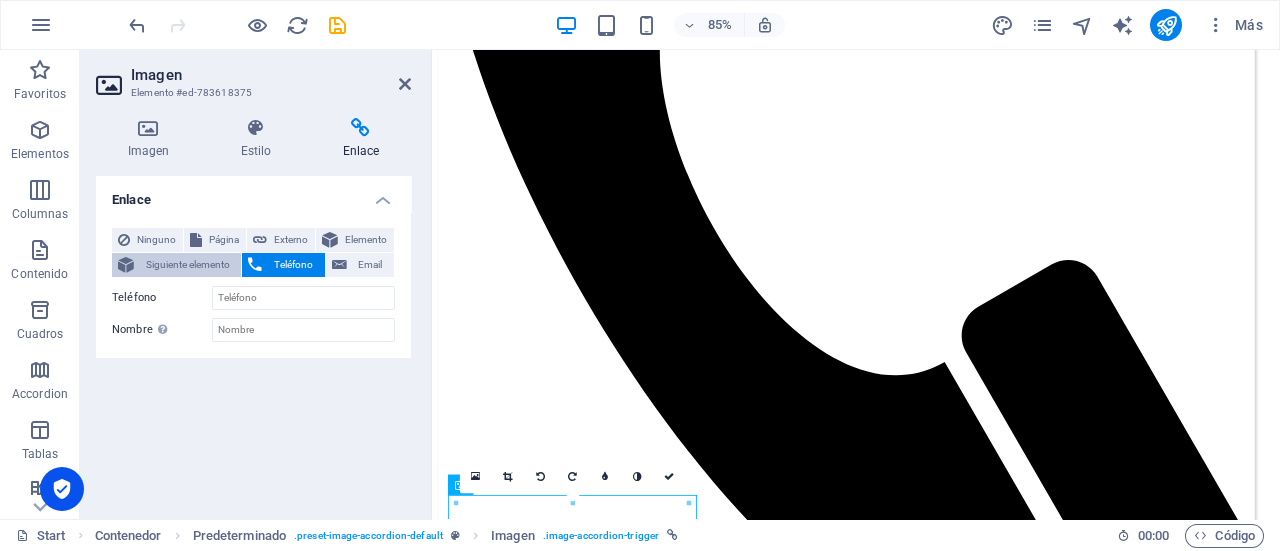 click on "Siguiente elemento" at bounding box center [187, 265] 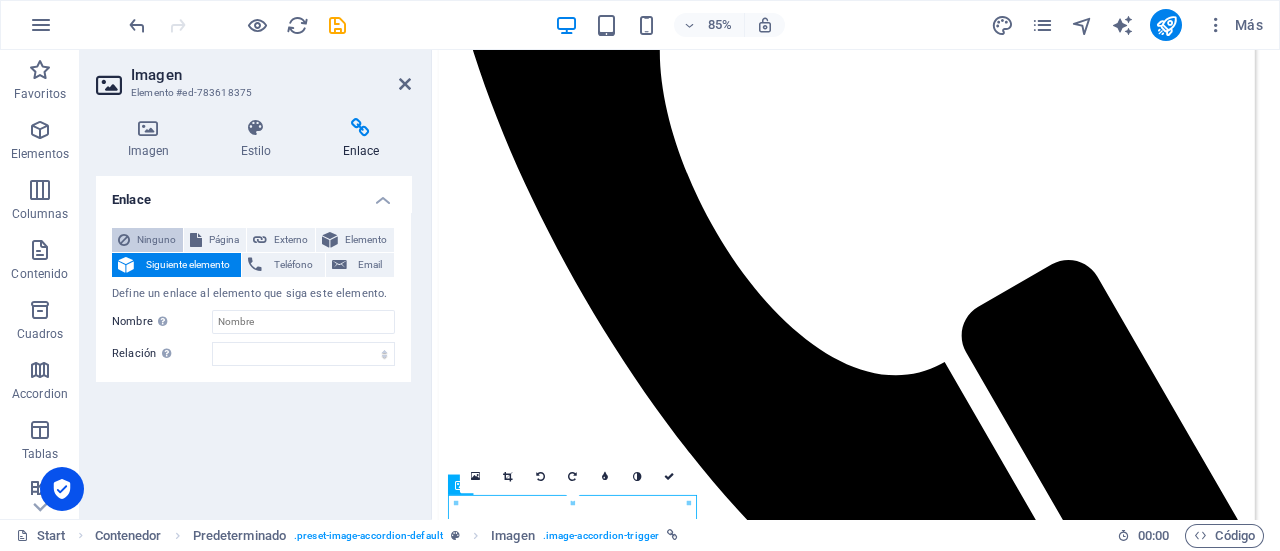 click on "Ninguno" at bounding box center (156, 240) 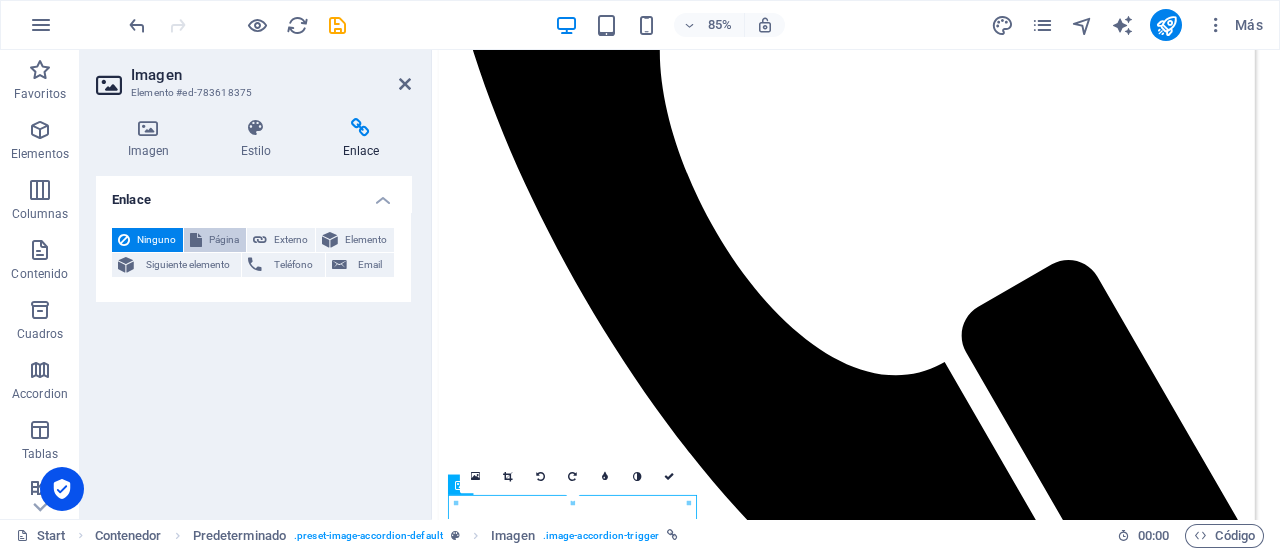 click on "Página" at bounding box center [224, 240] 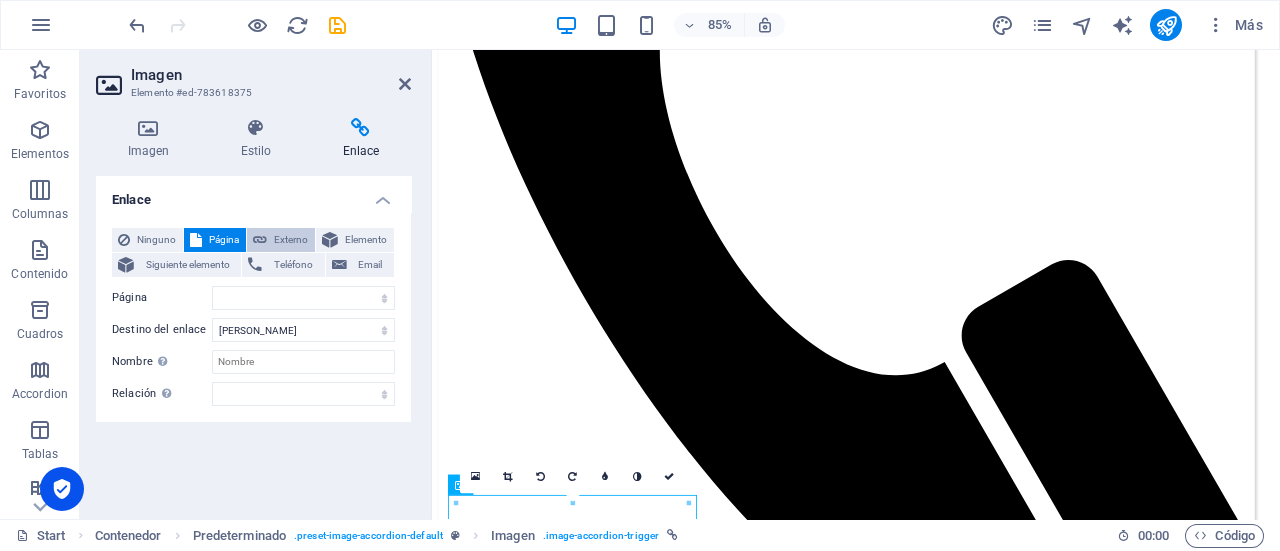 click on "Externo" at bounding box center (291, 240) 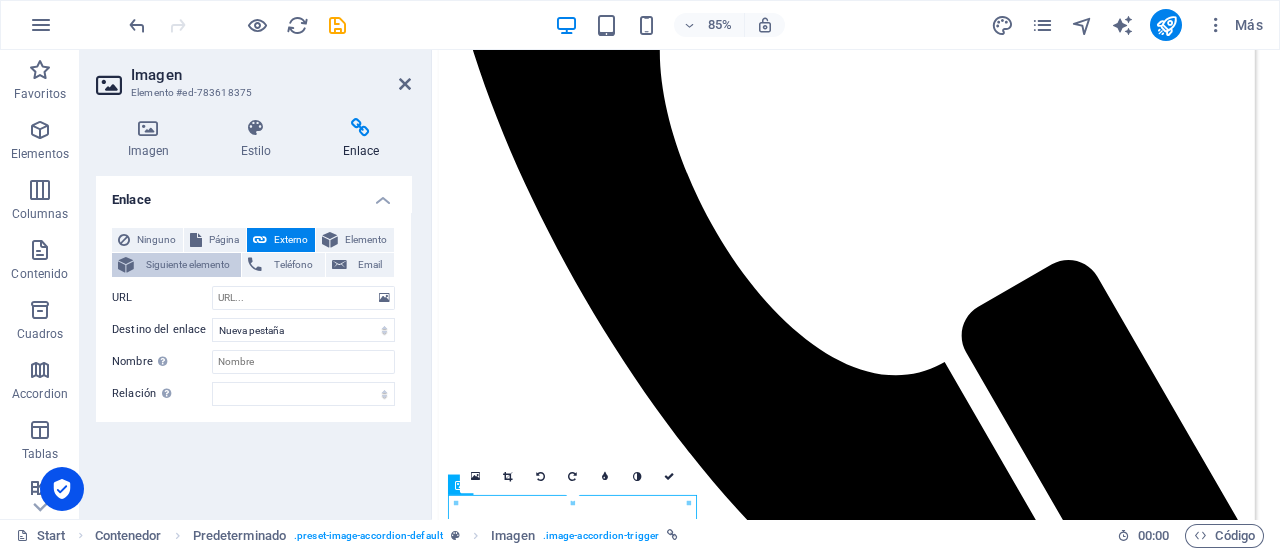 click on "Siguiente elemento" at bounding box center (187, 265) 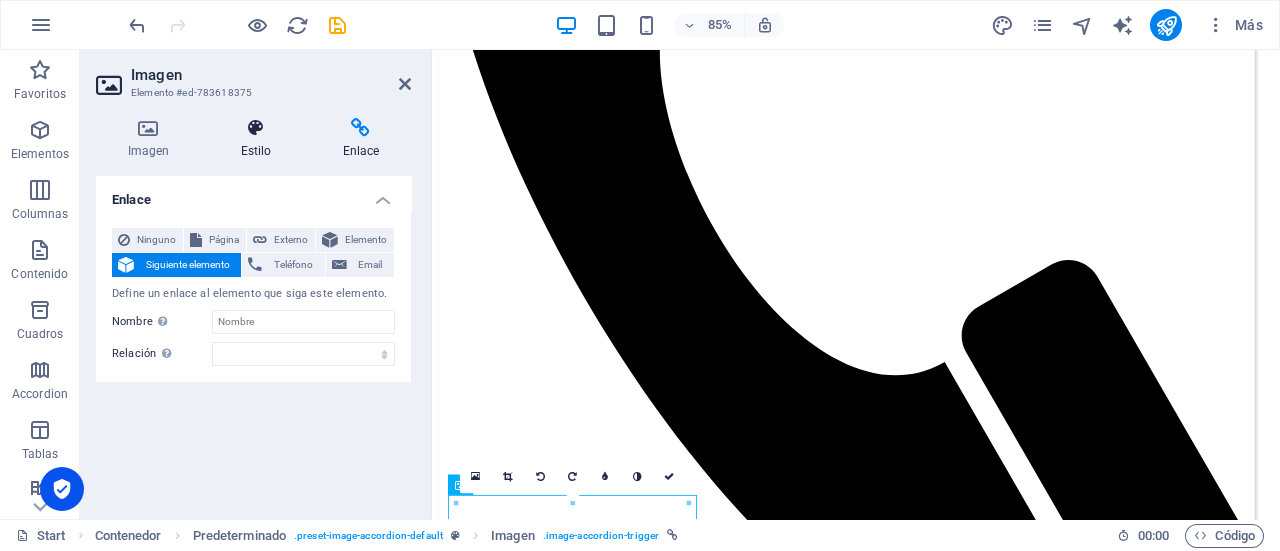 click on "Estilo" at bounding box center [260, 139] 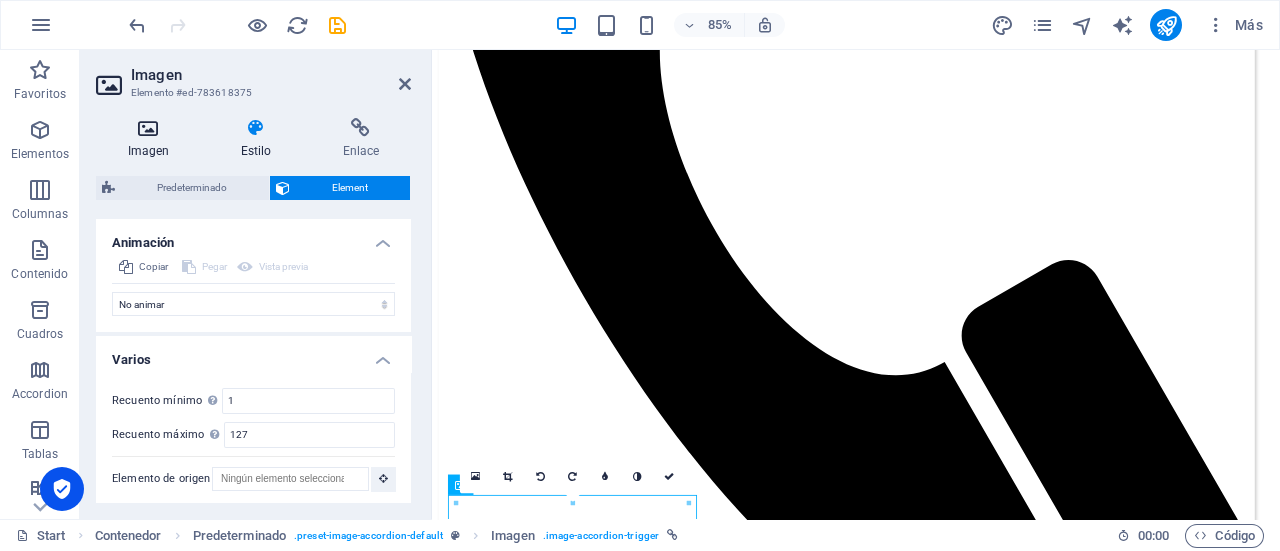 click on "Imagen" at bounding box center (152, 139) 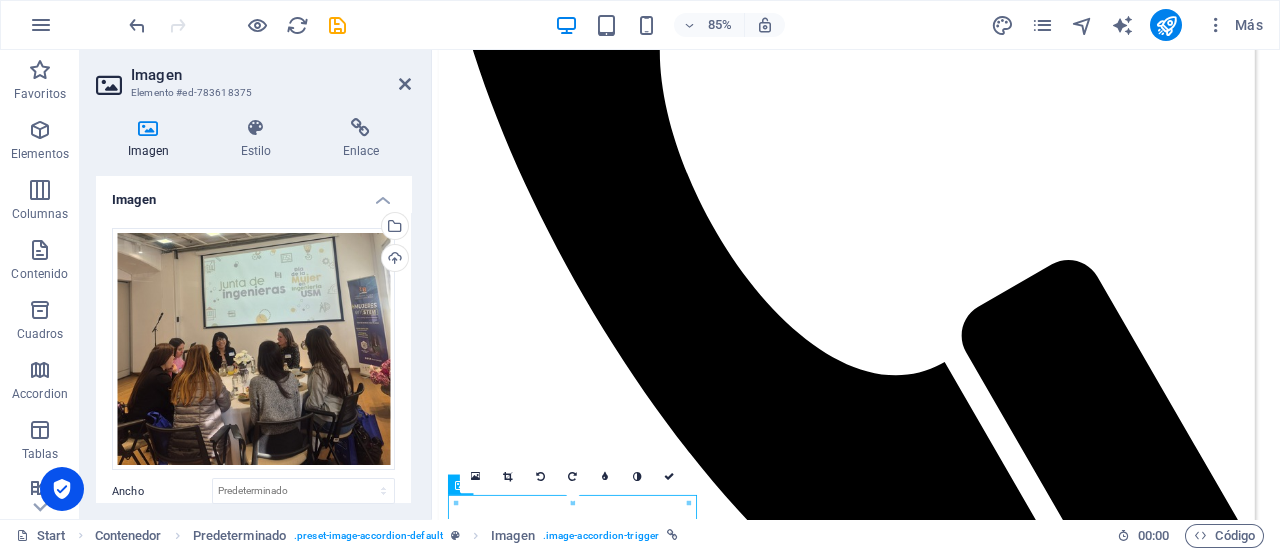 drag, startPoint x: 414, startPoint y: 287, endPoint x: 406, endPoint y: 313, distance: 27.202942 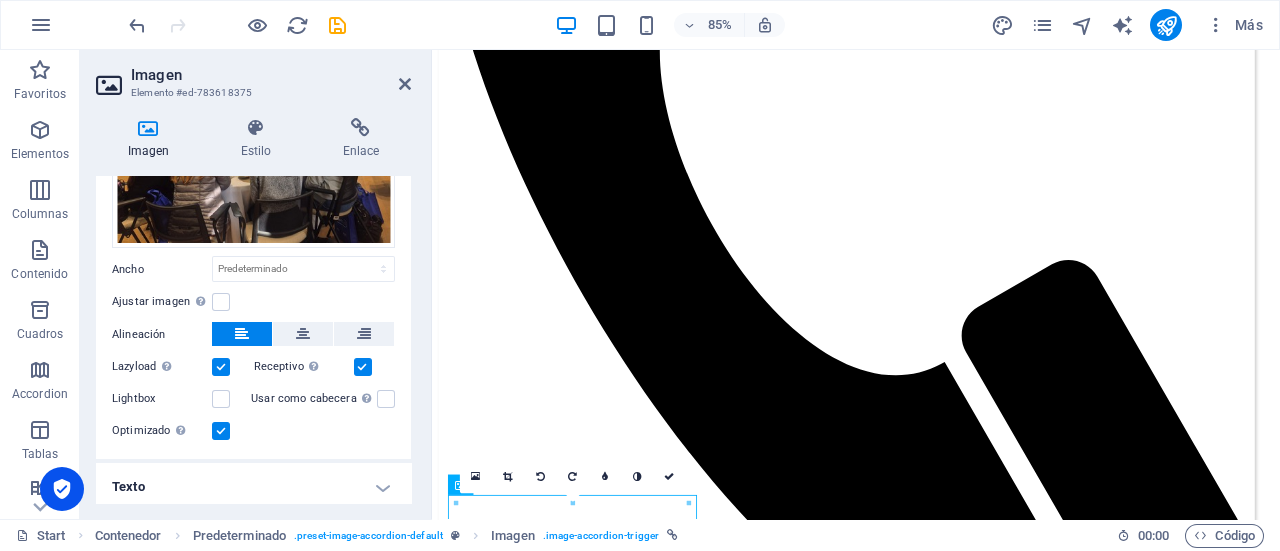 scroll, scrollTop: 226, scrollLeft: 0, axis: vertical 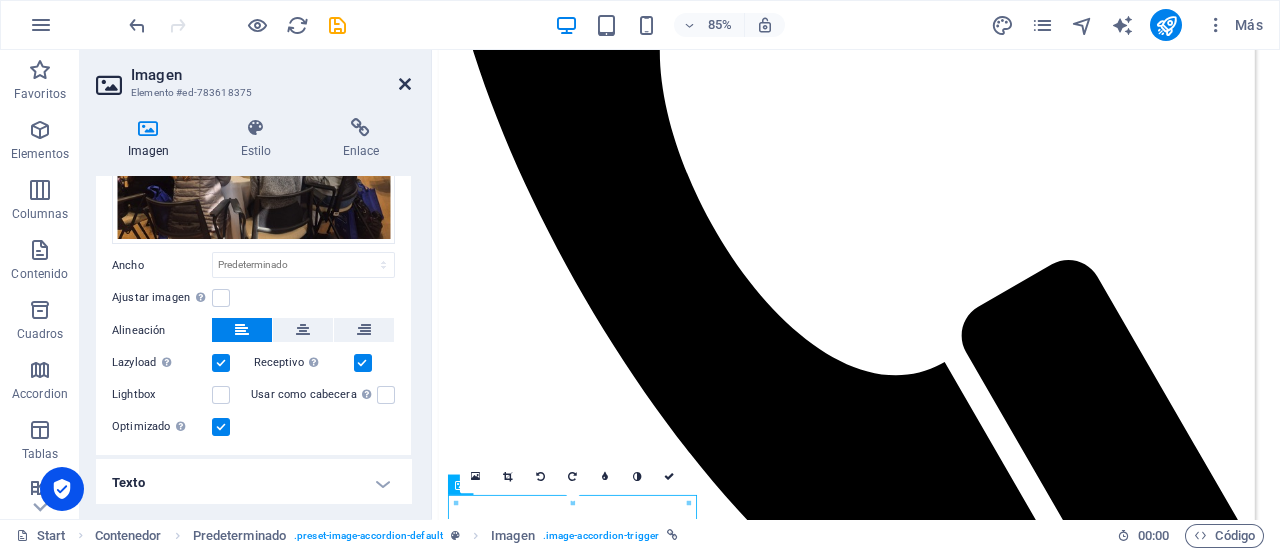 click at bounding box center [405, 84] 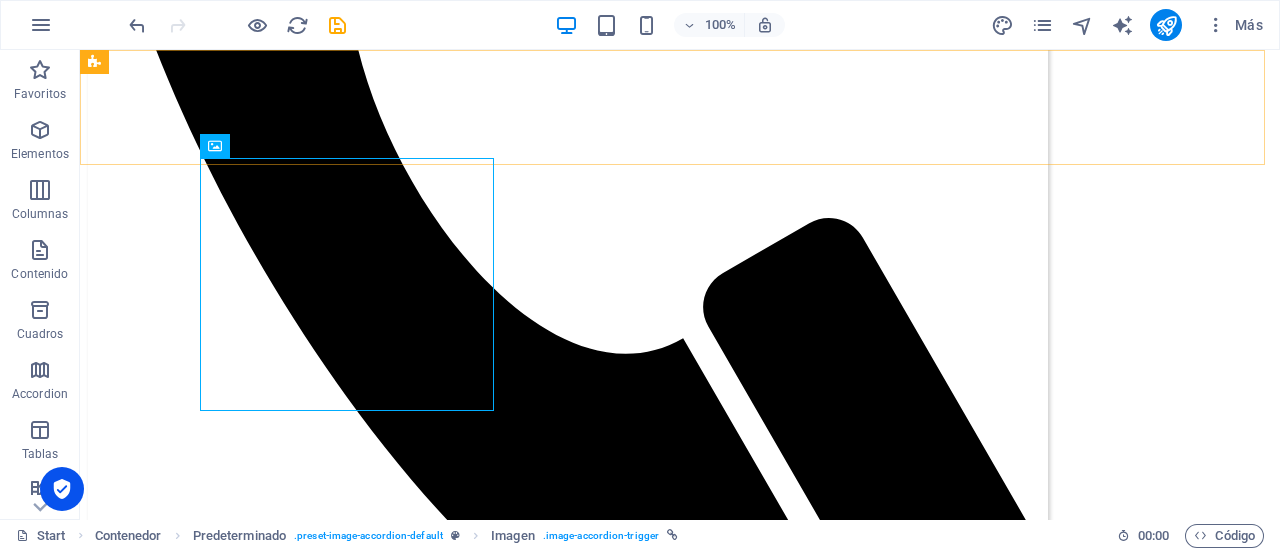 scroll, scrollTop: 1669, scrollLeft: 0, axis: vertical 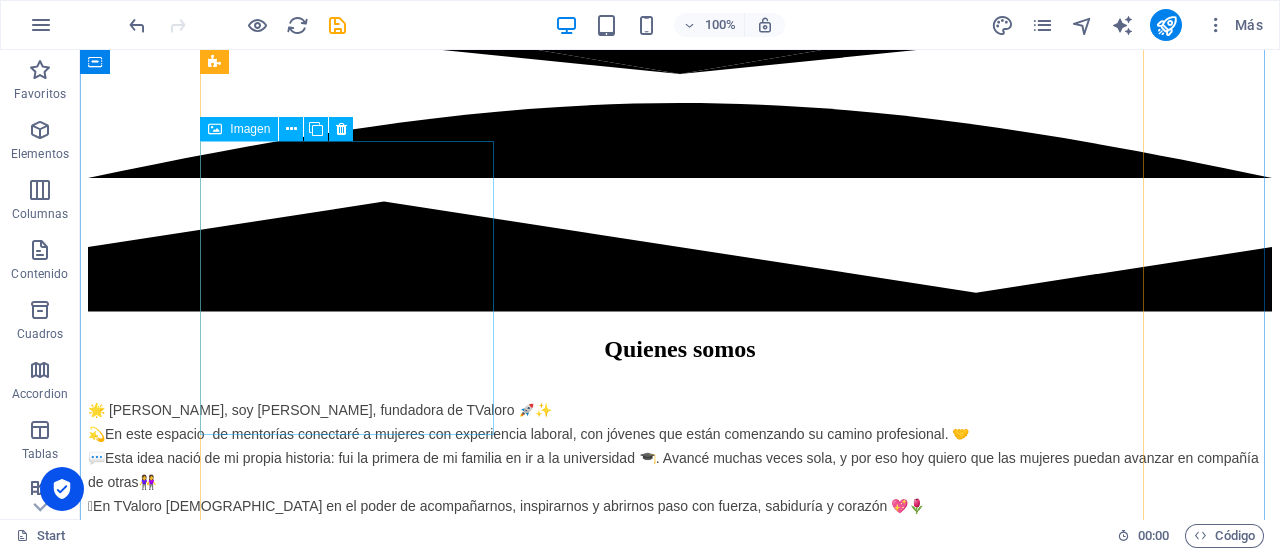 click at bounding box center [680, 4243] 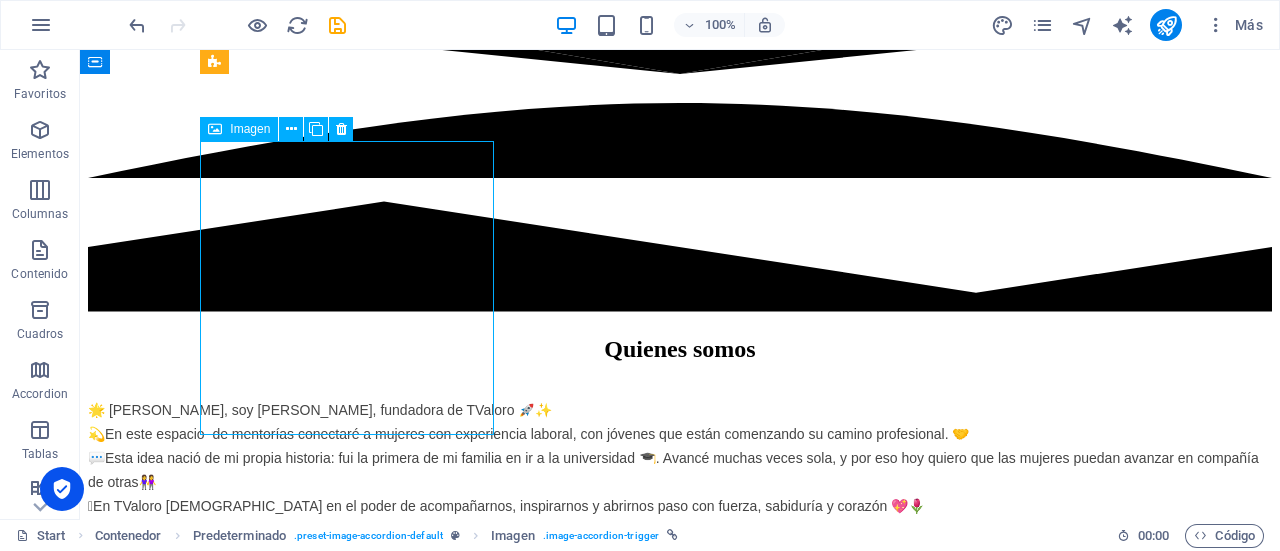 click at bounding box center [680, 4243] 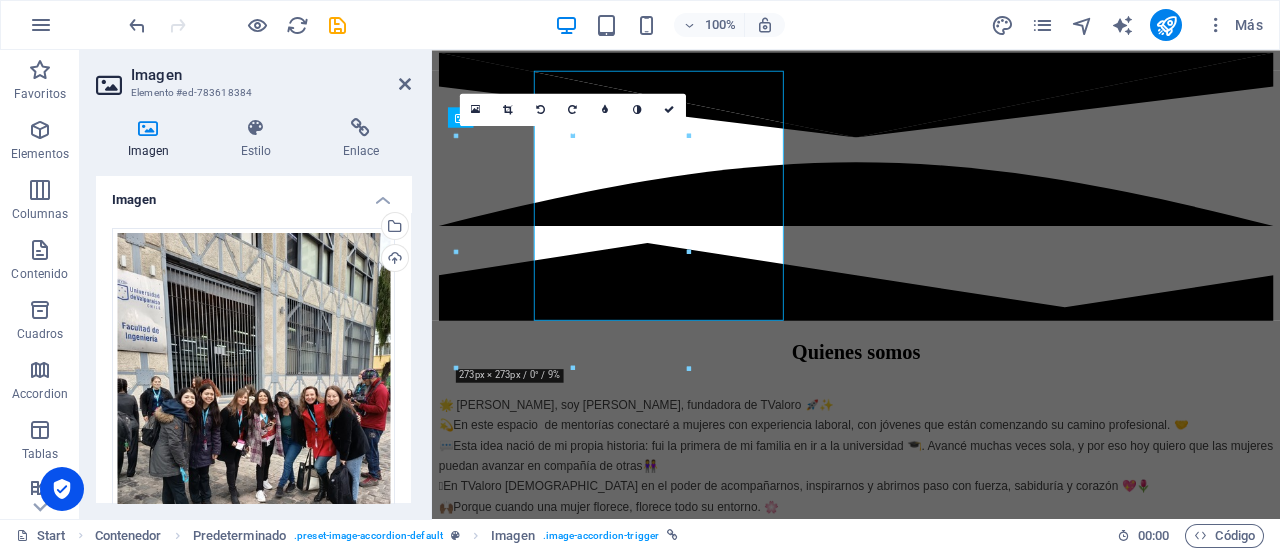 scroll, scrollTop: 2146, scrollLeft: 0, axis: vertical 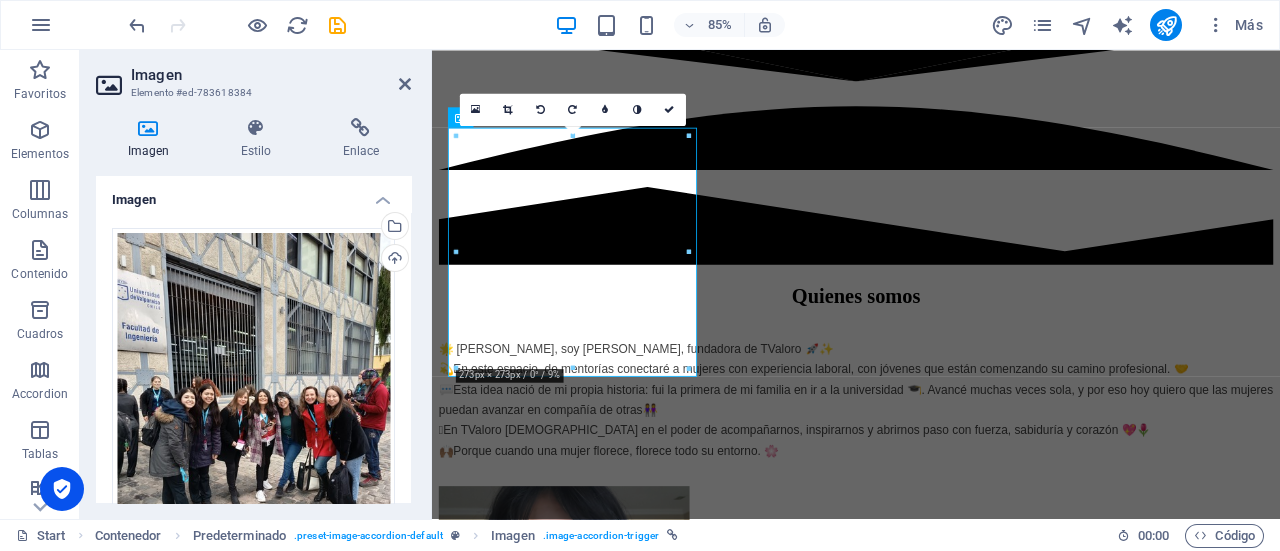 drag, startPoint x: 405, startPoint y: 323, endPoint x: 402, endPoint y: 388, distance: 65.06919 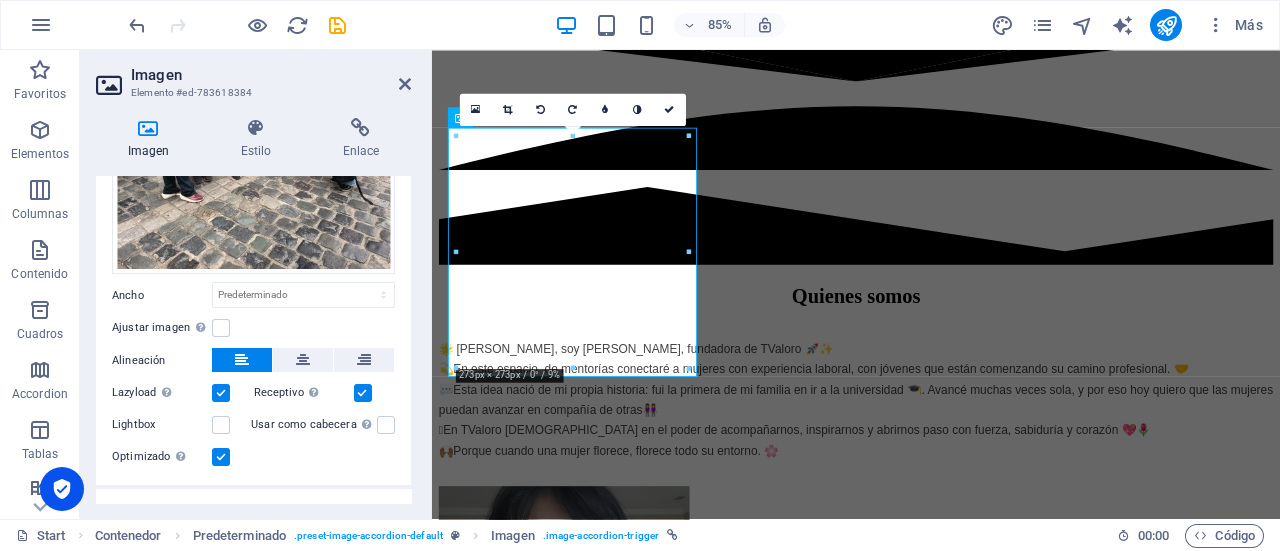 scroll, scrollTop: 355, scrollLeft: 0, axis: vertical 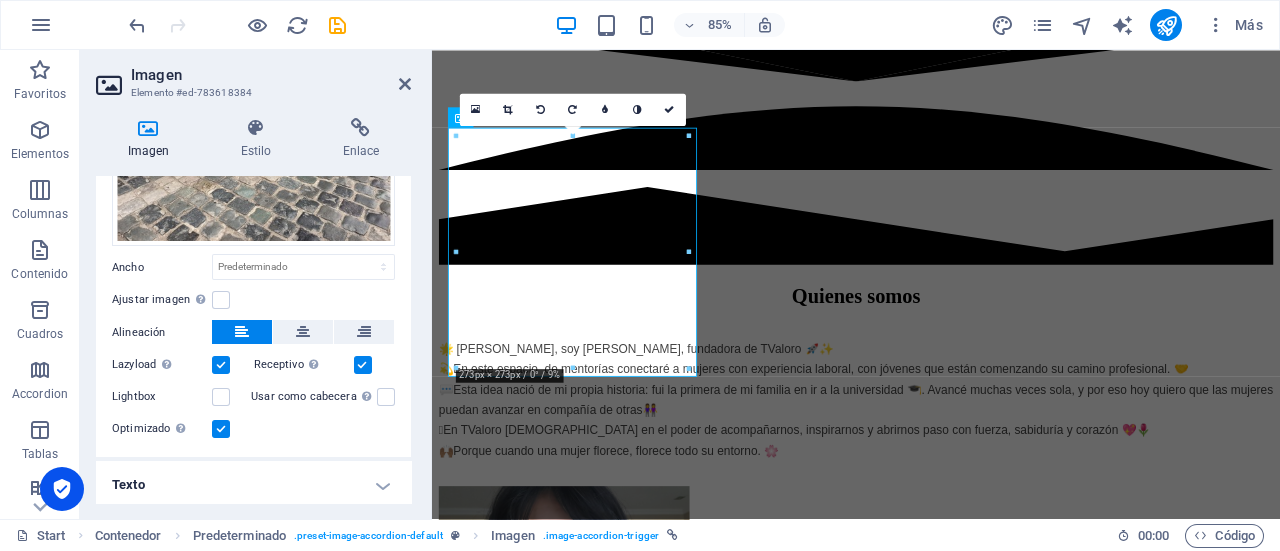 click on "Texto" at bounding box center [253, 485] 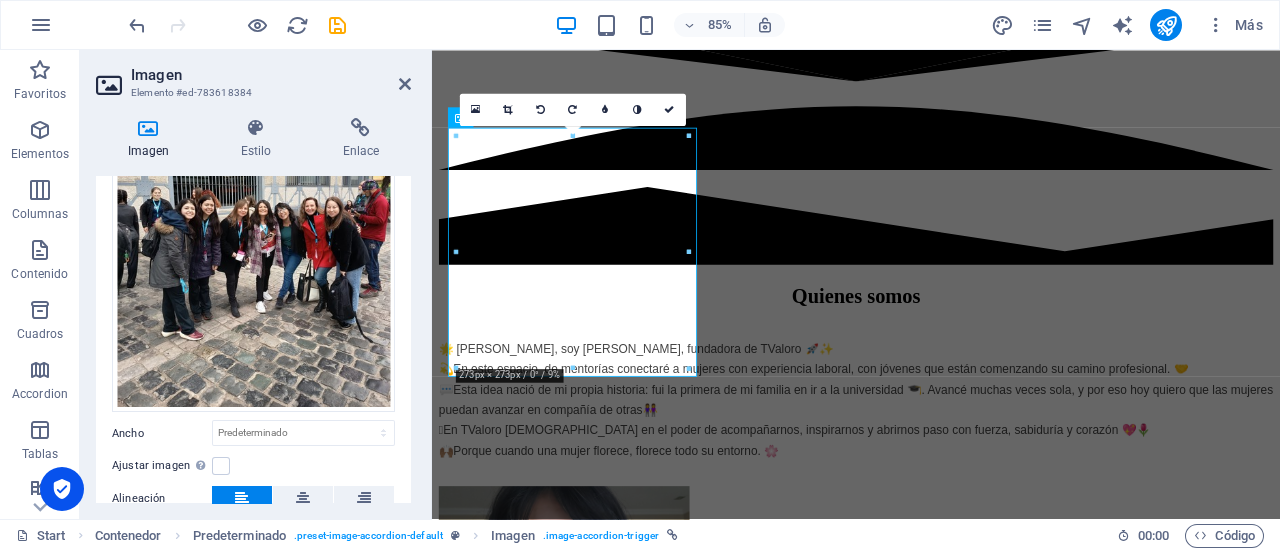 scroll, scrollTop: 166, scrollLeft: 0, axis: vertical 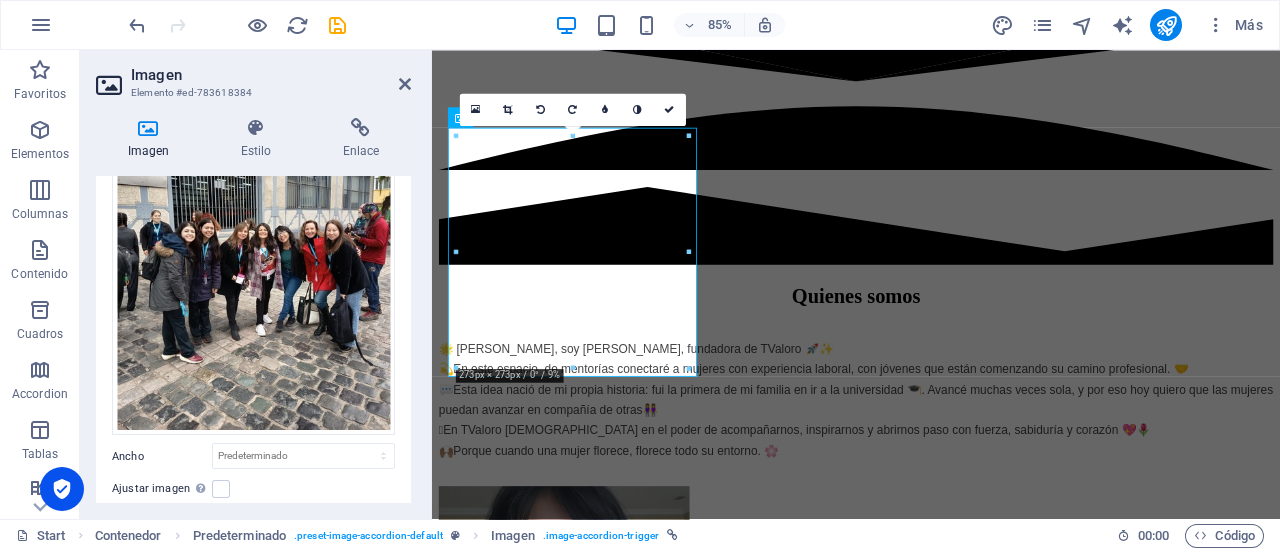 click on "Arrastra archivos aquí, haz clic para escoger archivos o  selecciona archivos de Archivos o de nuestra galería gratuita de fotos y vídeos Selecciona archivos del administrador de archivos, de la galería de fotos o carga archivo(s) Cargar Ancho Predeterminado automático px rem % em vh vw Ajustar imagen Ajustar imagen automáticamente a un ancho y alto fijo Altura Predeterminado automático px Alineación Lazyload La carga de imágenes tras la carga de la página mejora la velocidad de la página. Receptivo Automáticamente cargar tamaños optimizados de smartphone e imagen retina. Lightbox Usar como cabecera La imagen se ajustará en una etiqueta de cabecera H1. Resulta útil para dar al texto alternativo el peso de una cabecera H1, por ejemplo, para el logo. En caso de duda, dejar deseleccionado. Optimizado Las imágenes se comprimen para así mejorar la velocidad de las páginas. Posición Dirección Personalizado X offset 50 px rem % vh vw Y offset 50 px rem % vh vw" at bounding box center (253, 346) 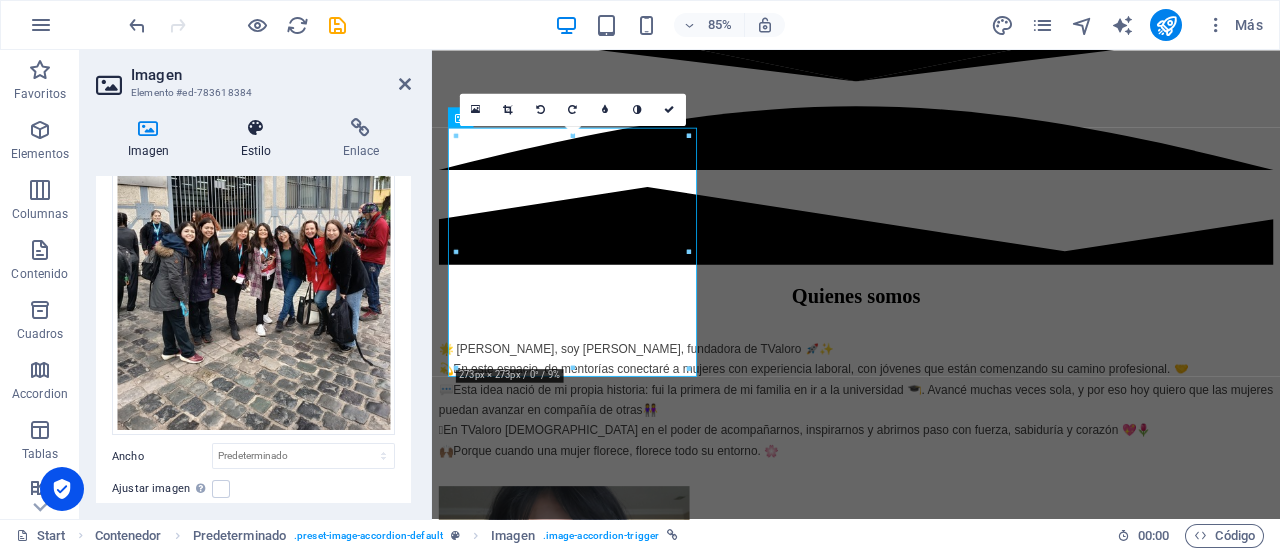 click at bounding box center [256, 128] 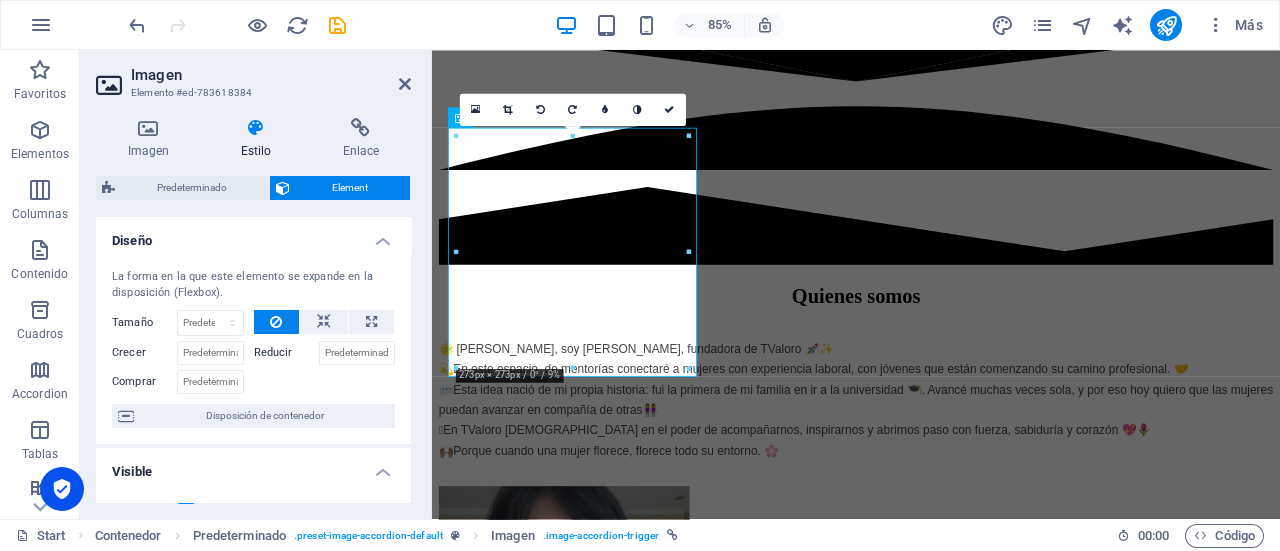 drag, startPoint x: 411, startPoint y: 298, endPoint x: 386, endPoint y: 371, distance: 77.16217 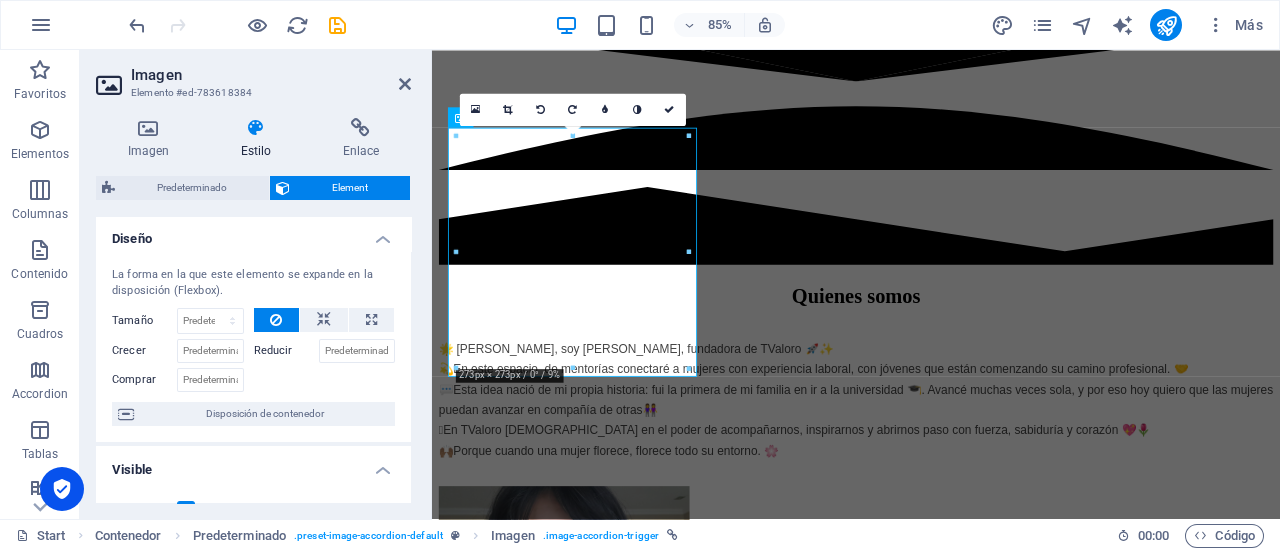 click on "La forma en la que este elemento se expande en la disposición (Flexbox). Tamaño Predeterminado automático px % 1/1 1/2 1/3 1/4 1/5 1/6 1/7 1/8 1/9 1/10 Crecer Reducir Comprar Disposición de contenedor" at bounding box center (253, 346) 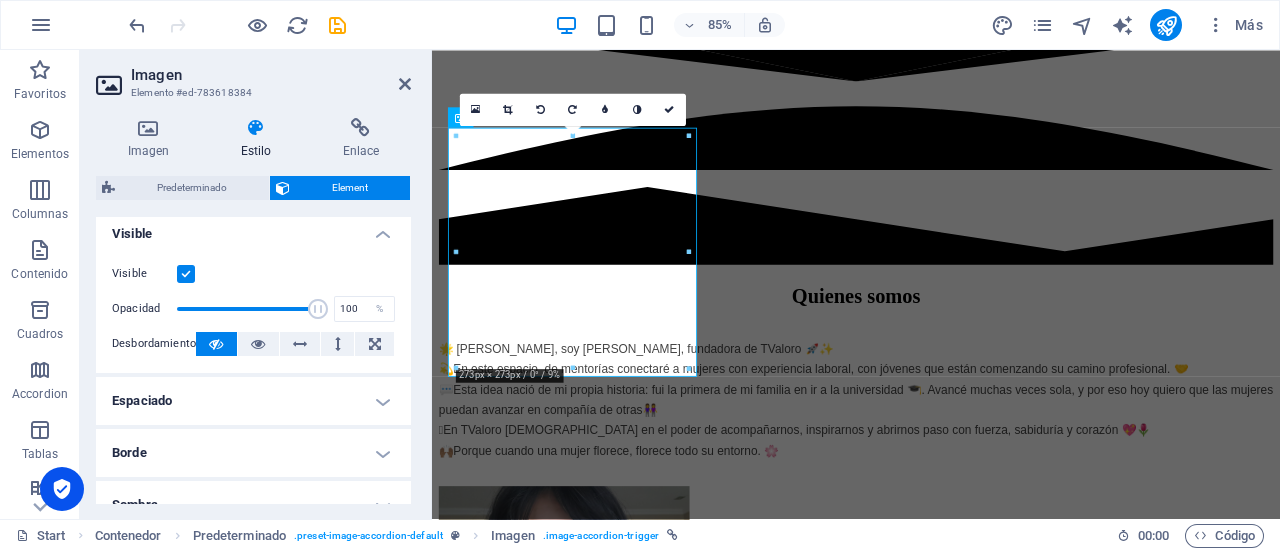 scroll, scrollTop: 240, scrollLeft: 0, axis: vertical 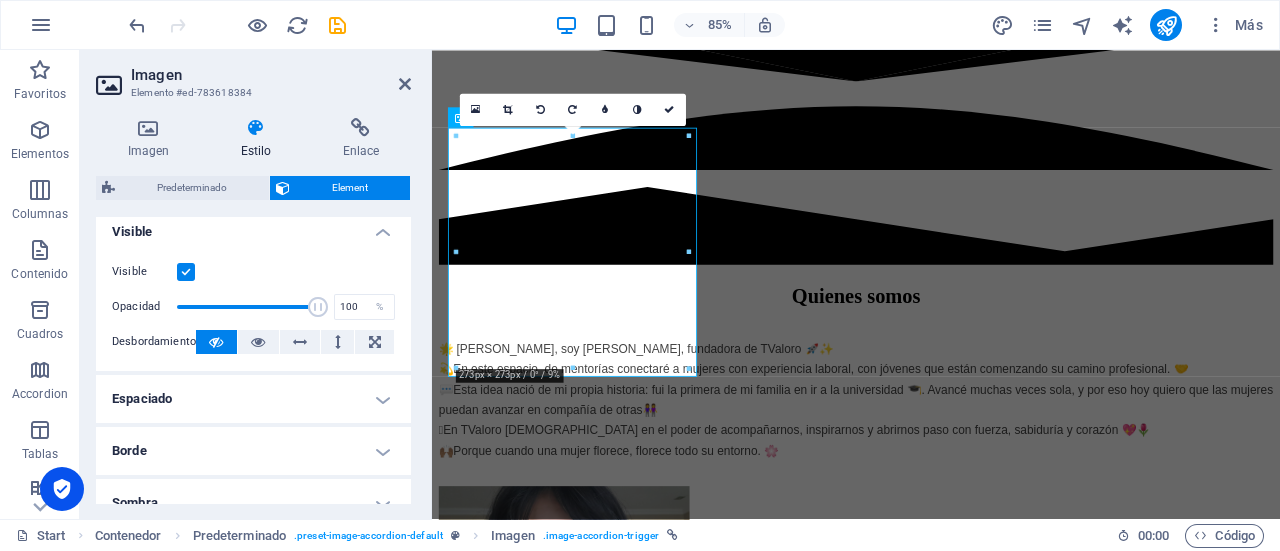 drag, startPoint x: 409, startPoint y: 294, endPoint x: 3, endPoint y: 380, distance: 415.00842 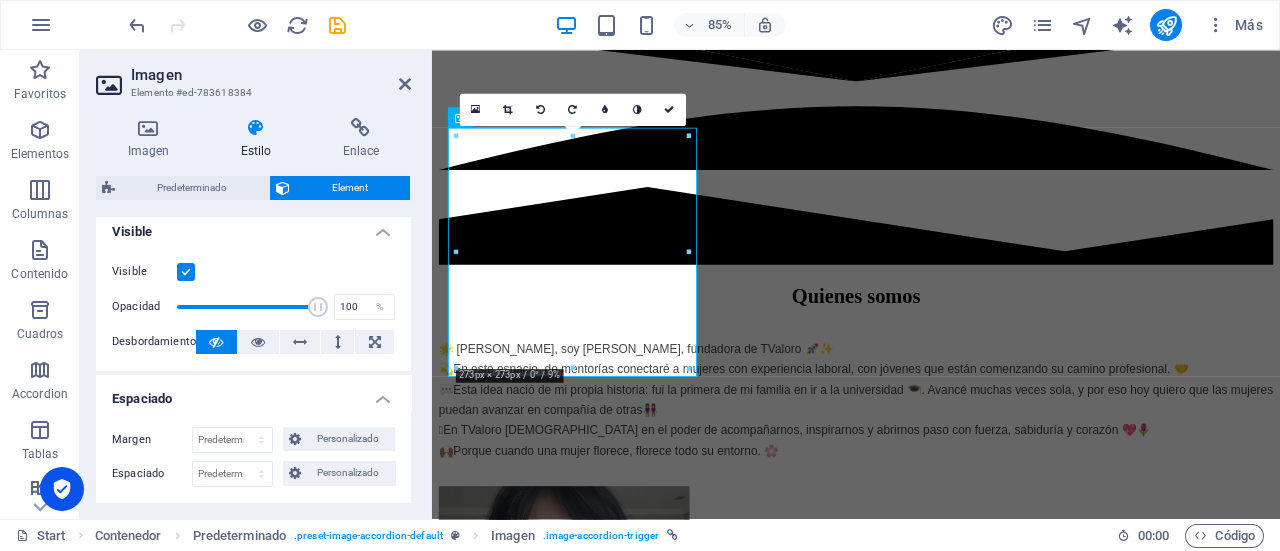 drag, startPoint x: 406, startPoint y: 334, endPoint x: 405, endPoint y: 374, distance: 40.012497 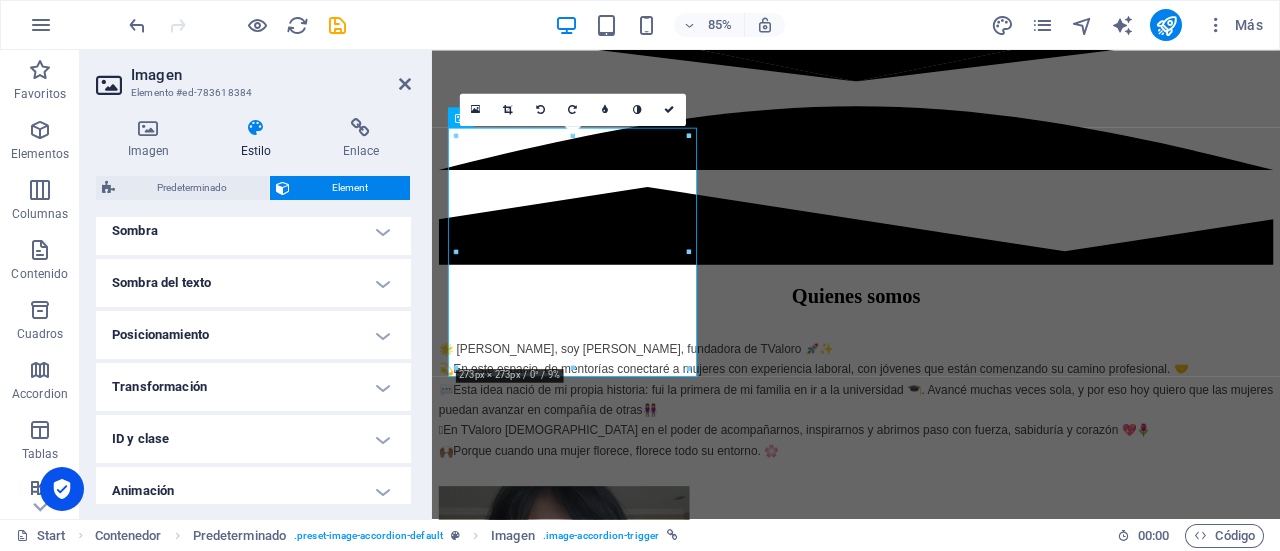 scroll, scrollTop: 554, scrollLeft: 0, axis: vertical 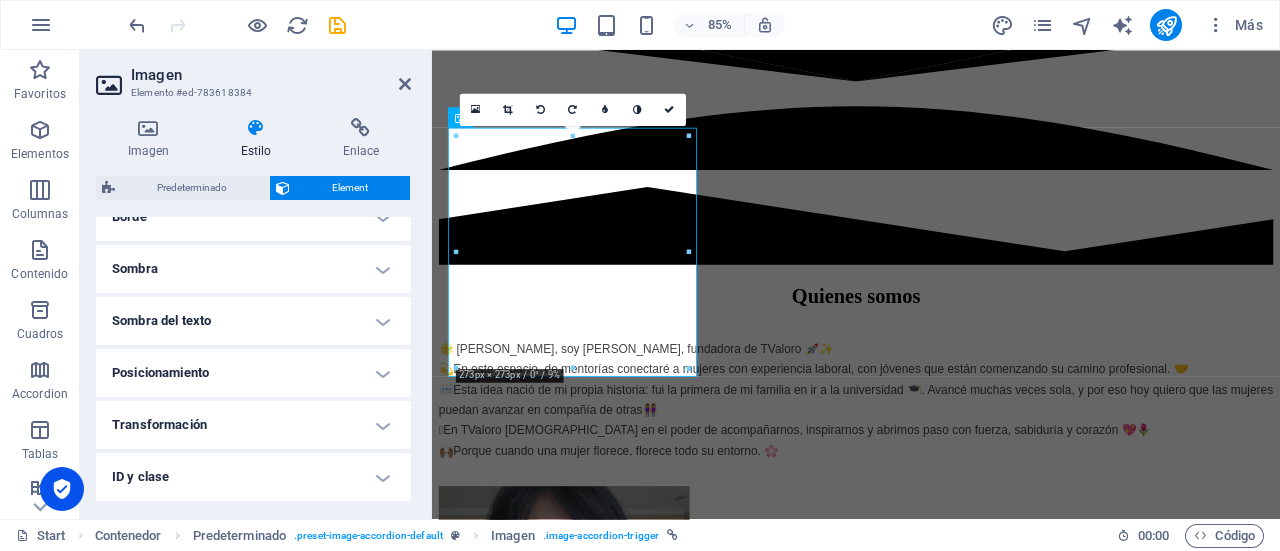 click on "Transformación" at bounding box center (253, 425) 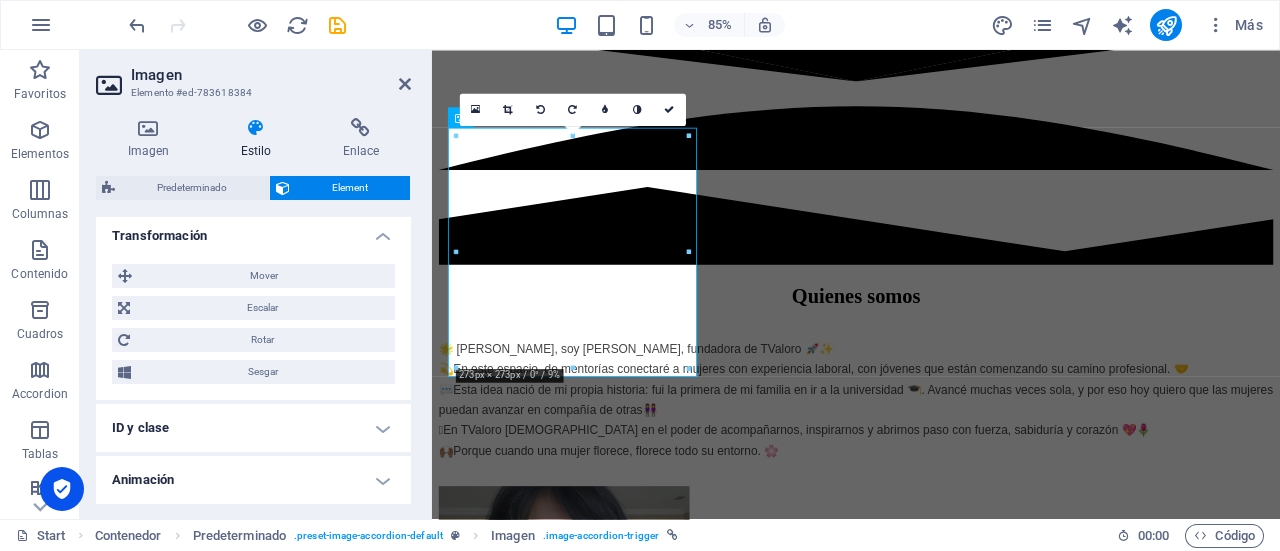 scroll, scrollTop: 745, scrollLeft: 0, axis: vertical 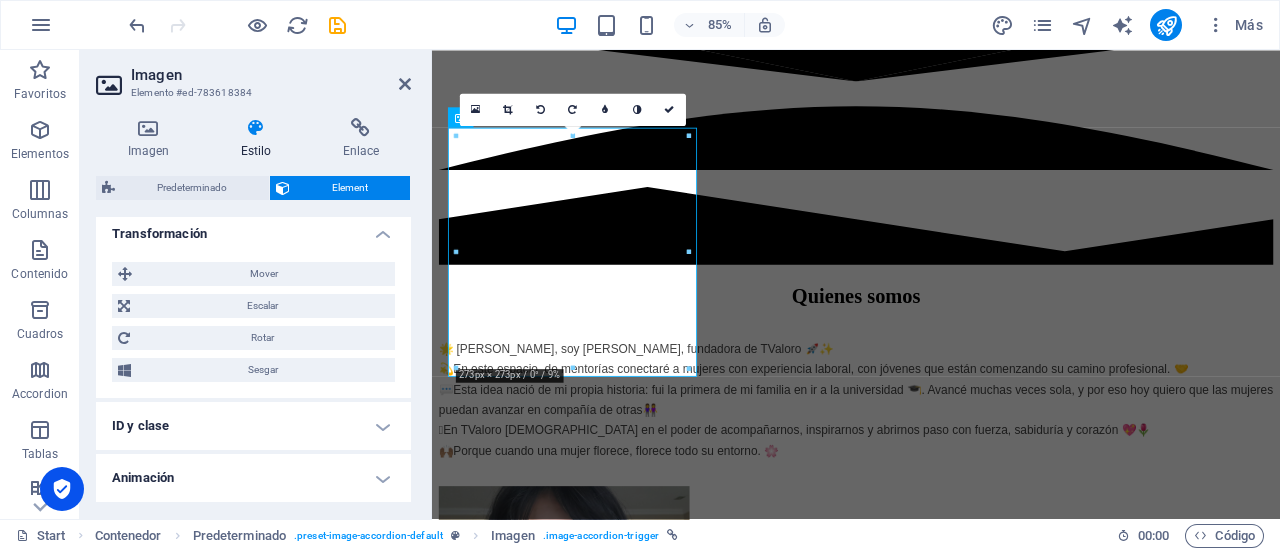 click on "ID y clase" at bounding box center [253, 426] 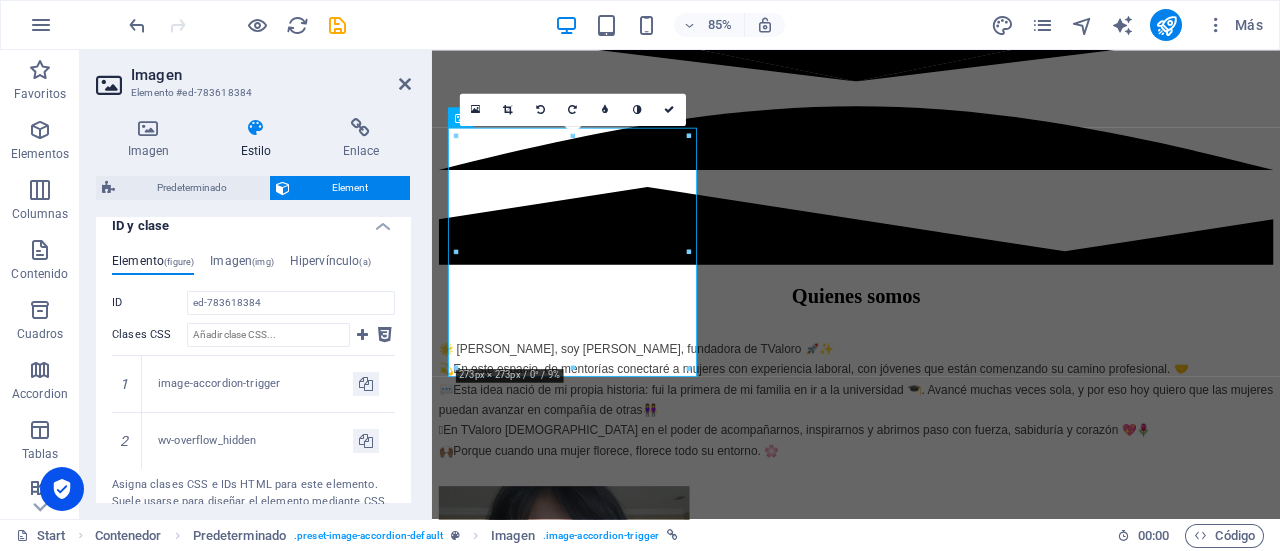 scroll, scrollTop: 961, scrollLeft: 0, axis: vertical 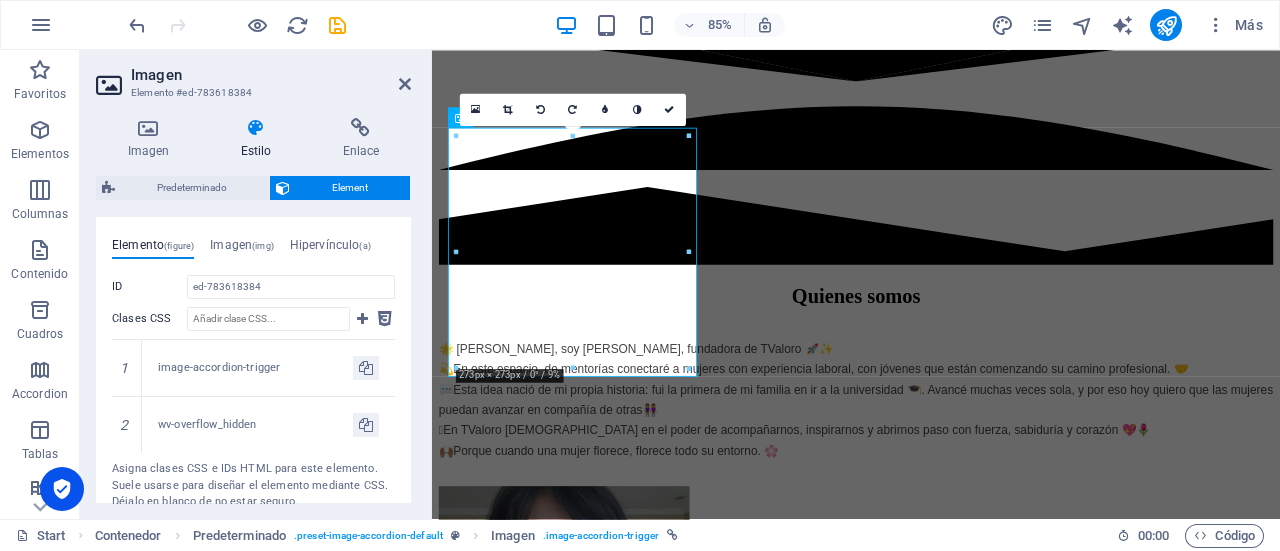 click on "Elemento  (figure) Imagen  (img) Hipervínculo  (a) ID ed-783618384 Clases CSS 1 image-accordion-trigger 2 wv-overflow_hidden Asigna clases CSS e IDs HTML para este elemento. Suele usarse para diseñar el elemento mediante CSS. Déjalo en blanco de no estar seguro. ID No se aceptan espacios ni caracteres especiales (excepto "-" o "_") Clases CSS Asigna clases CSS e IDs HTML para este elemento. Suele usarse para diseñar el elemento mediante CSS. Déjalo en blanco de no estar seguro. ID No se aceptan espacios ni caracteres especiales (excepto "-" o "_") Clases CSS 1 active Asigna clases CSS e IDs HTML para este elemento. Suele usarse para diseñar el elemento mediante CSS. Déjalo en blanco de no estar seguro." at bounding box center (253, 374) 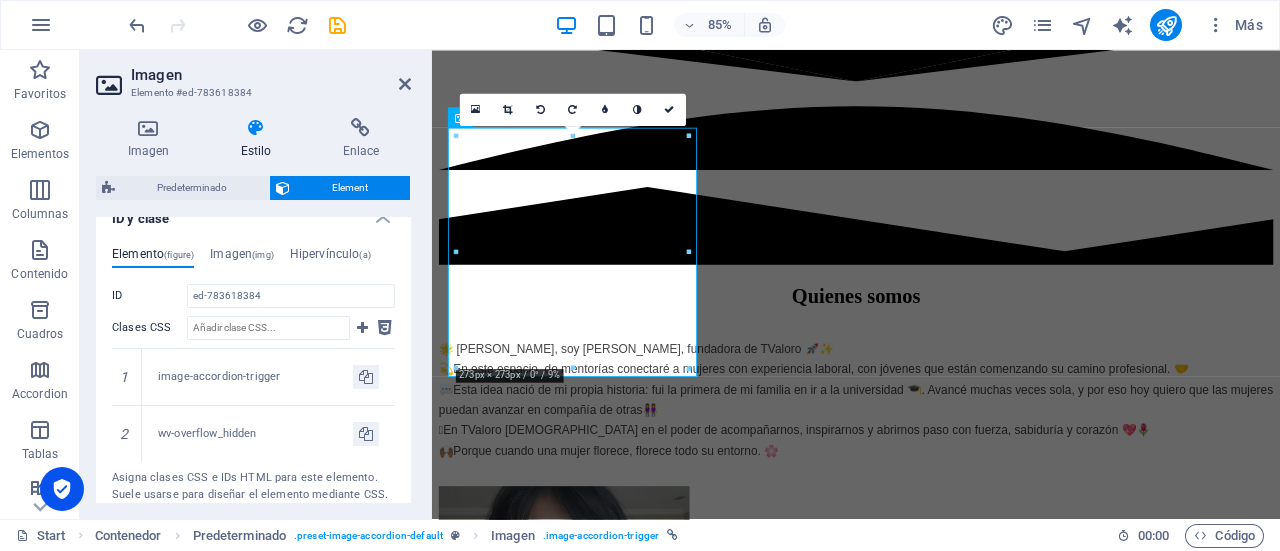 scroll, scrollTop: 955, scrollLeft: 0, axis: vertical 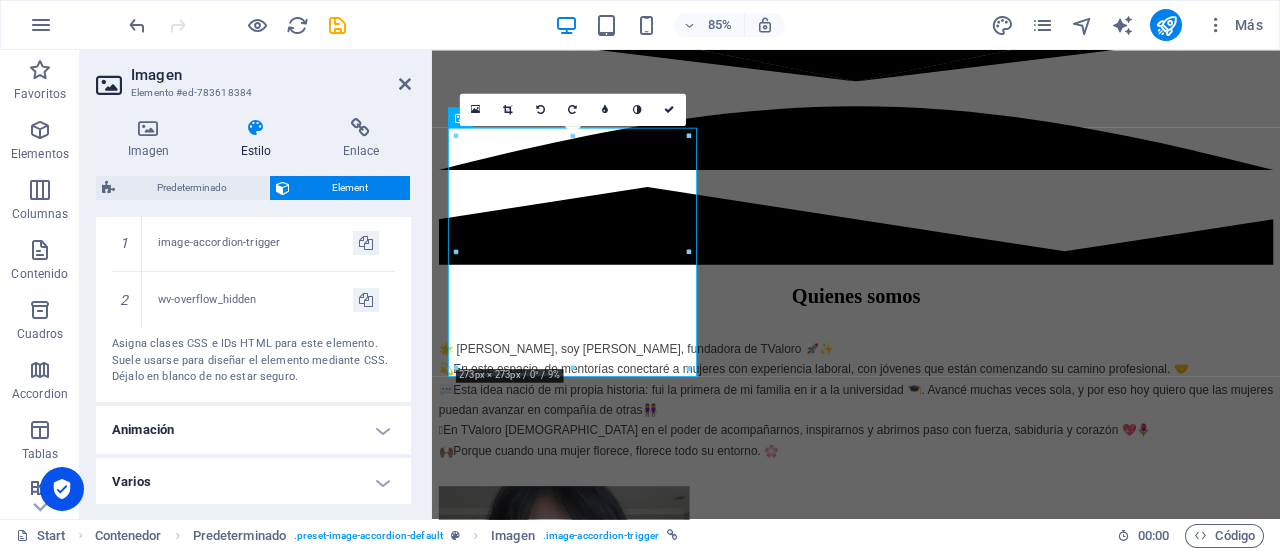 click on "Animación" at bounding box center [253, 430] 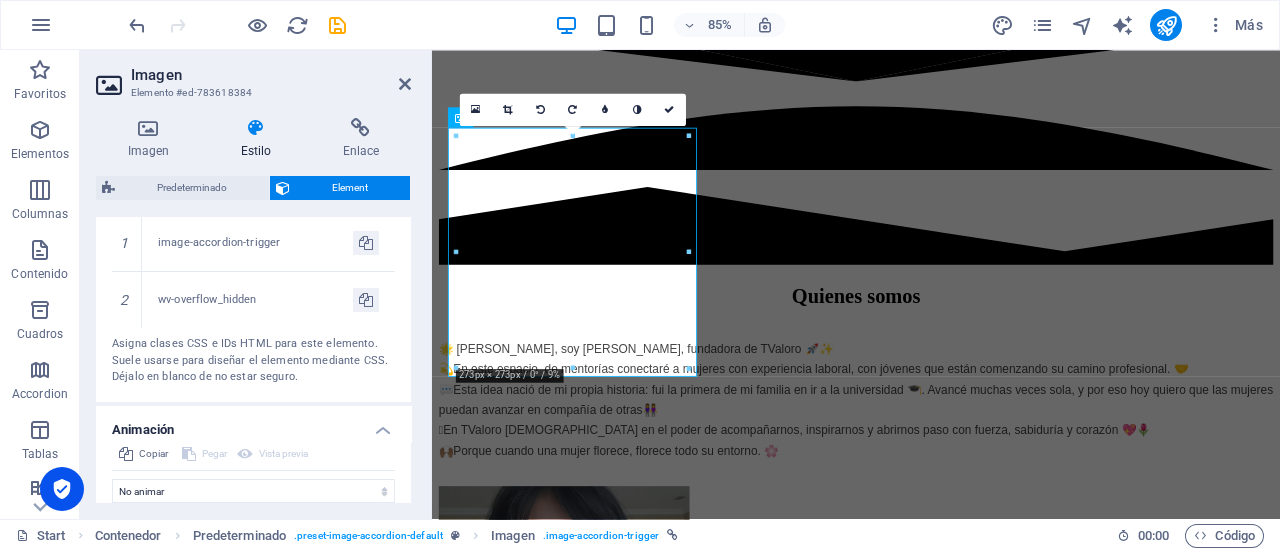 scroll, scrollTop: 1150, scrollLeft: 0, axis: vertical 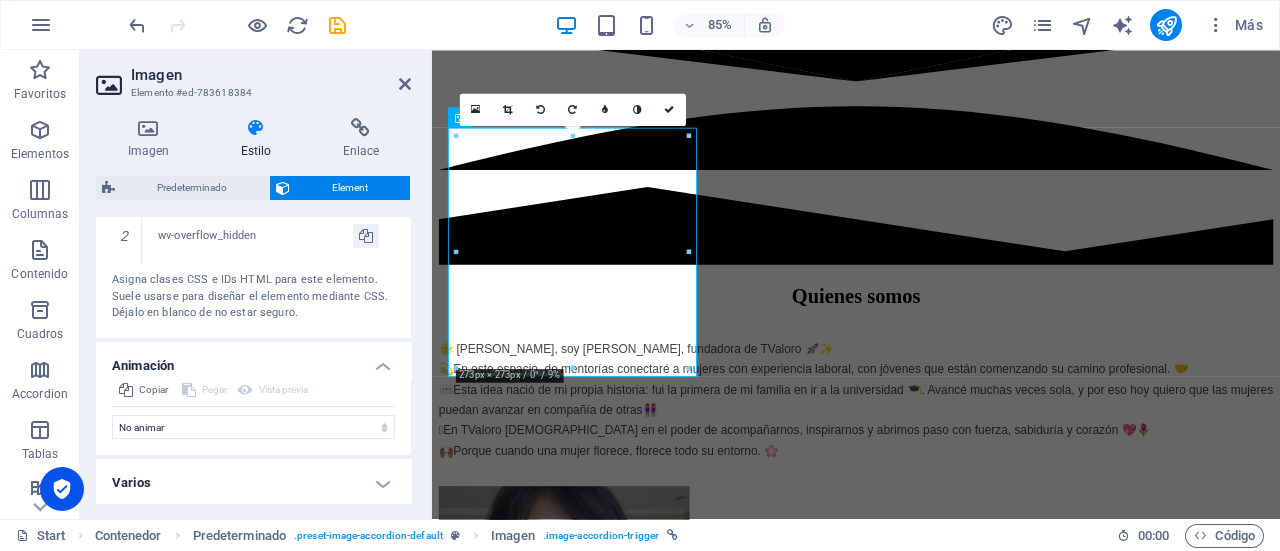 click on "Varios" at bounding box center (253, 483) 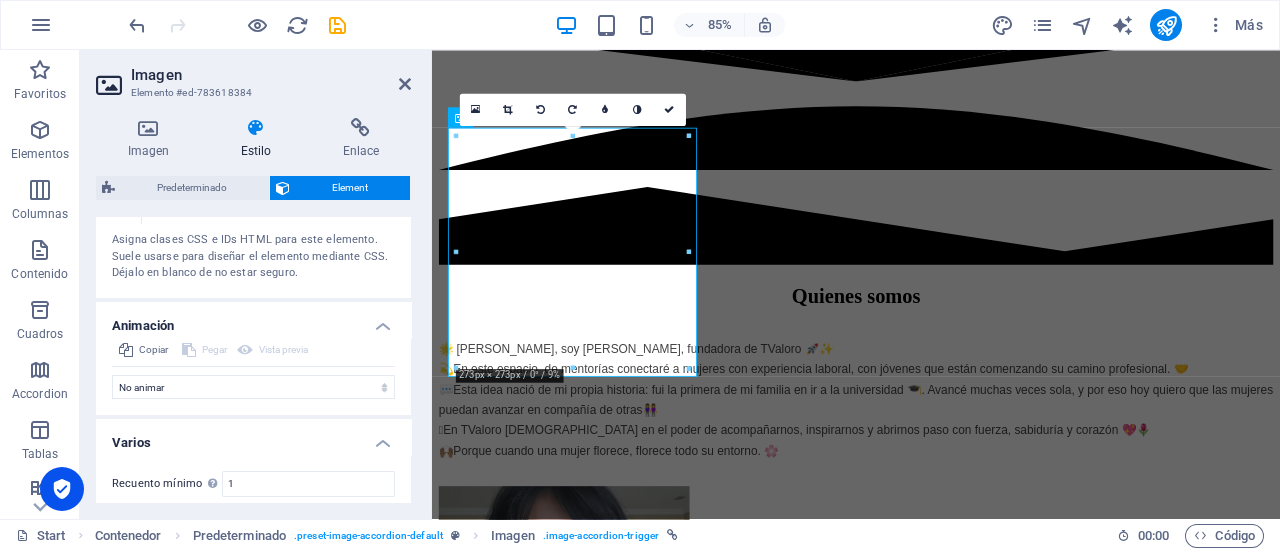 scroll, scrollTop: 1273, scrollLeft: 0, axis: vertical 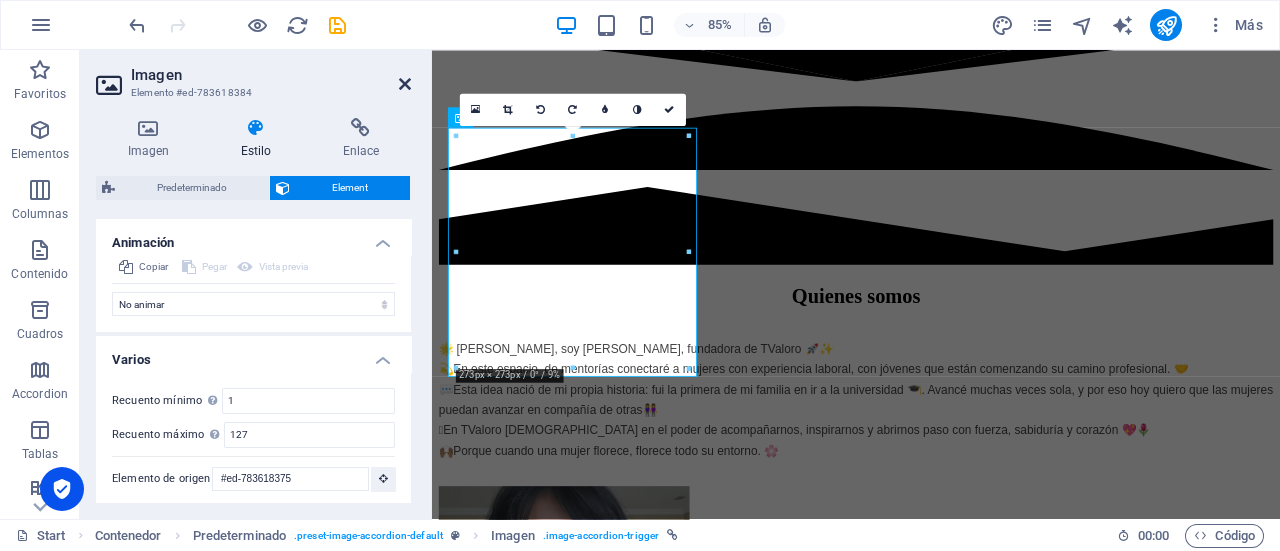 click at bounding box center (405, 84) 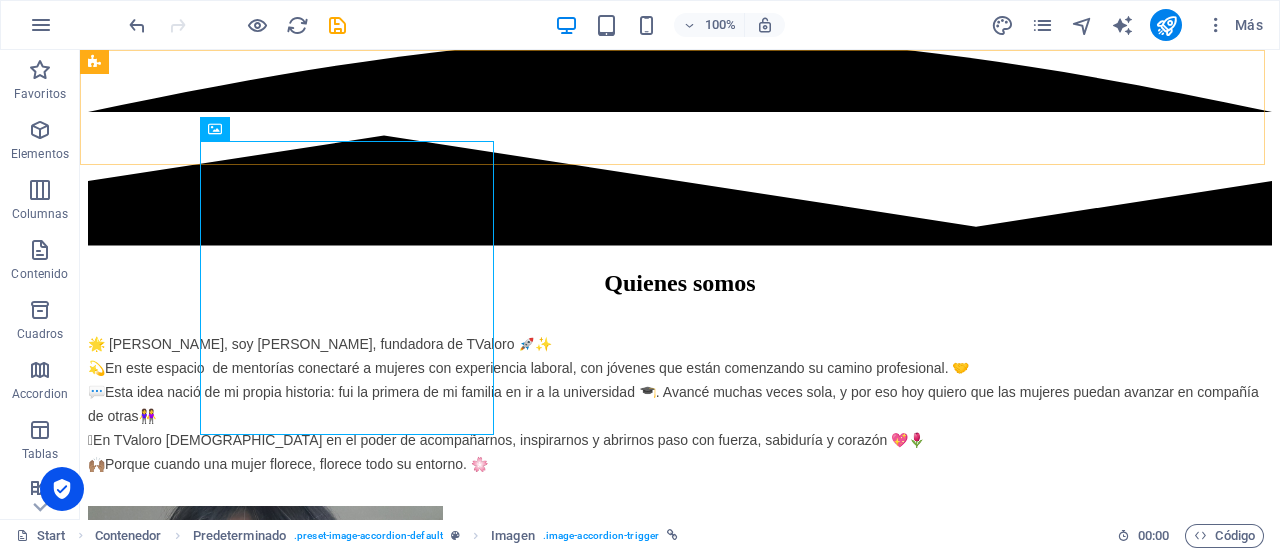 scroll, scrollTop: 2080, scrollLeft: 0, axis: vertical 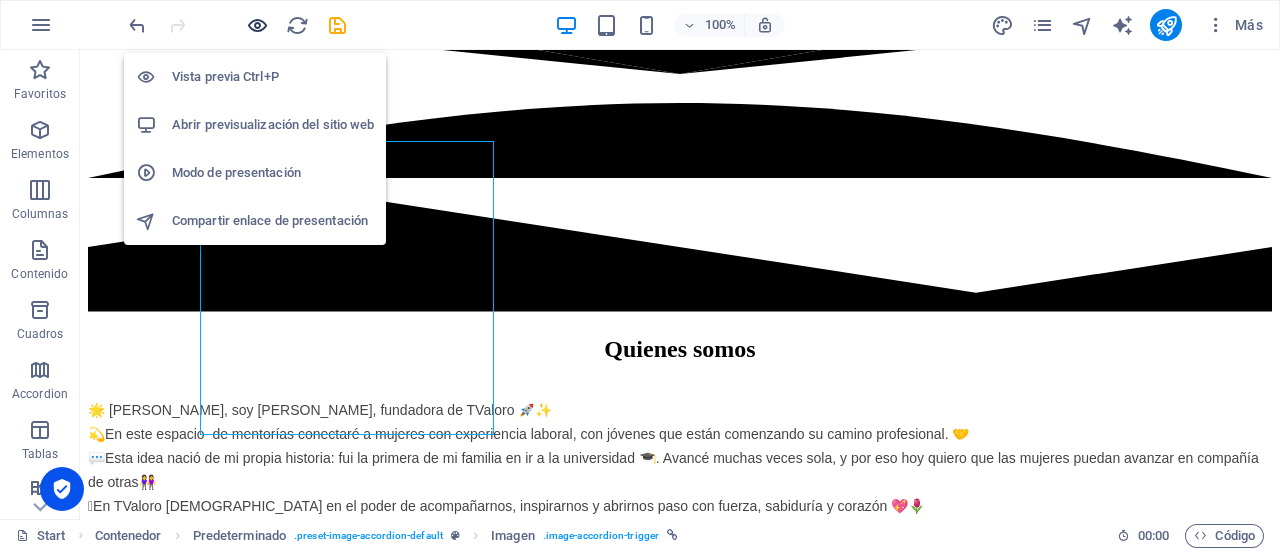 click at bounding box center [257, 25] 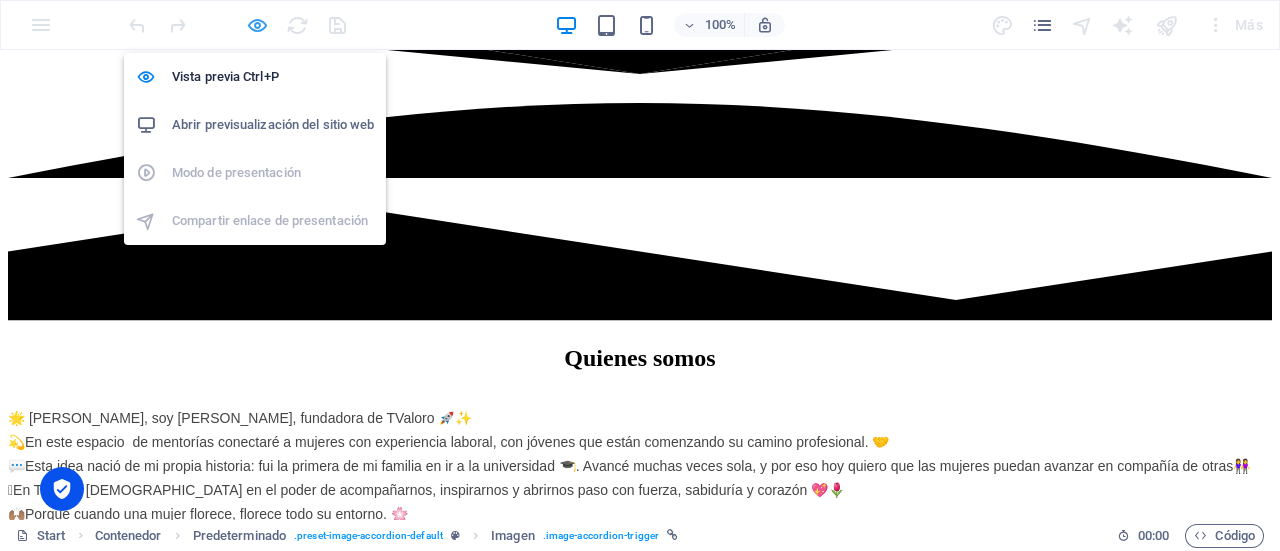 scroll, scrollTop: 1686, scrollLeft: 0, axis: vertical 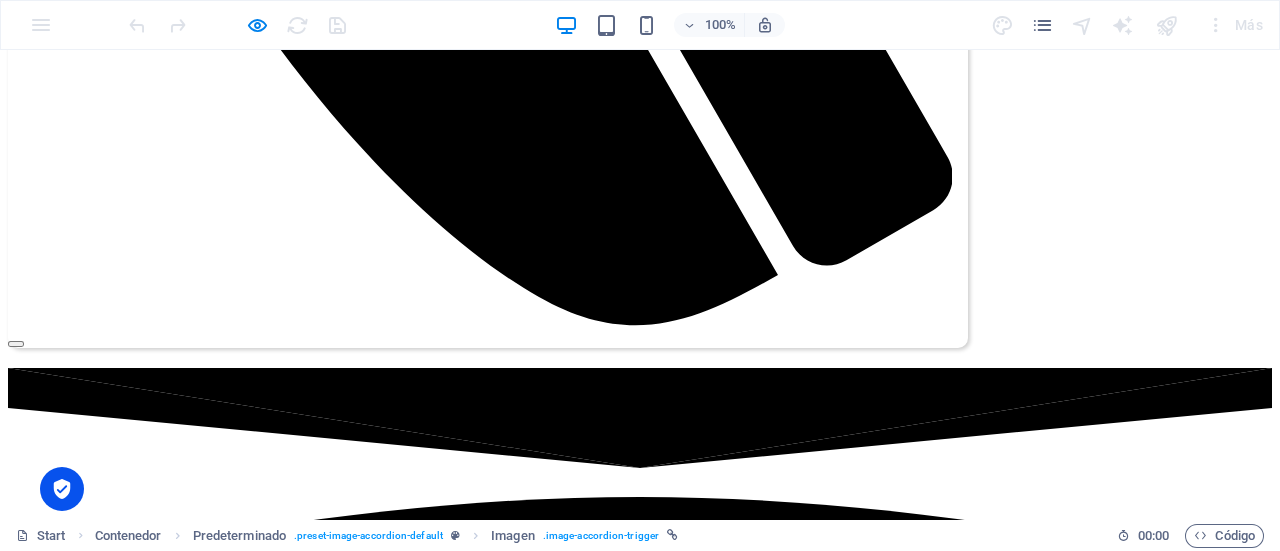 click at bounding box center [520, 3659] 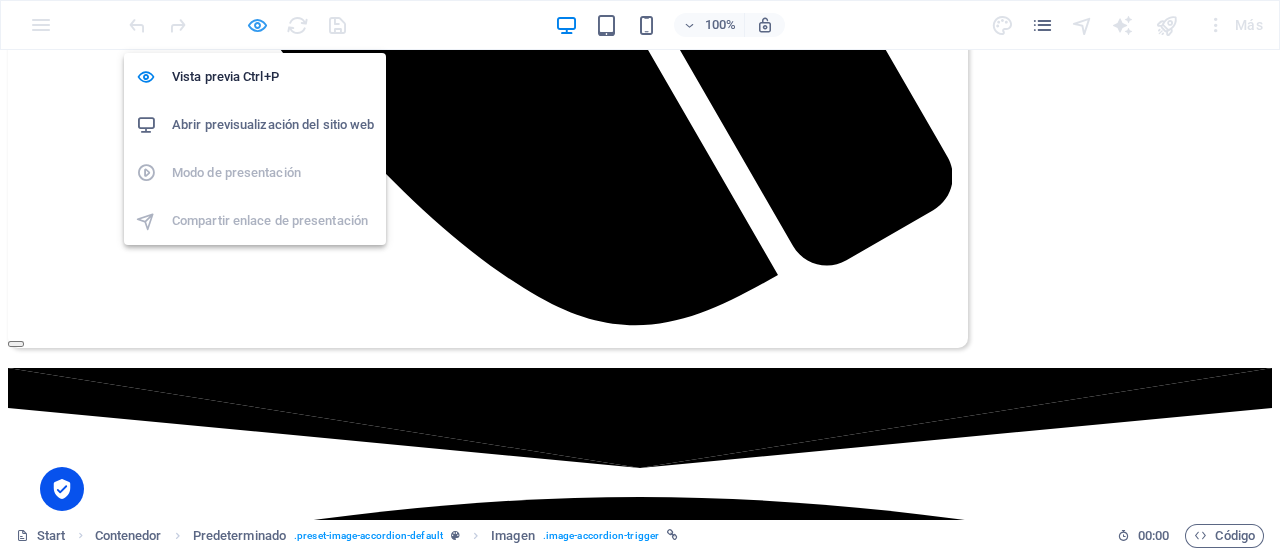 click at bounding box center [257, 25] 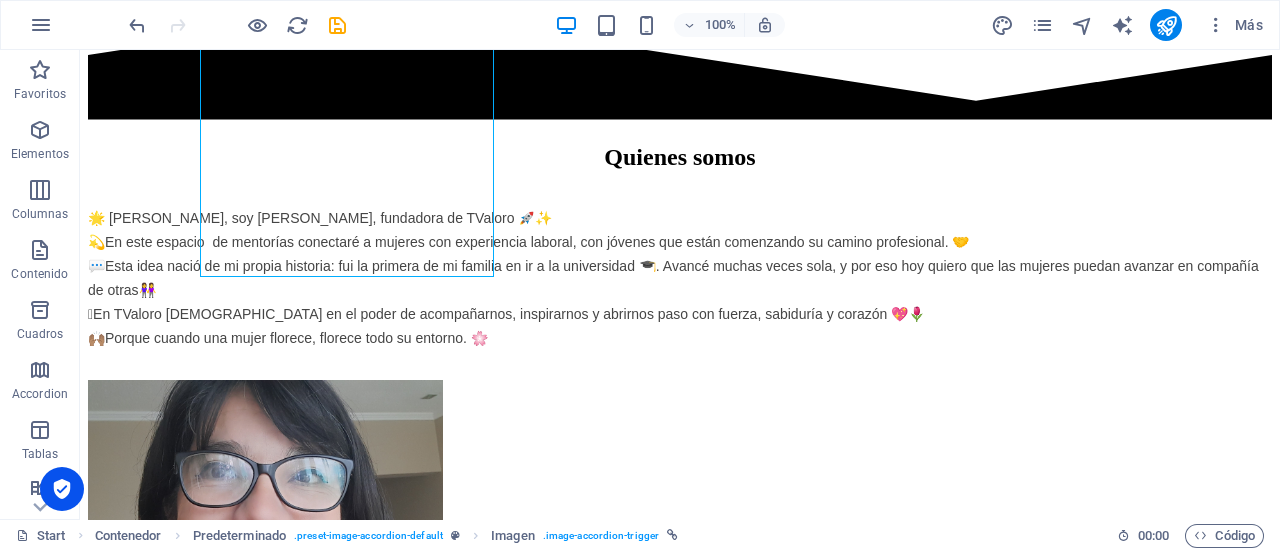 scroll, scrollTop: 2237, scrollLeft: 0, axis: vertical 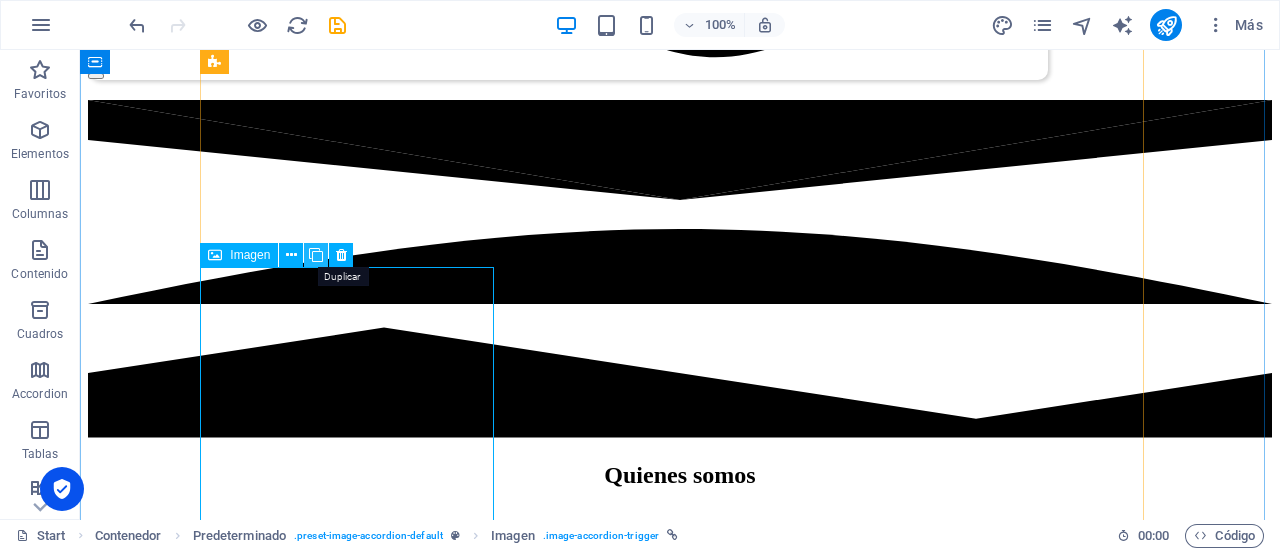 click at bounding box center [316, 255] 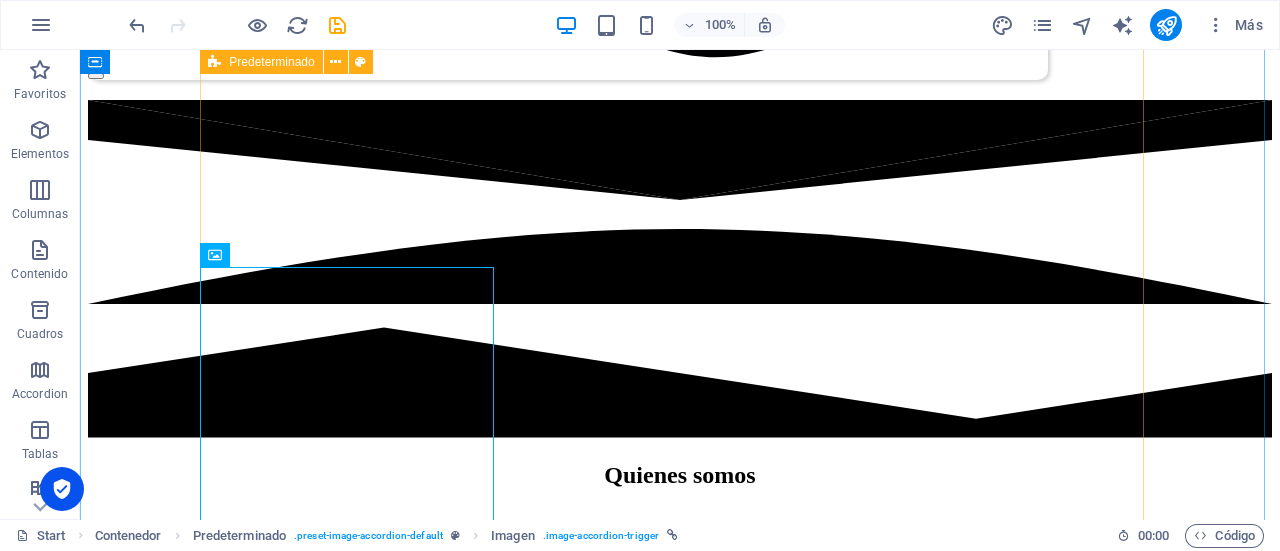 click on "Conversatorio dia internacional de las mujeres en ingenieria USM [DATE] Technovation Girl [DATE] Technovation Girl [DATE] Premio Mujeres destacadas en TI & Ciberseguridad [DATE] Entrevista BCI por premio Mujeres destacadas en Ti y Ciberseguridad [DATE] Conversatorio USM [DATE] Conversatorio USM [DATE]" at bounding box center [680, 6992] 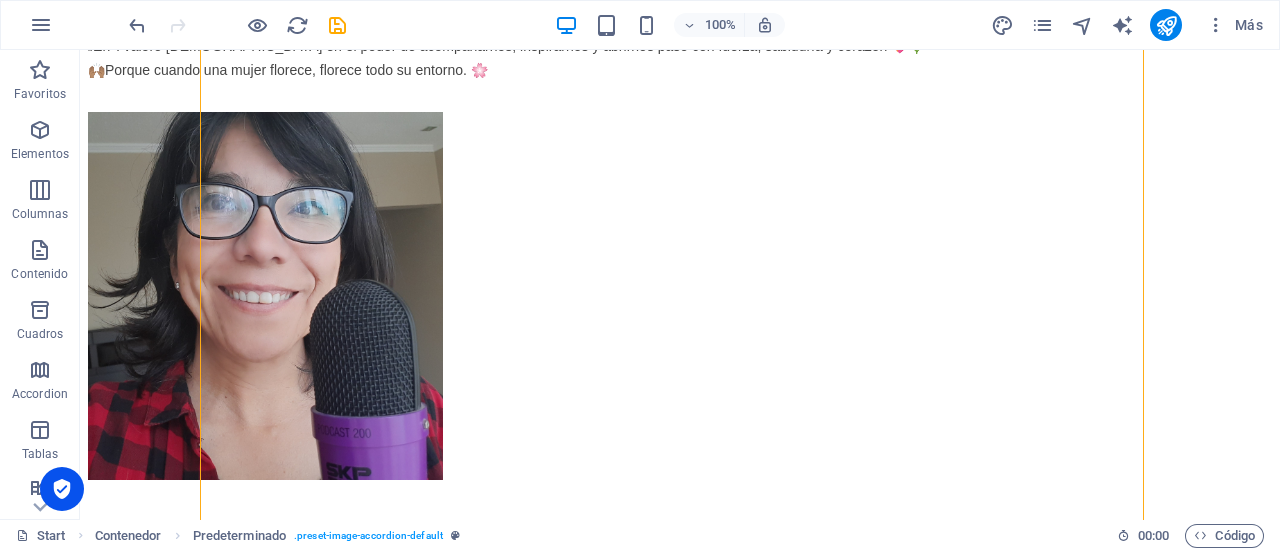 scroll, scrollTop: 2446, scrollLeft: 0, axis: vertical 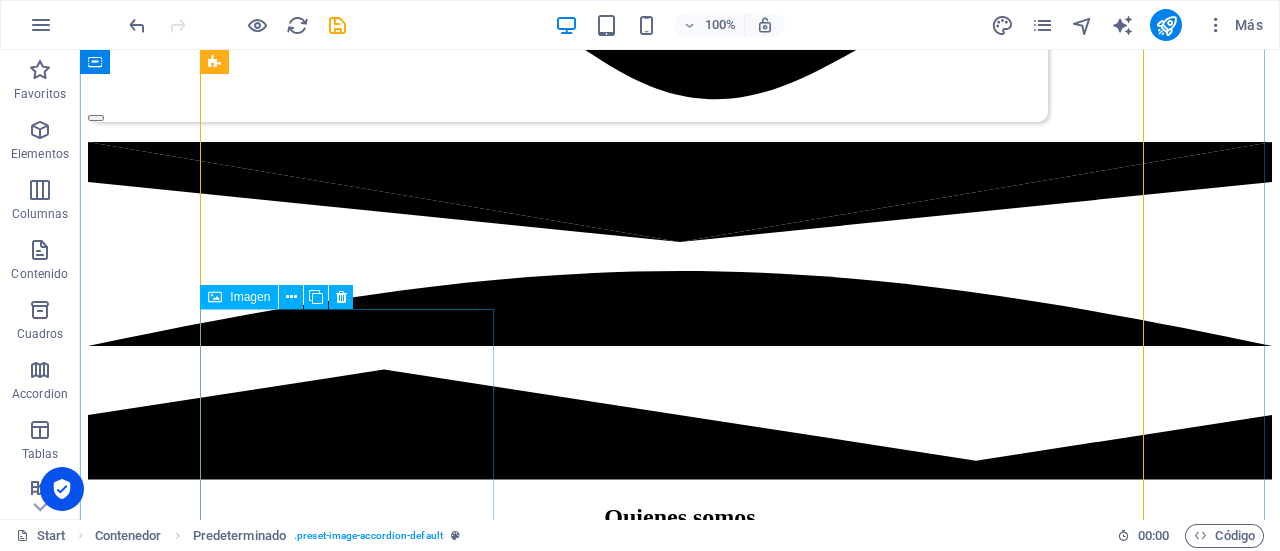 click at bounding box center [680, 4411] 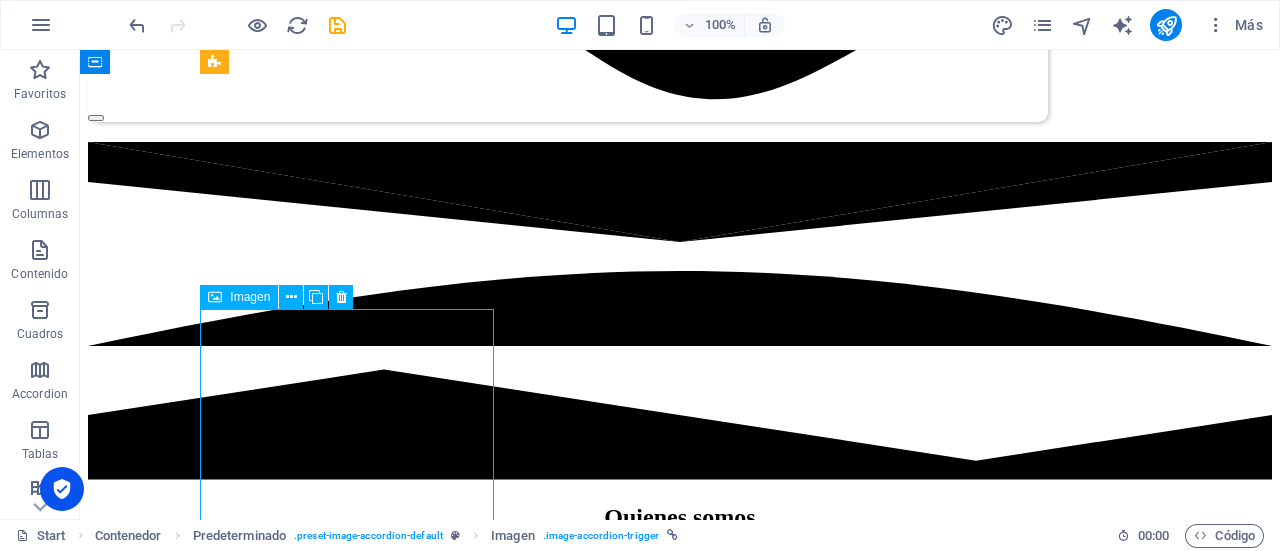 click at bounding box center [680, 4411] 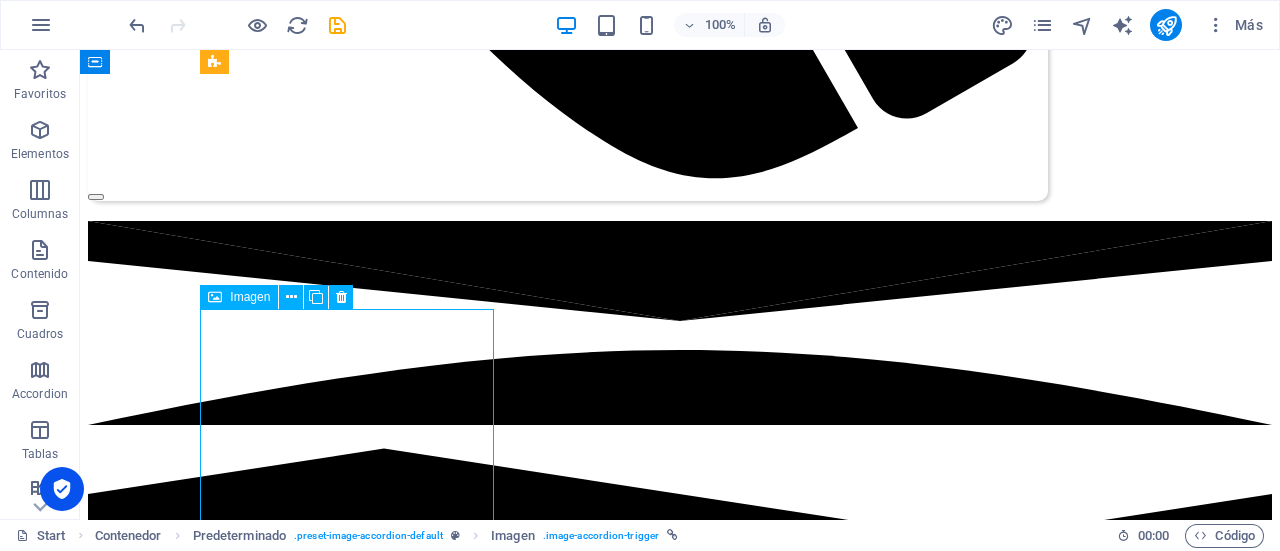 scroll, scrollTop: 1978, scrollLeft: 0, axis: vertical 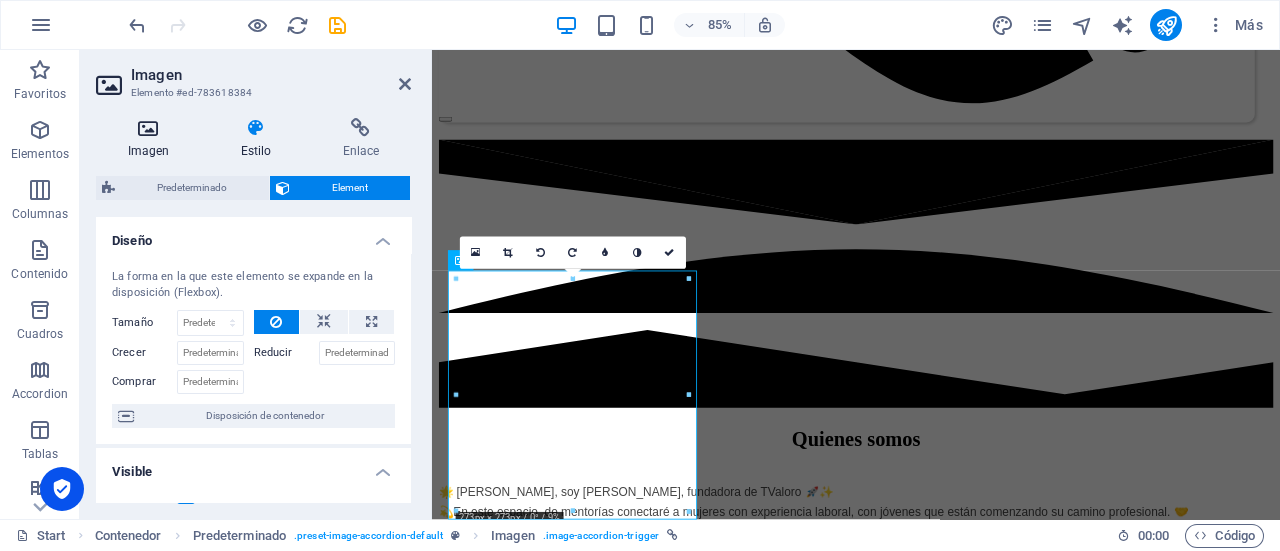 click at bounding box center [148, 128] 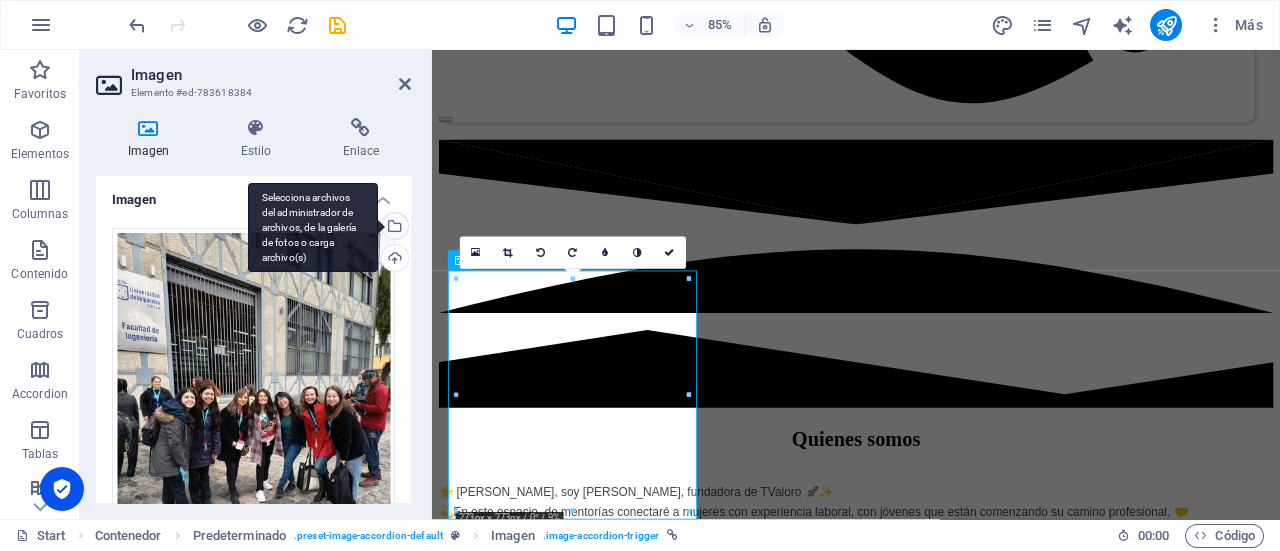 click on "Selecciona archivos del administrador de archivos, de la galería de fotos o carga archivo(s)" at bounding box center (393, 228) 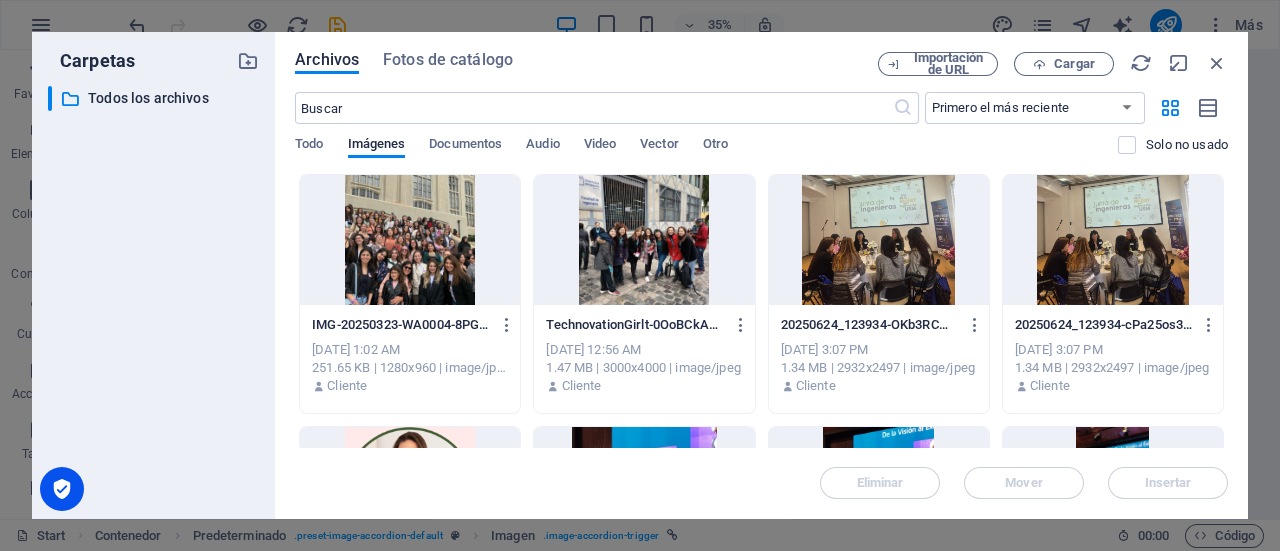 click at bounding box center (879, 240) 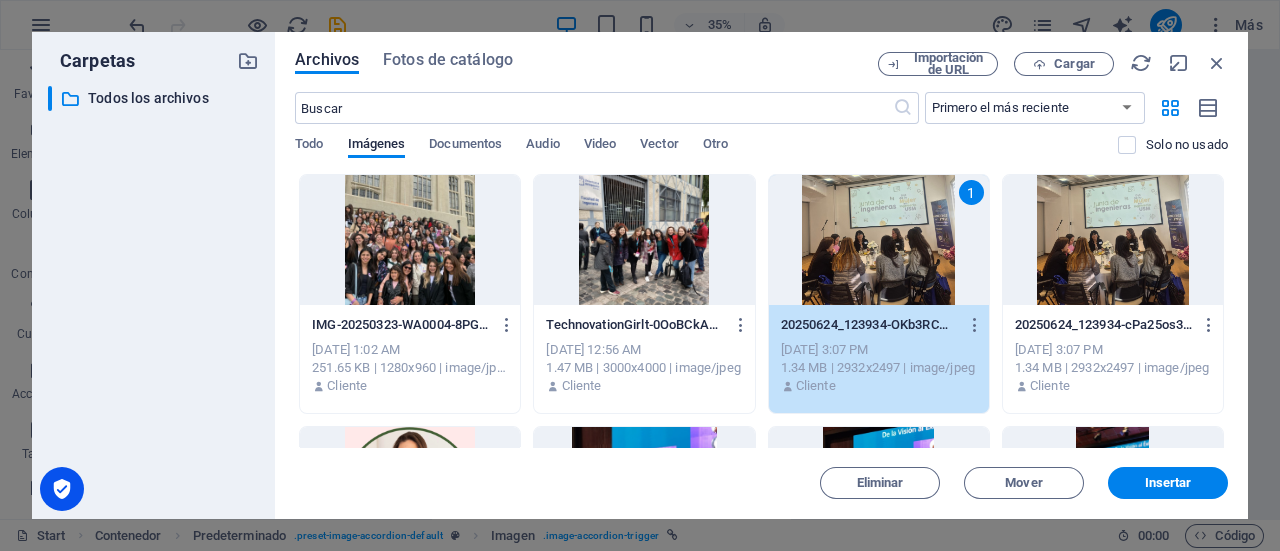 click on "1" at bounding box center [879, 240] 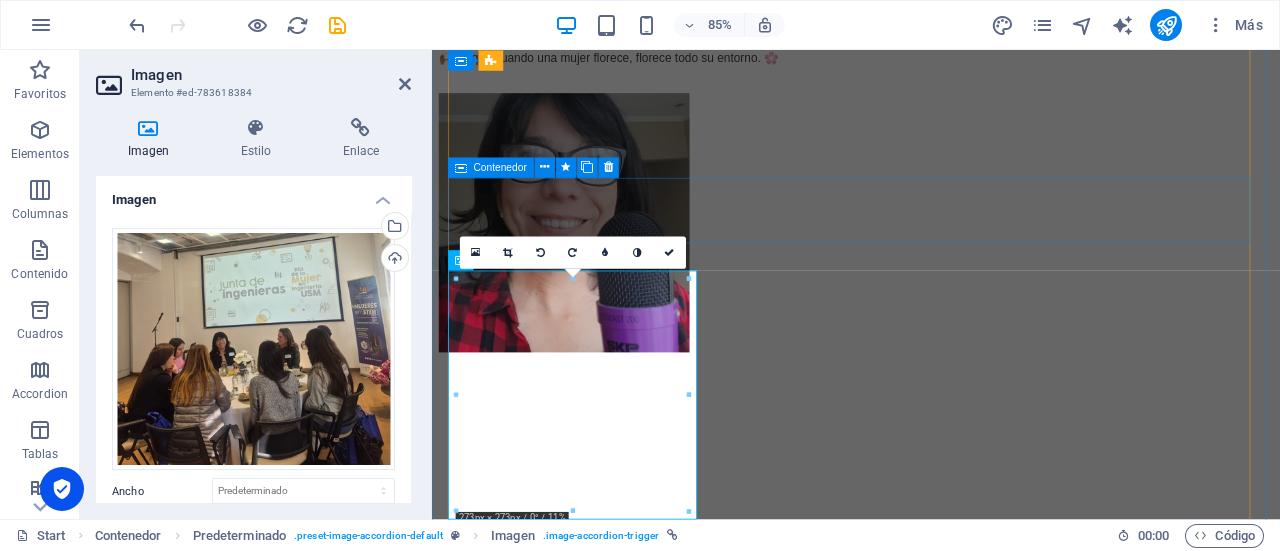 scroll, scrollTop: 1978, scrollLeft: 0, axis: vertical 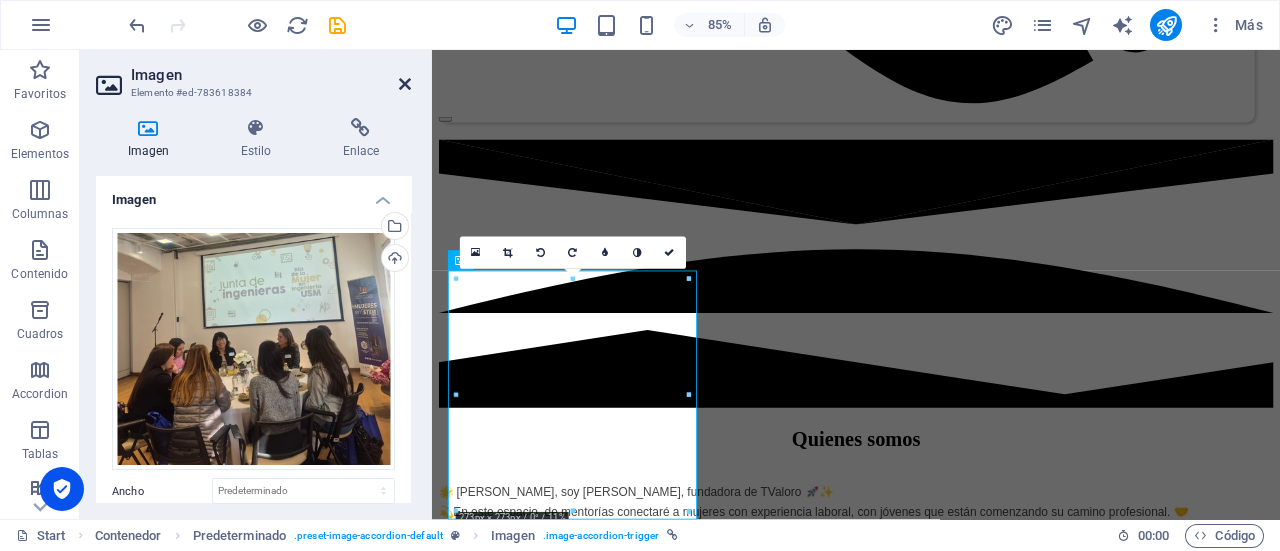 click at bounding box center (405, 84) 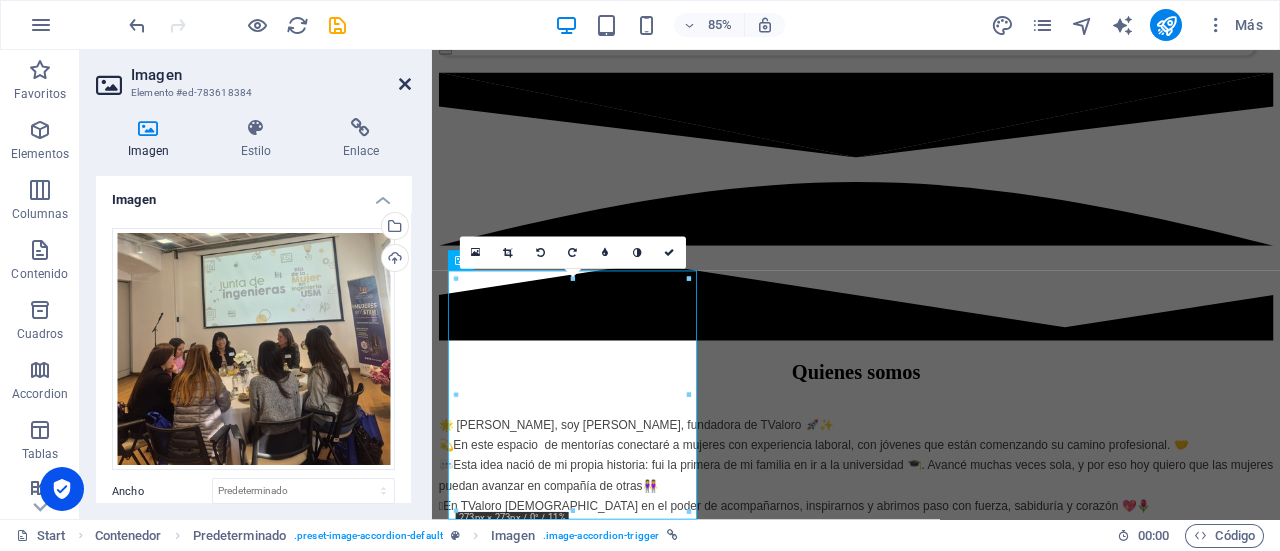 scroll, scrollTop: 1912, scrollLeft: 0, axis: vertical 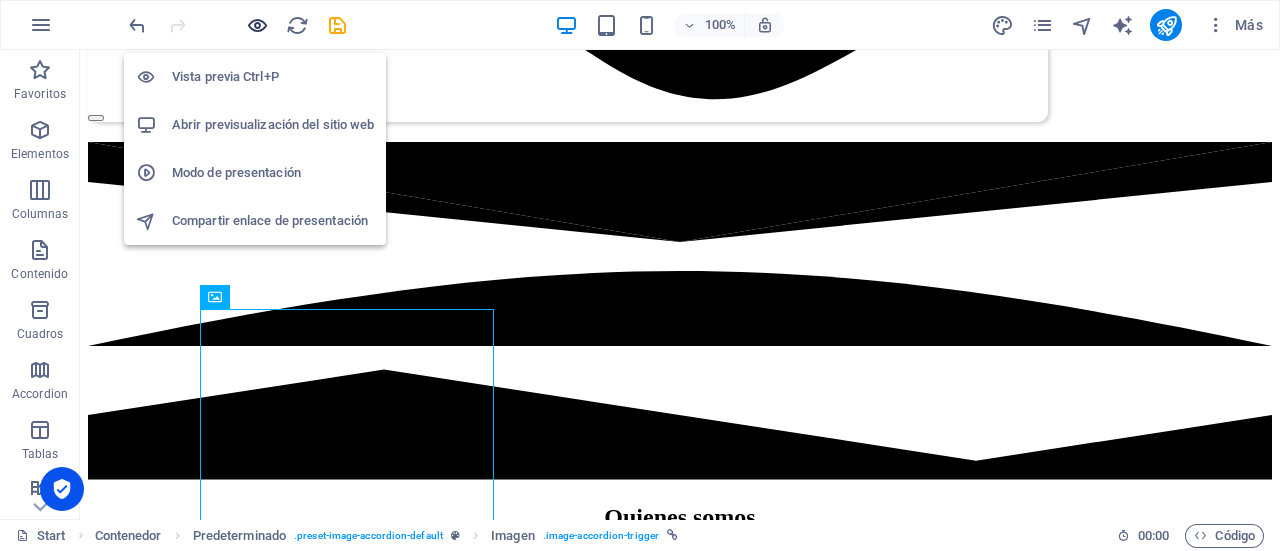 click at bounding box center [257, 25] 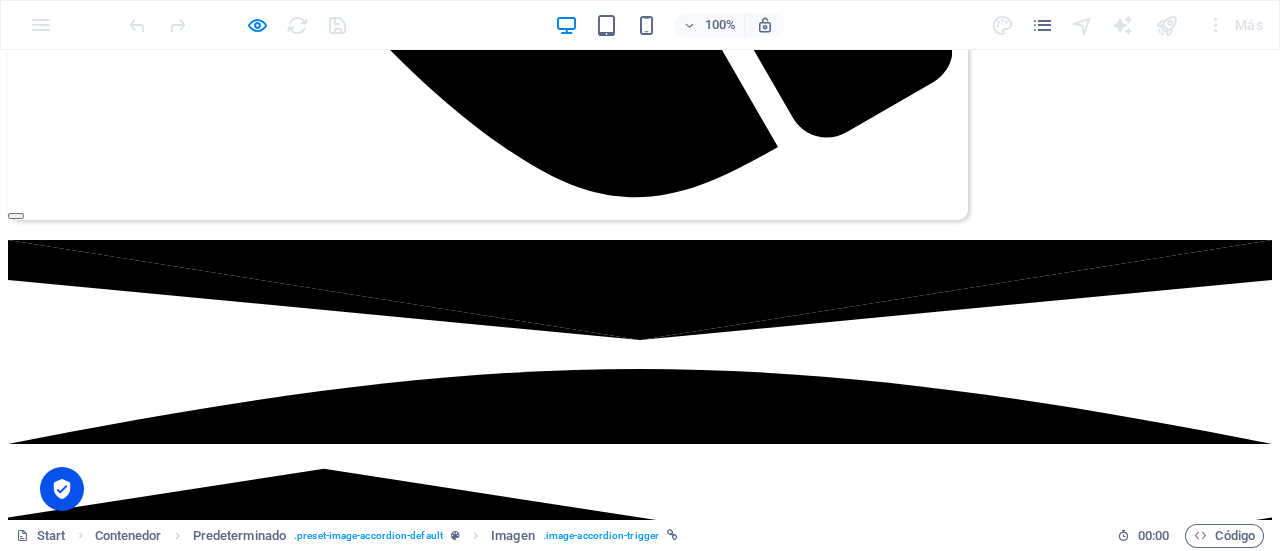 scroll, scrollTop: 1802, scrollLeft: 0, axis: vertical 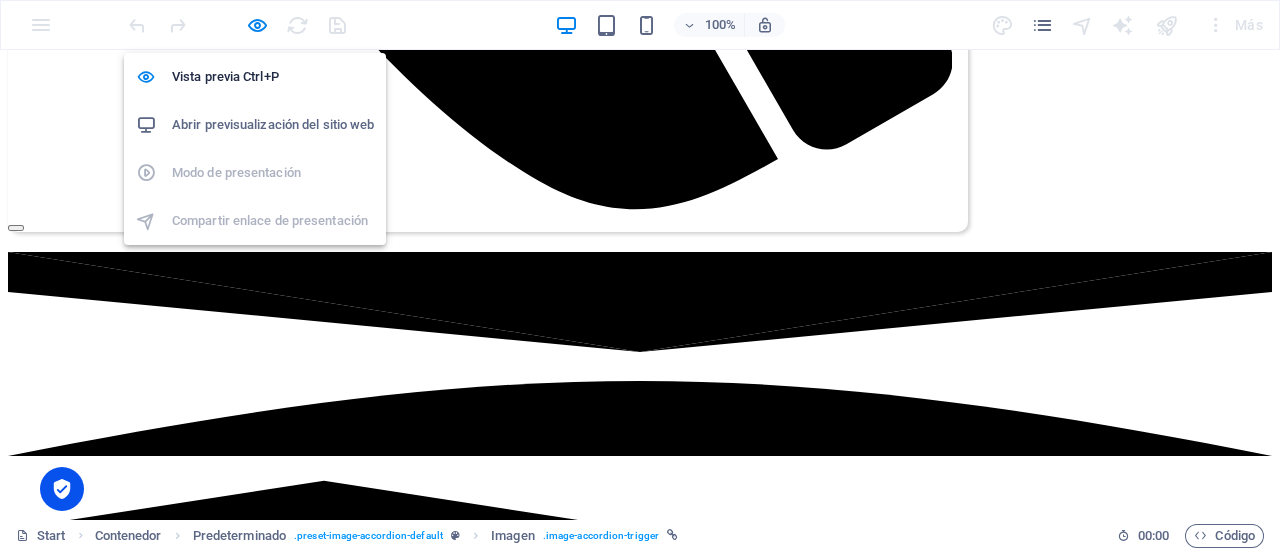 click on "Vista previa Ctrl+P Abrir previsualización del sitio web Modo de presentación Compartir enlace de presentación" at bounding box center (255, 141) 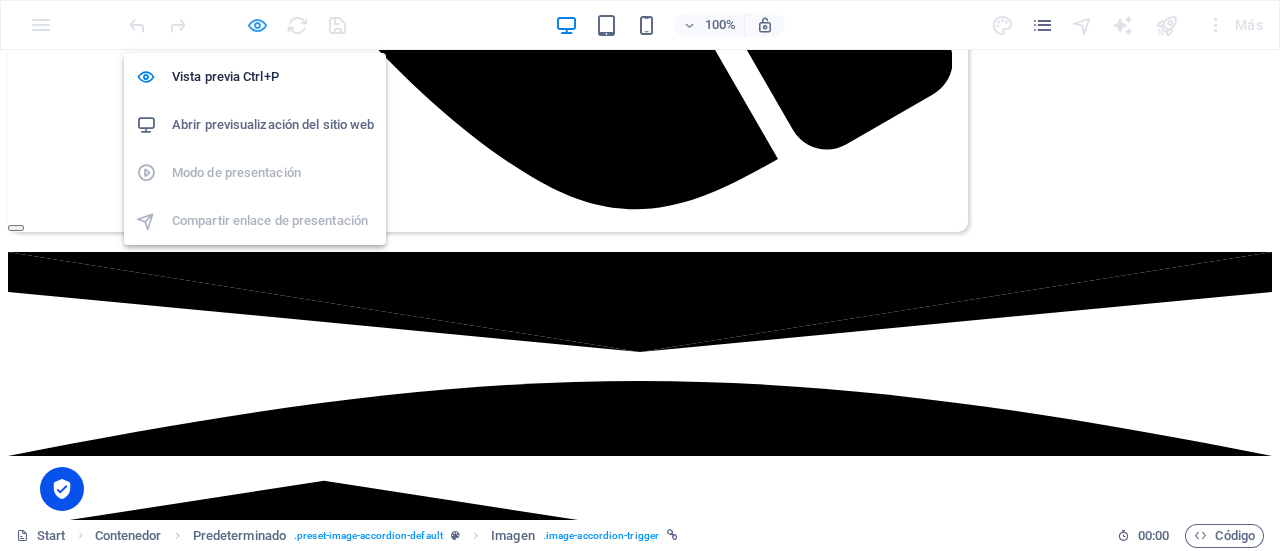 click at bounding box center [257, 25] 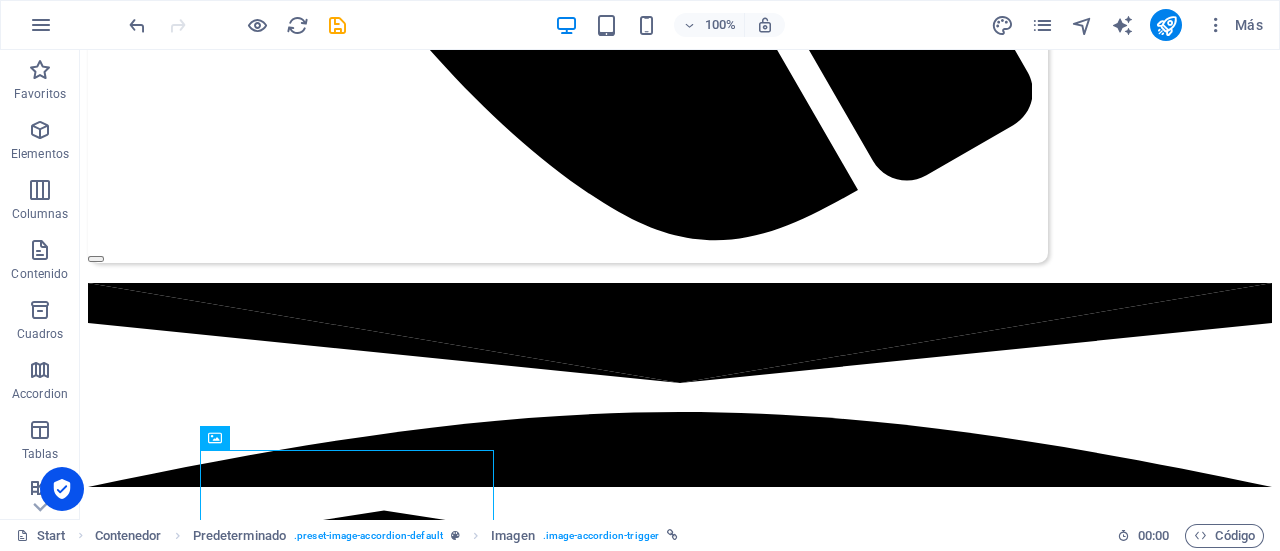 scroll, scrollTop: 1724, scrollLeft: 0, axis: vertical 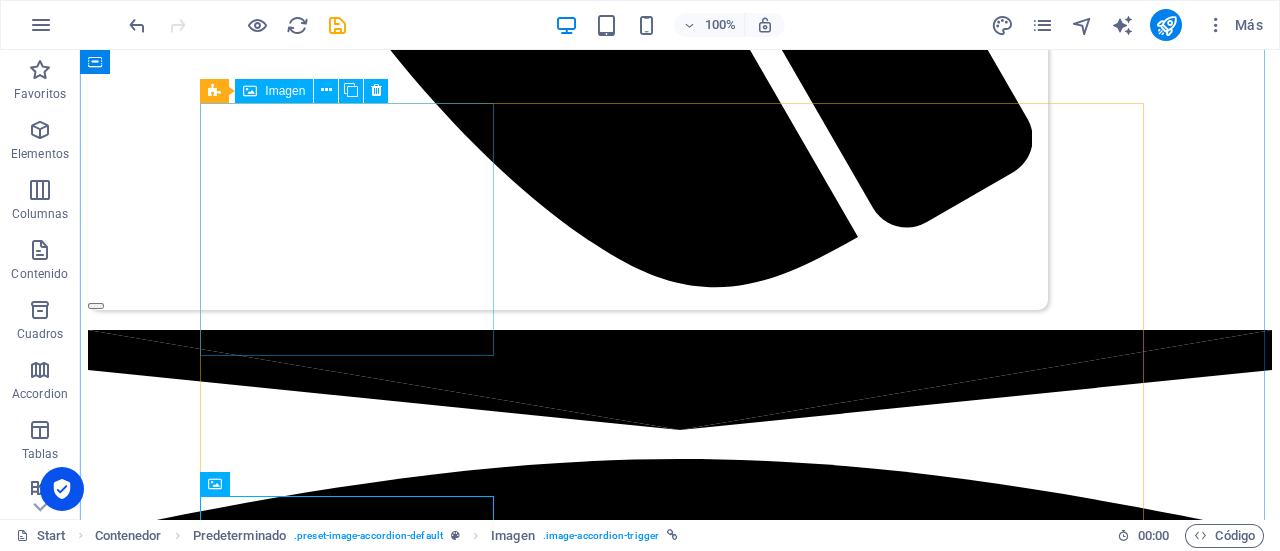click at bounding box center [680, 3587] 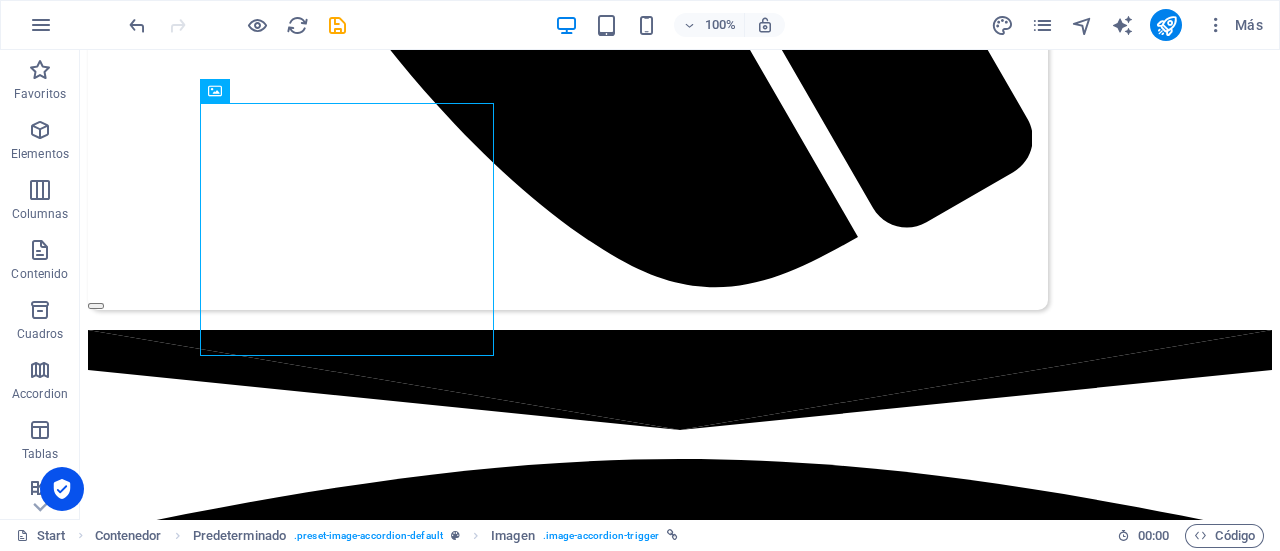 click at bounding box center [680, 284] 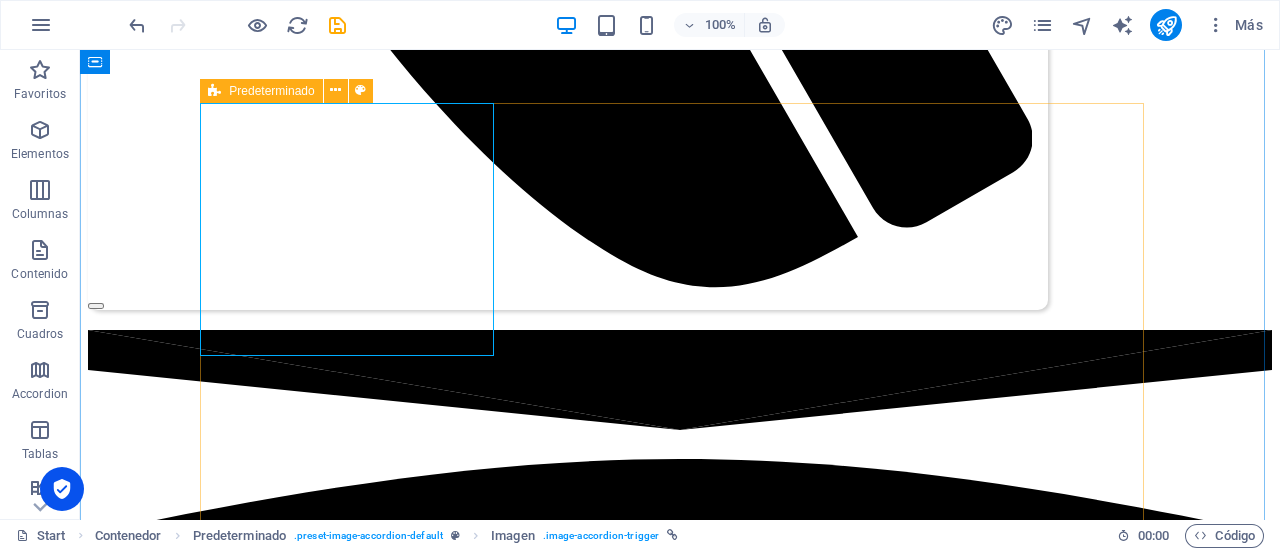 click on "Conversatorio dia internacional de las mujeres en ingenieria USM [DATE] Technovation Girl [DATE] Technovation Girl [DATE] Premio Mujeres destacadas en TI & Ciberseguridad [DATE] Entrevista BCI por premio Mujeres destacadas en Ti y Ciberseguridad [DATE] Conversatorio USM [DATE] Conversatorio USM [DATE]" at bounding box center [680, 7223] 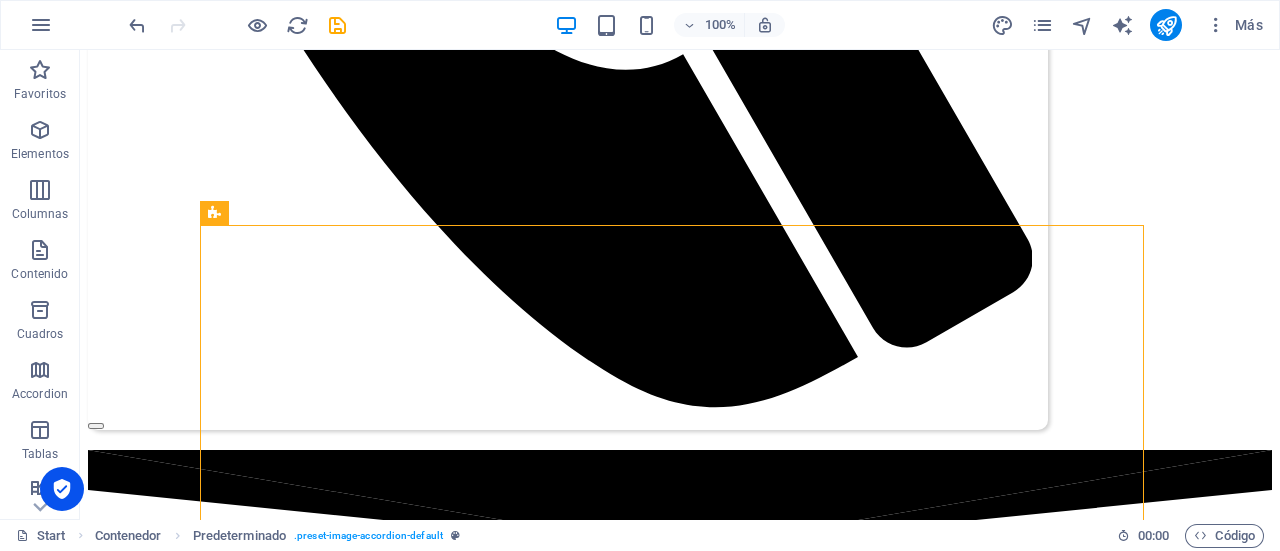 scroll, scrollTop: 1564, scrollLeft: 0, axis: vertical 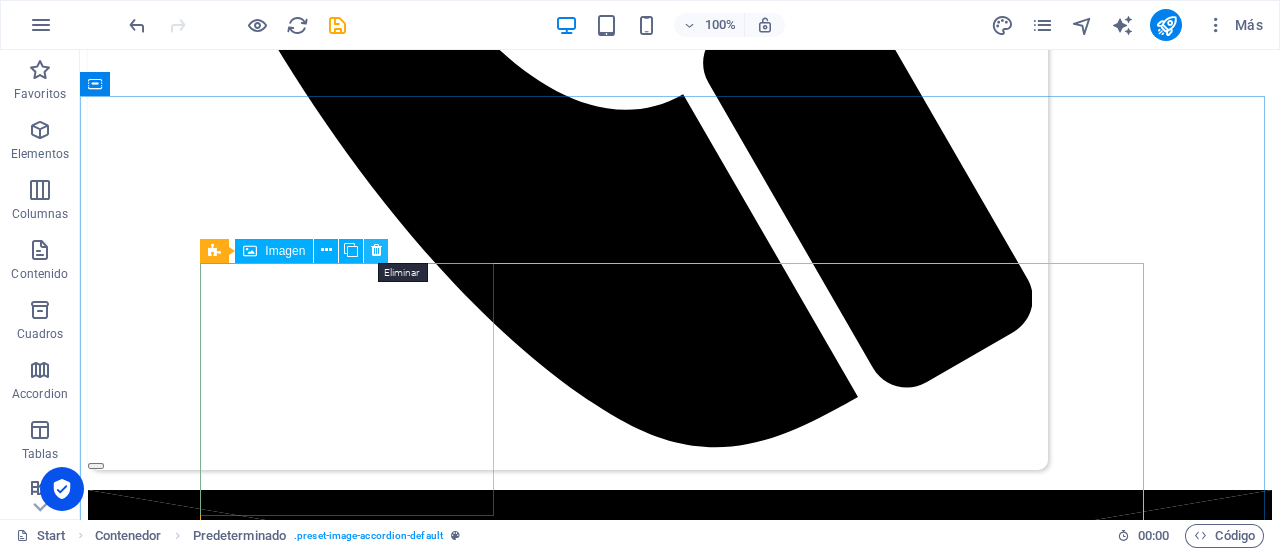 click at bounding box center [376, 250] 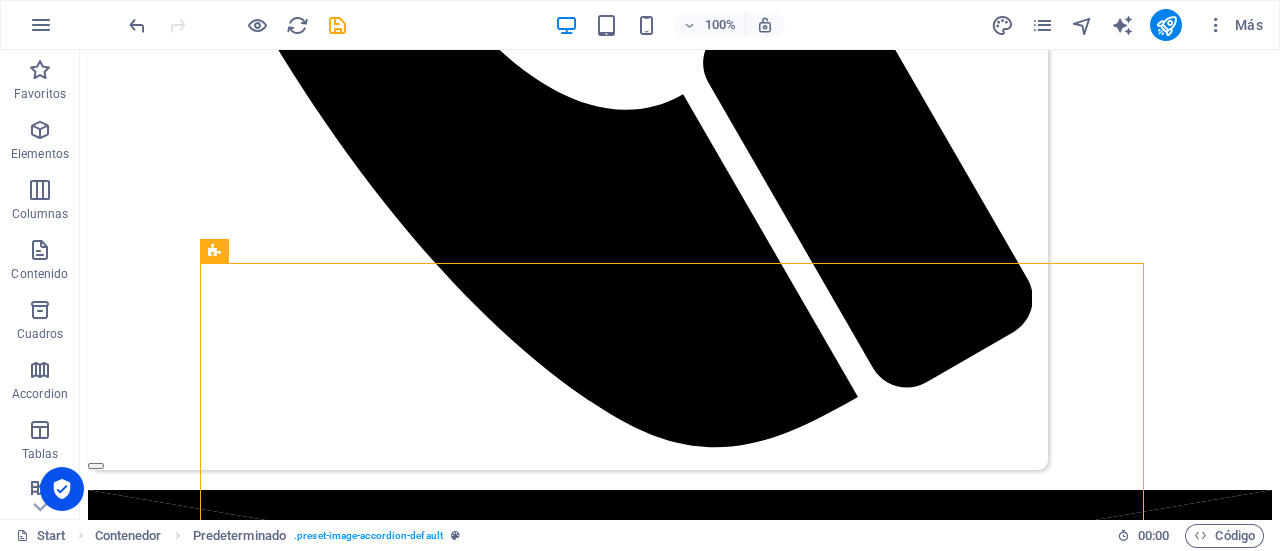 scroll, scrollTop: 1975, scrollLeft: 0, axis: vertical 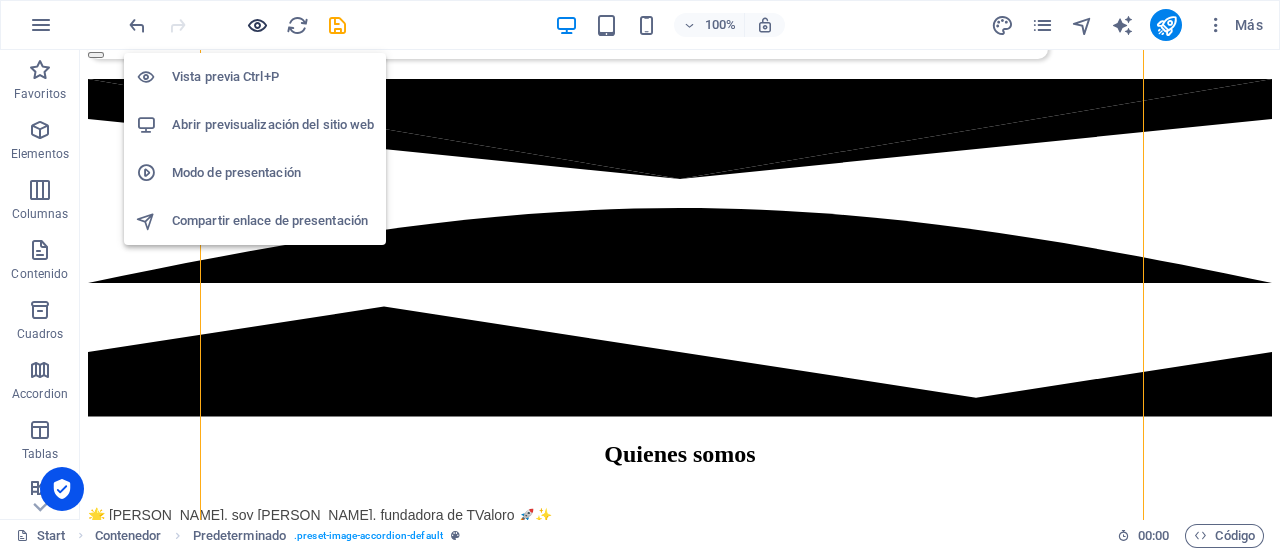 click at bounding box center [257, 25] 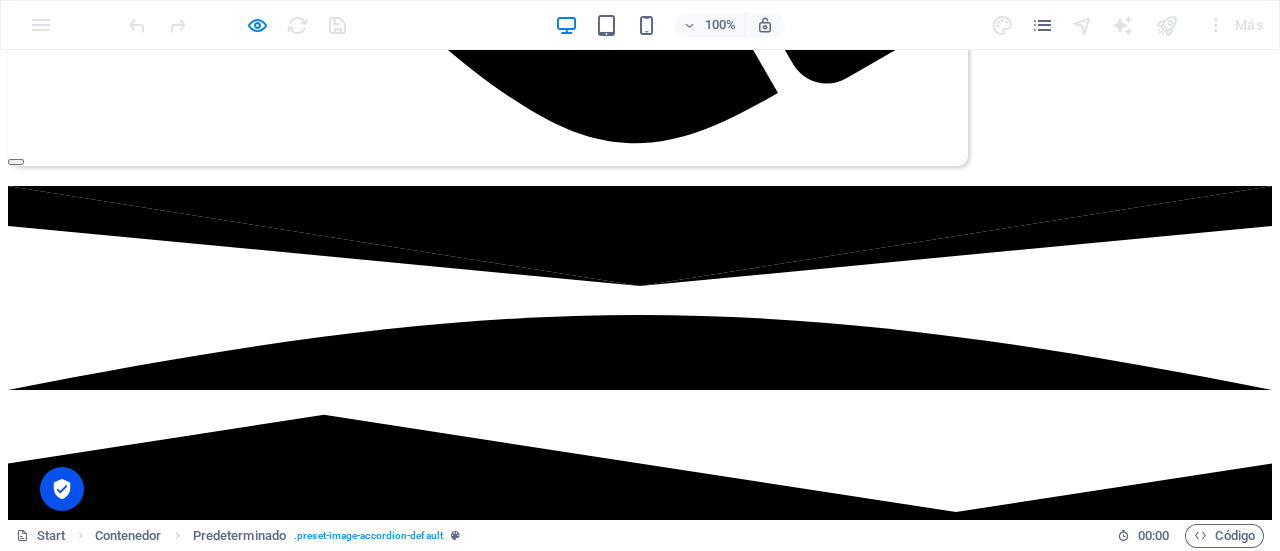 scroll, scrollTop: 1846, scrollLeft: 0, axis: vertical 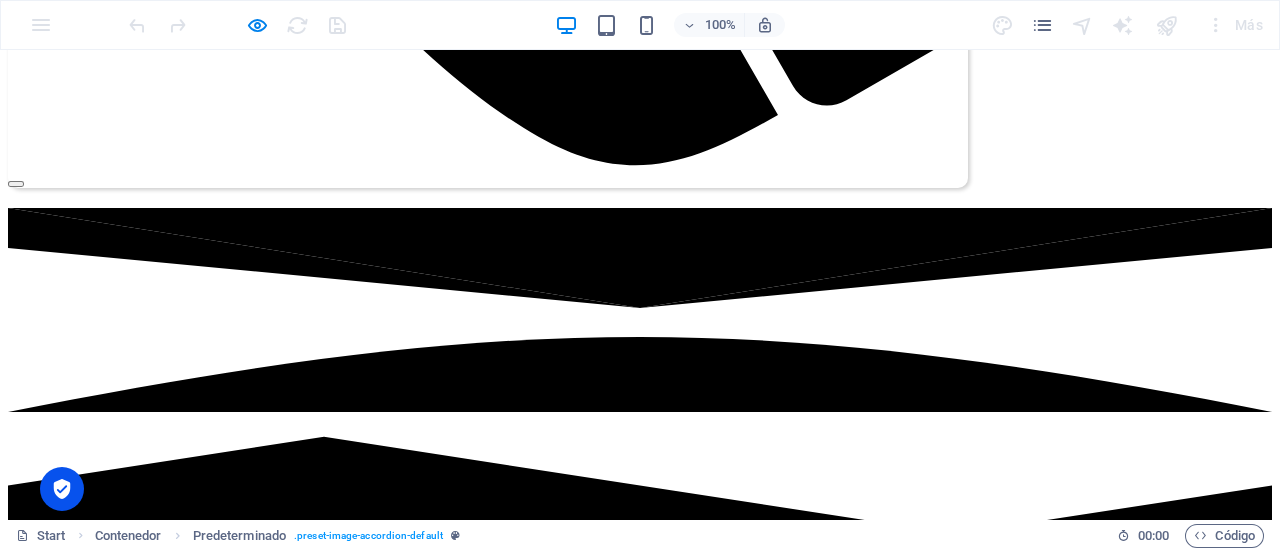 click at bounding box center [520, 3575] 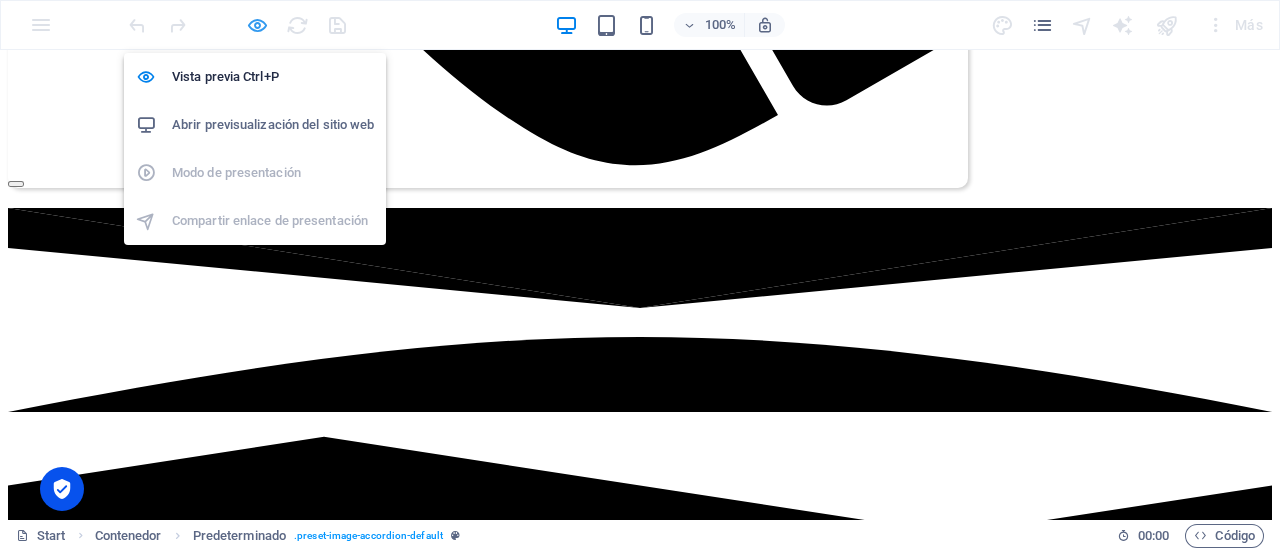 click at bounding box center (257, 25) 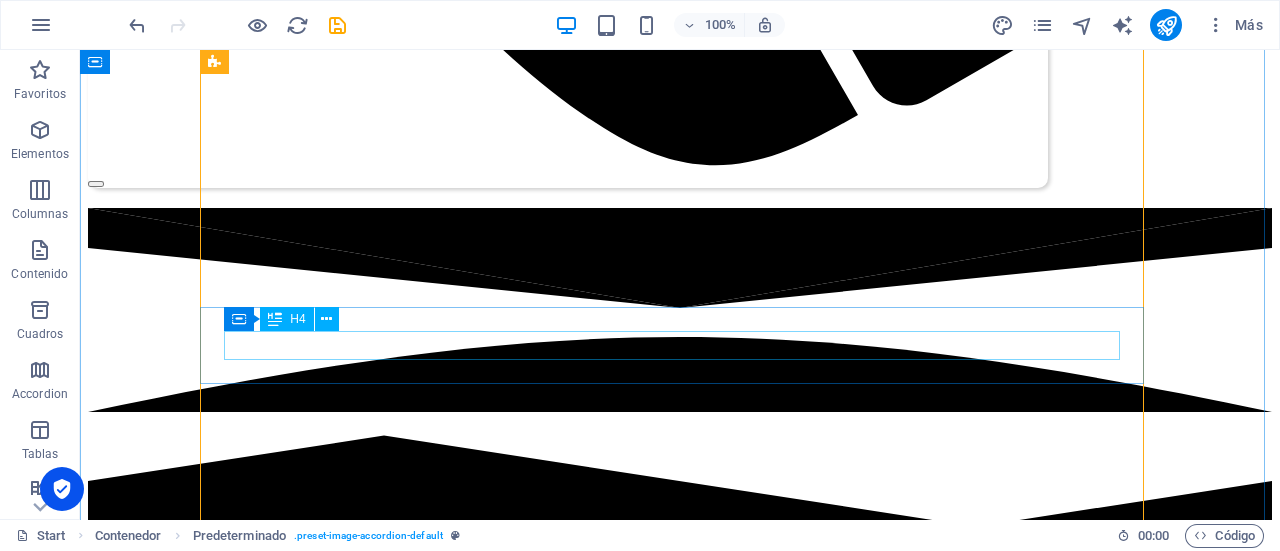 click on "Technovation Girl [DATE]" at bounding box center (680, 4086) 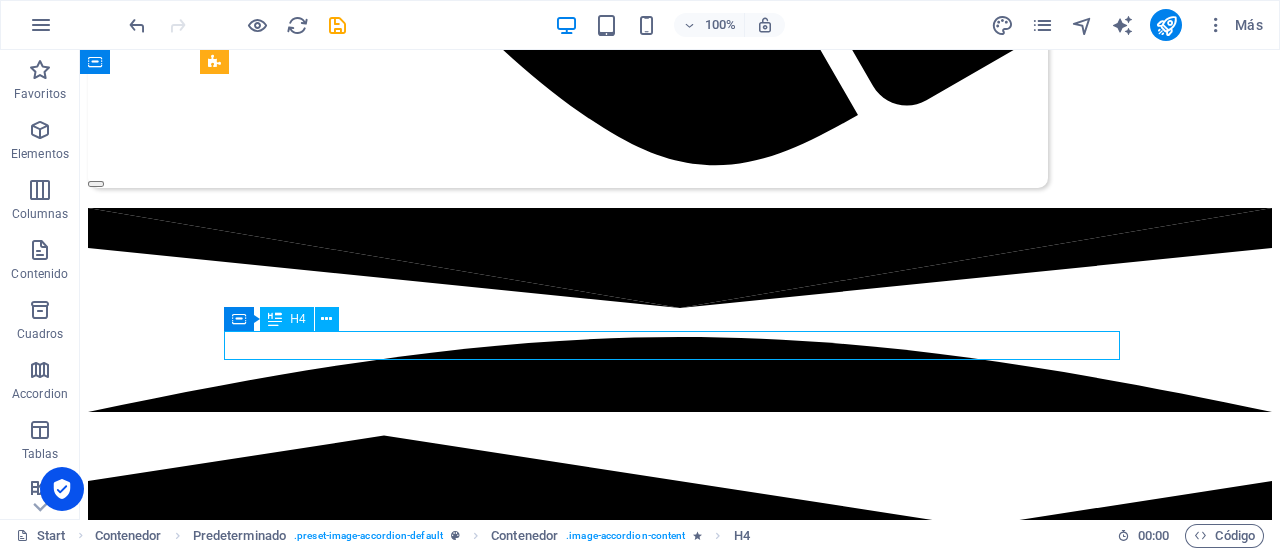 click on "Technovation Girl [DATE]" at bounding box center (680, 4086) 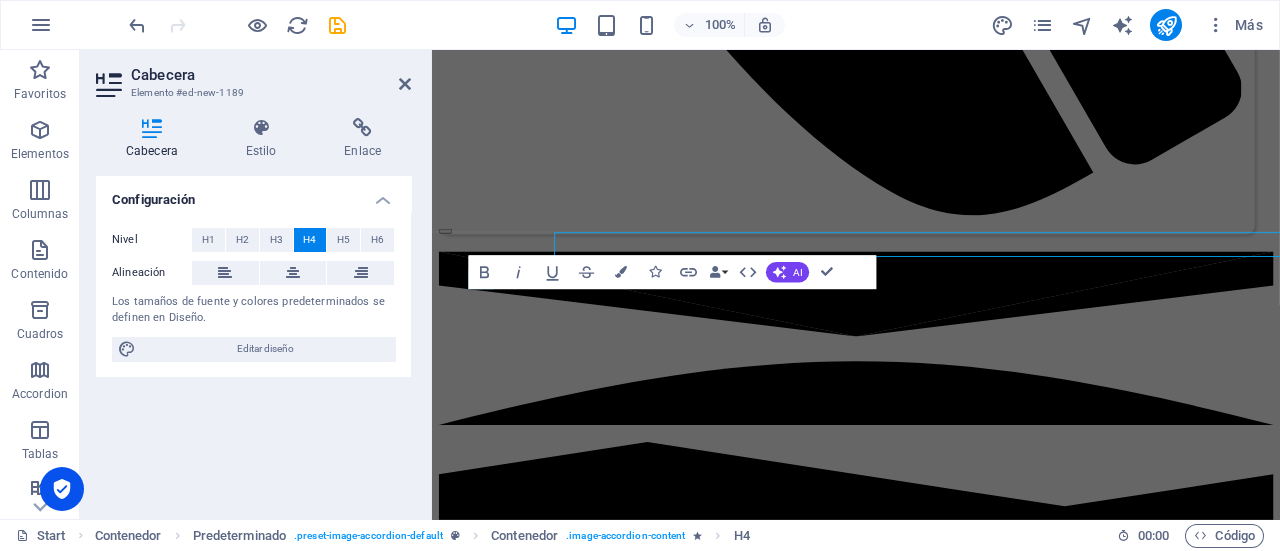 scroll, scrollTop: 1912, scrollLeft: 0, axis: vertical 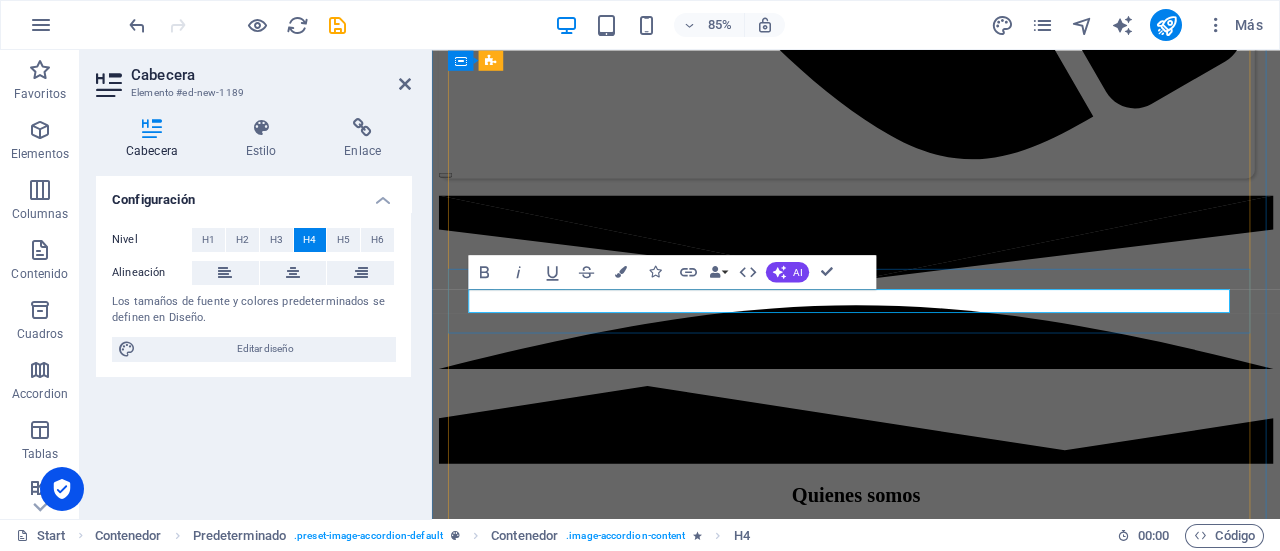 click on "Technovation Girl [DATE]" at bounding box center [931, 4010] 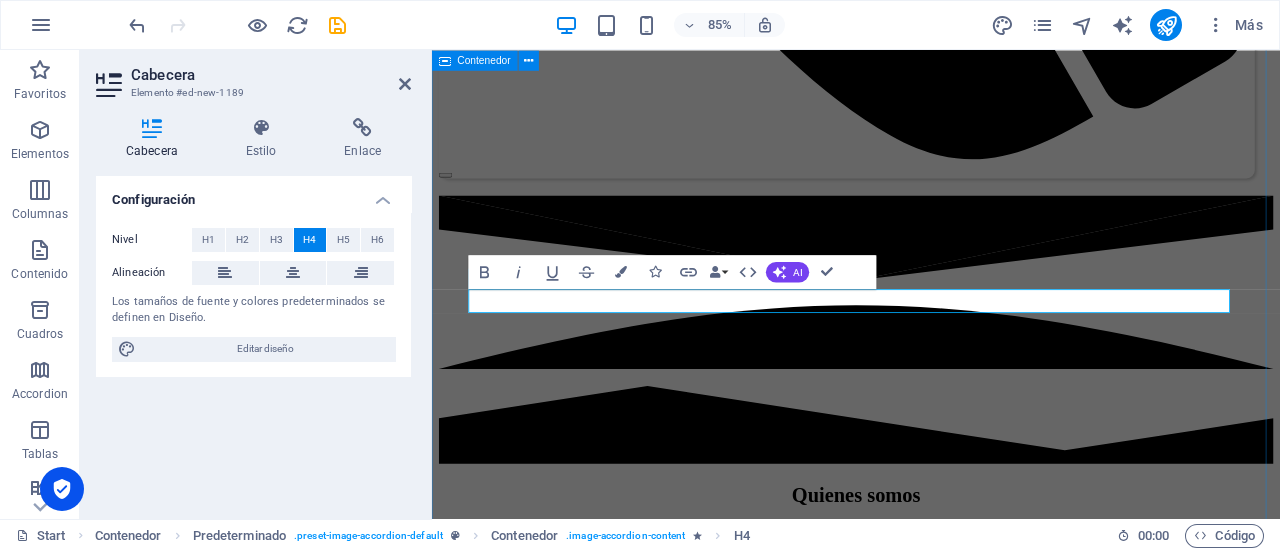 drag, startPoint x: 693, startPoint y: 342, endPoint x: 435, endPoint y: 290, distance: 263.18814 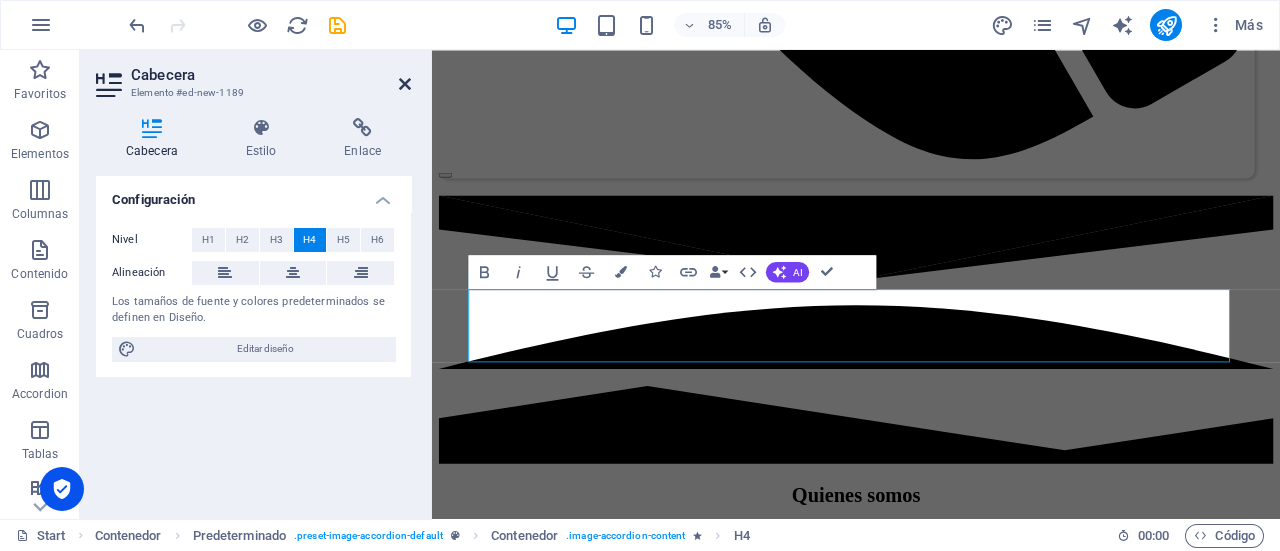 click at bounding box center [405, 84] 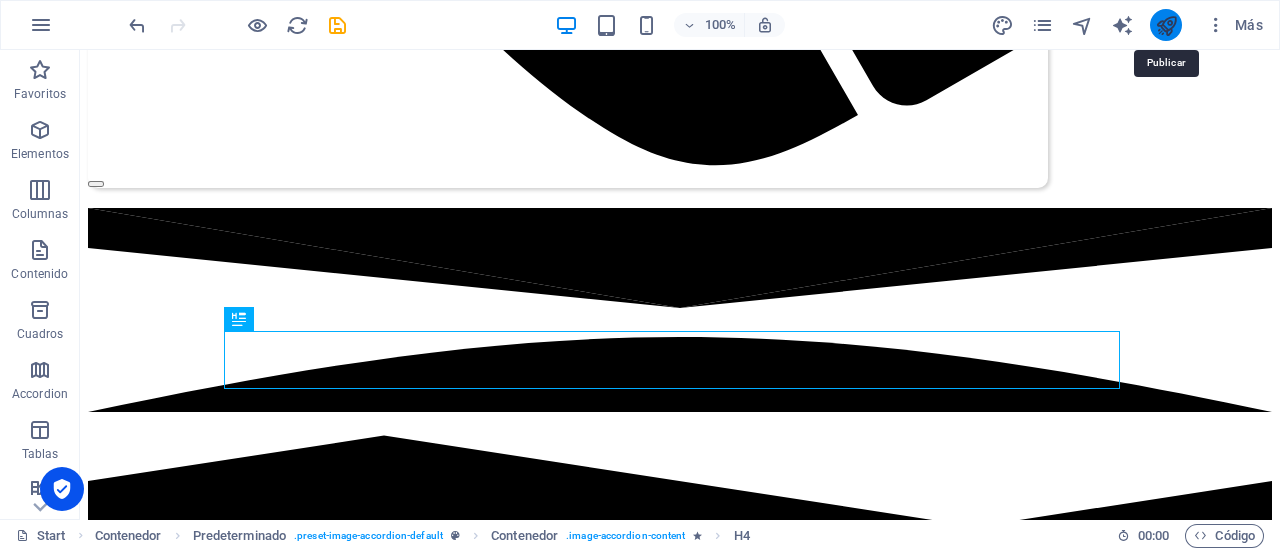 click at bounding box center [1166, 25] 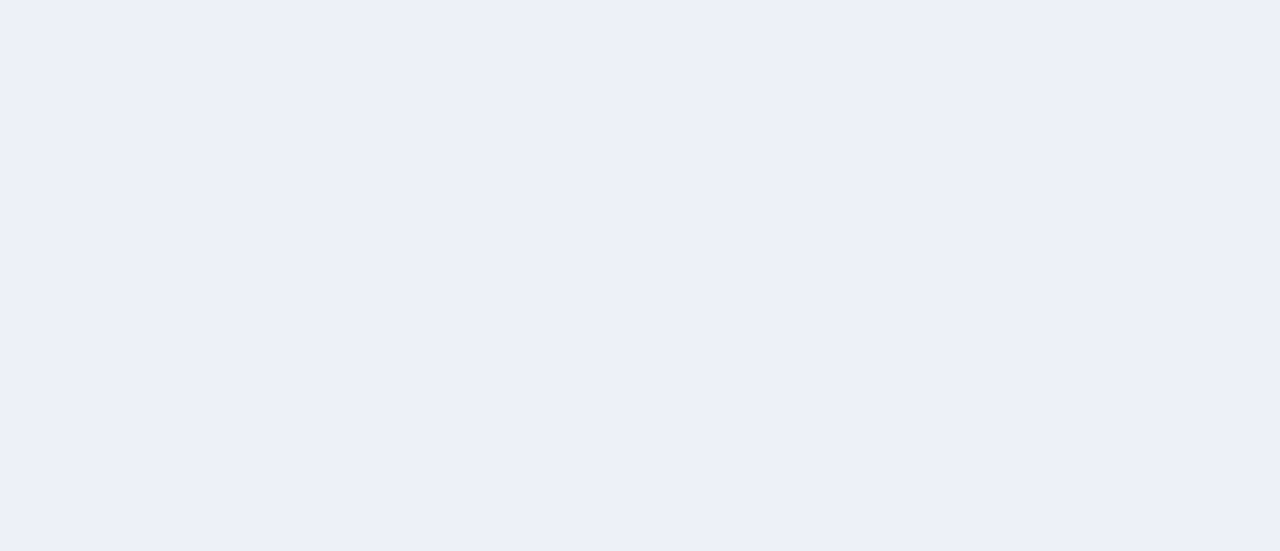 scroll, scrollTop: 0, scrollLeft: 0, axis: both 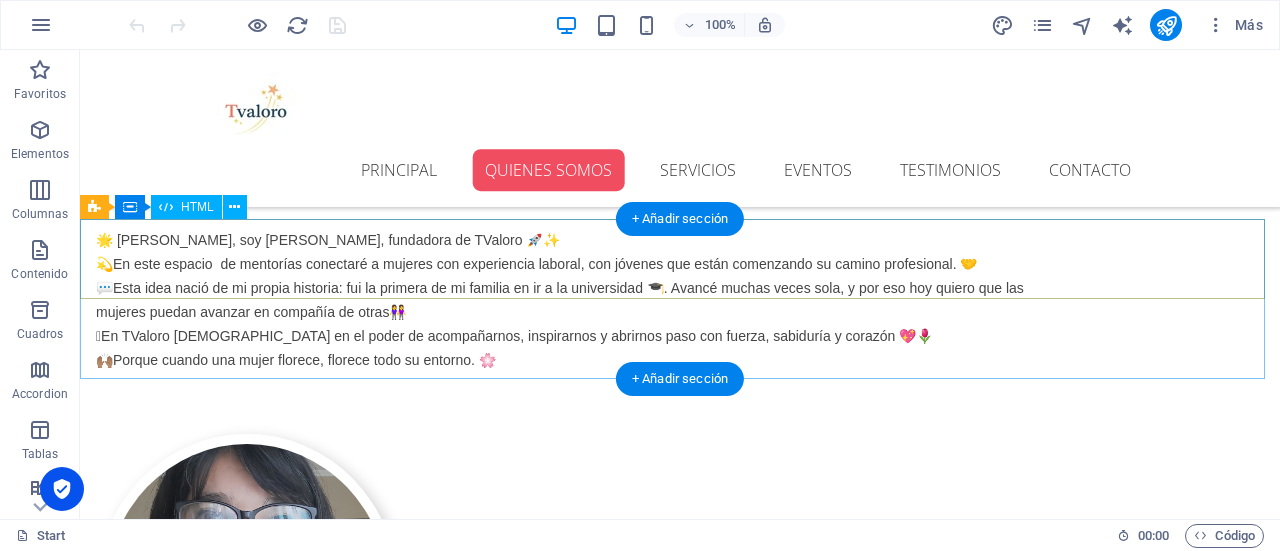 click at bounding box center [680, 1259] 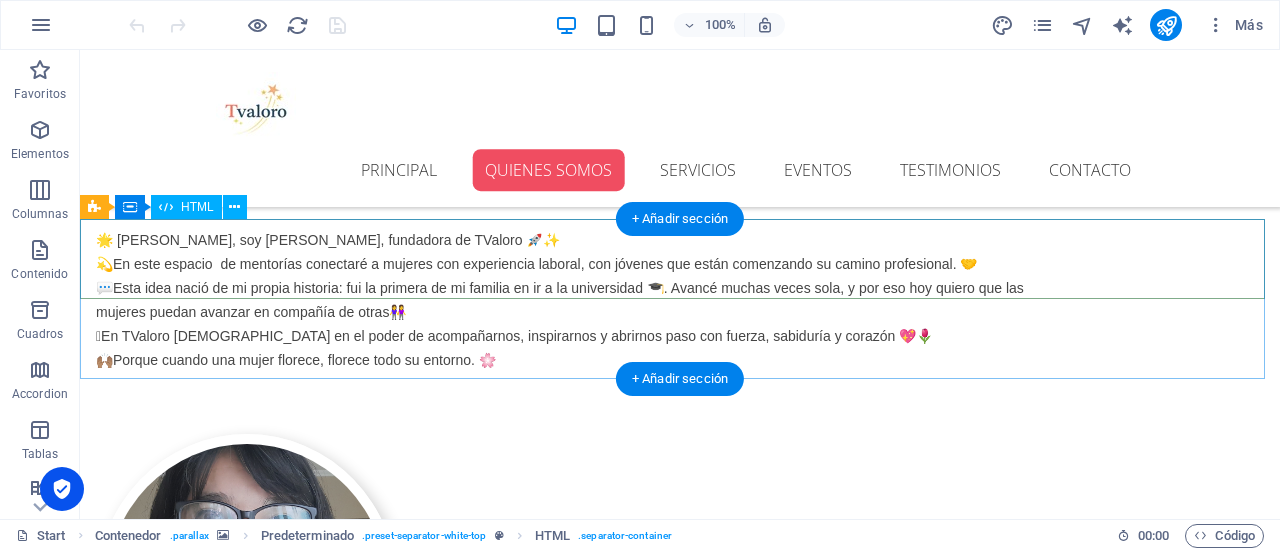 click at bounding box center [680, 1259] 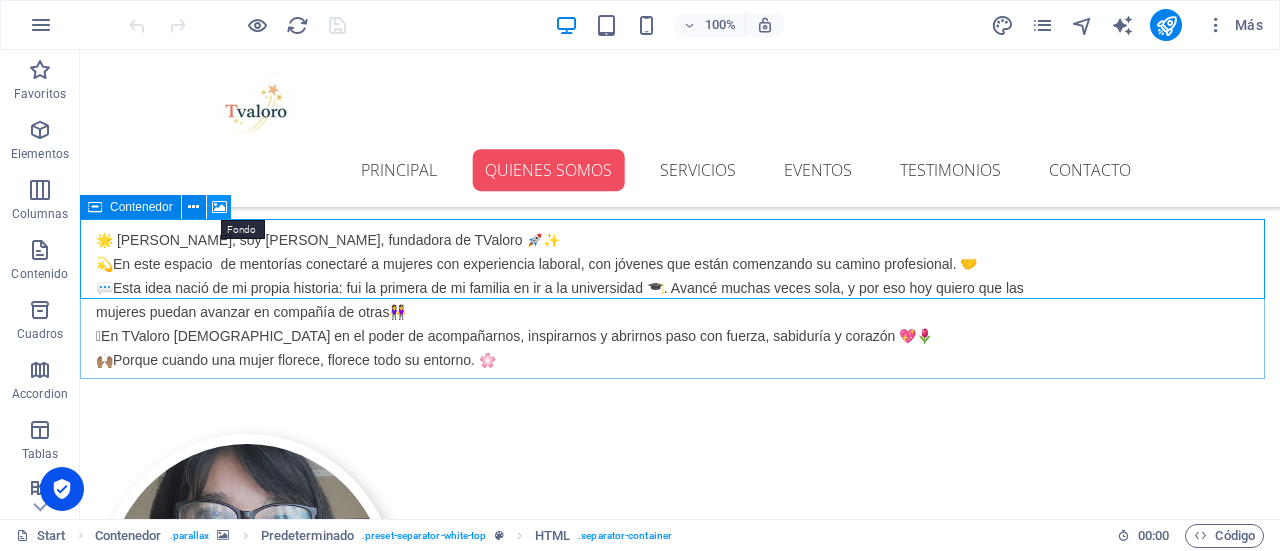 click at bounding box center [219, 207] 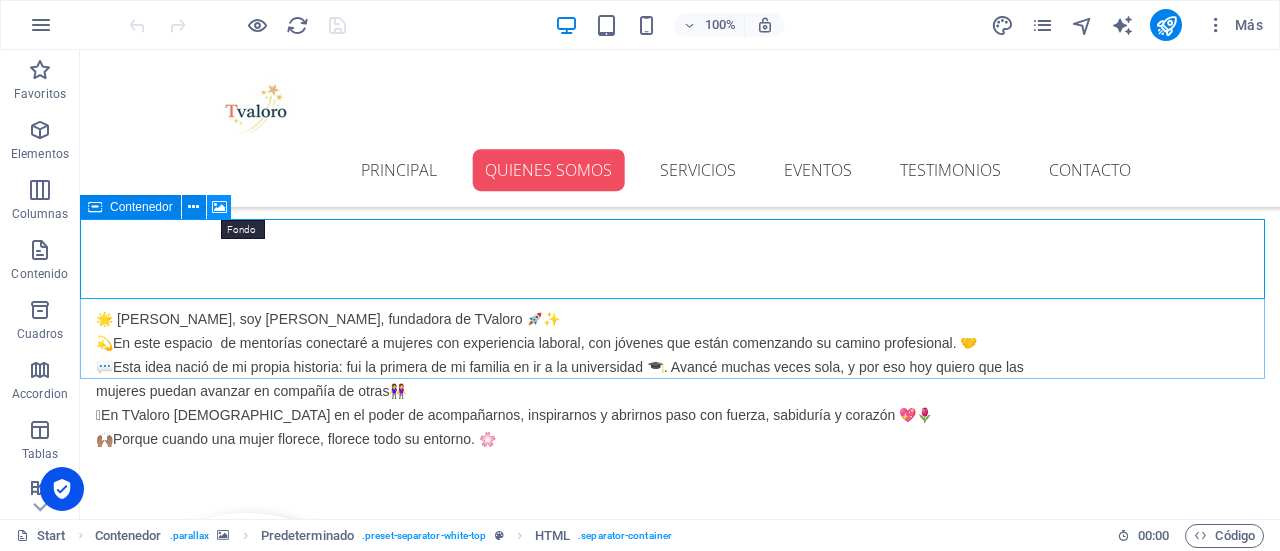 select on "%" 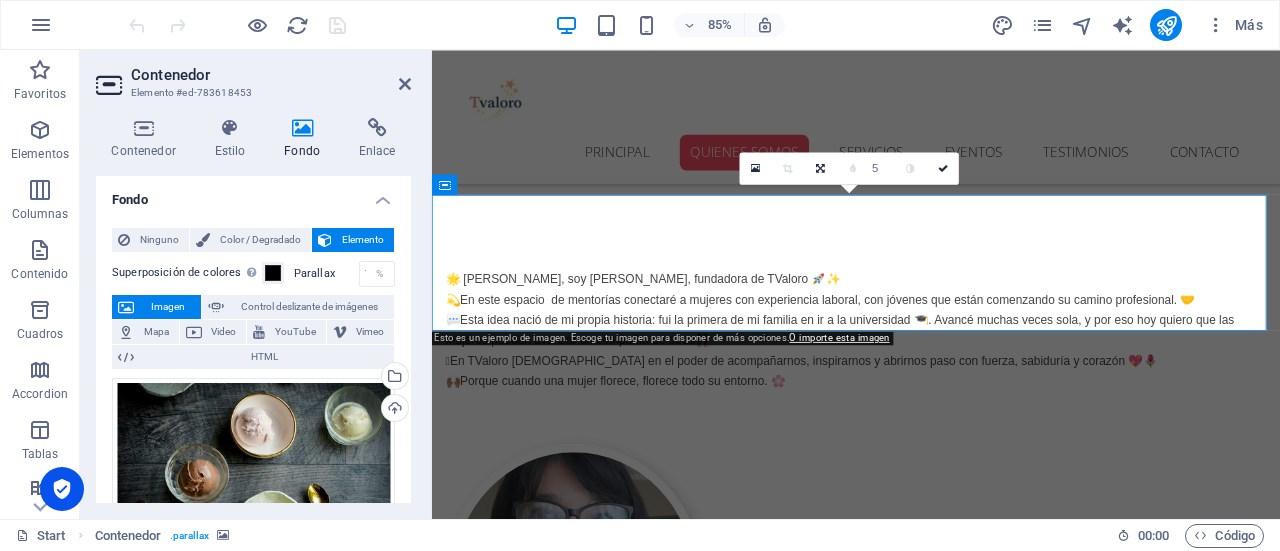 scroll, scrollTop: 871, scrollLeft: 0, axis: vertical 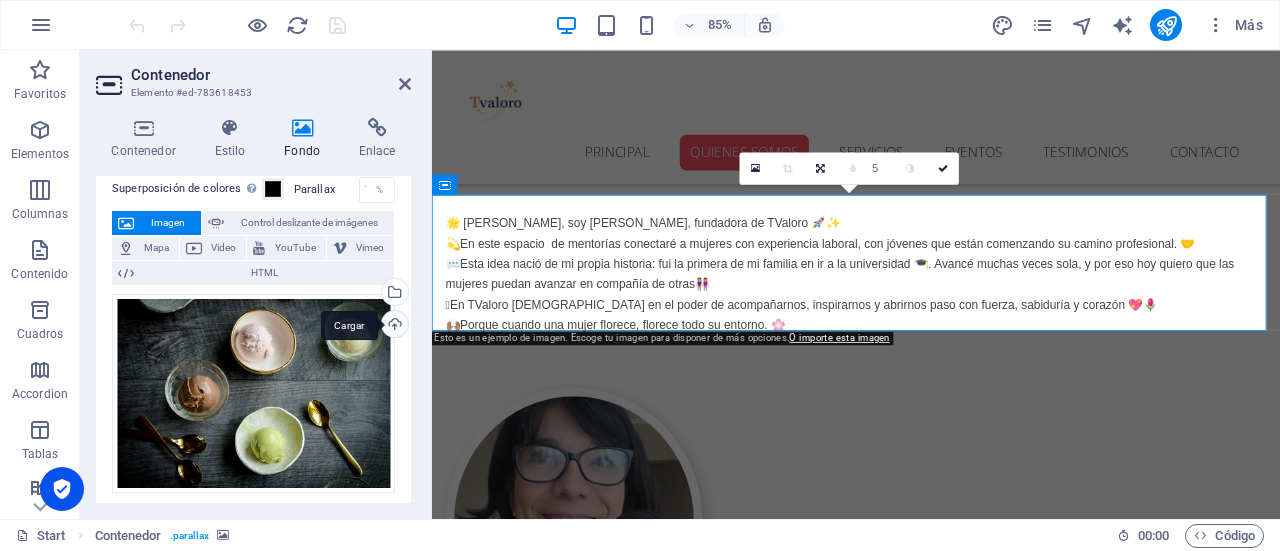 click on "Cargar" at bounding box center [393, 326] 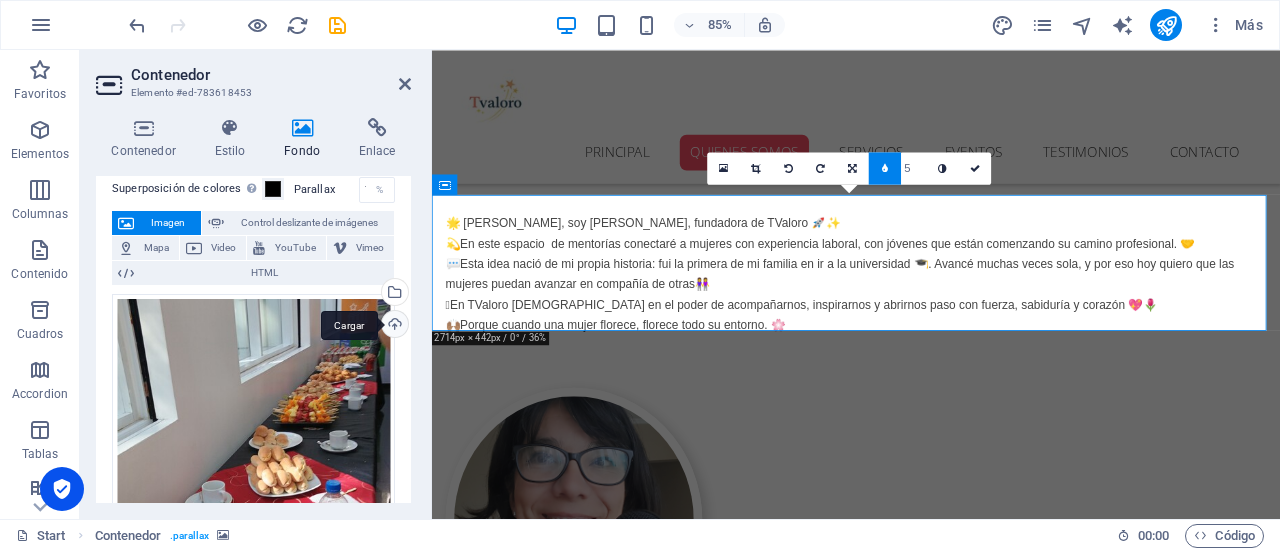 click on "Cargar" at bounding box center [393, 326] 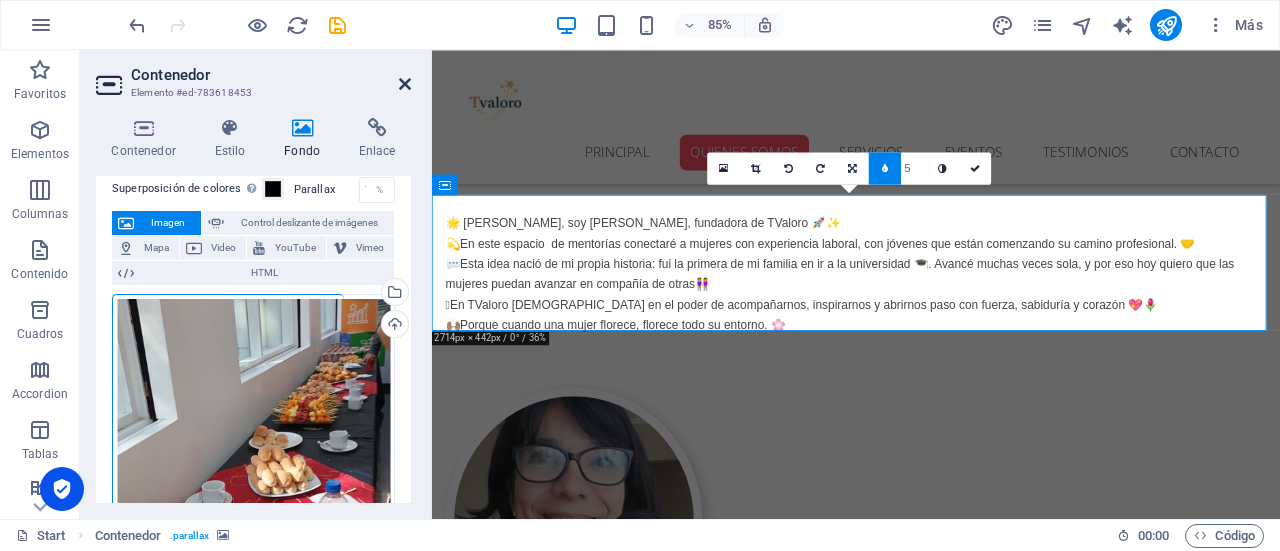 click at bounding box center [405, 84] 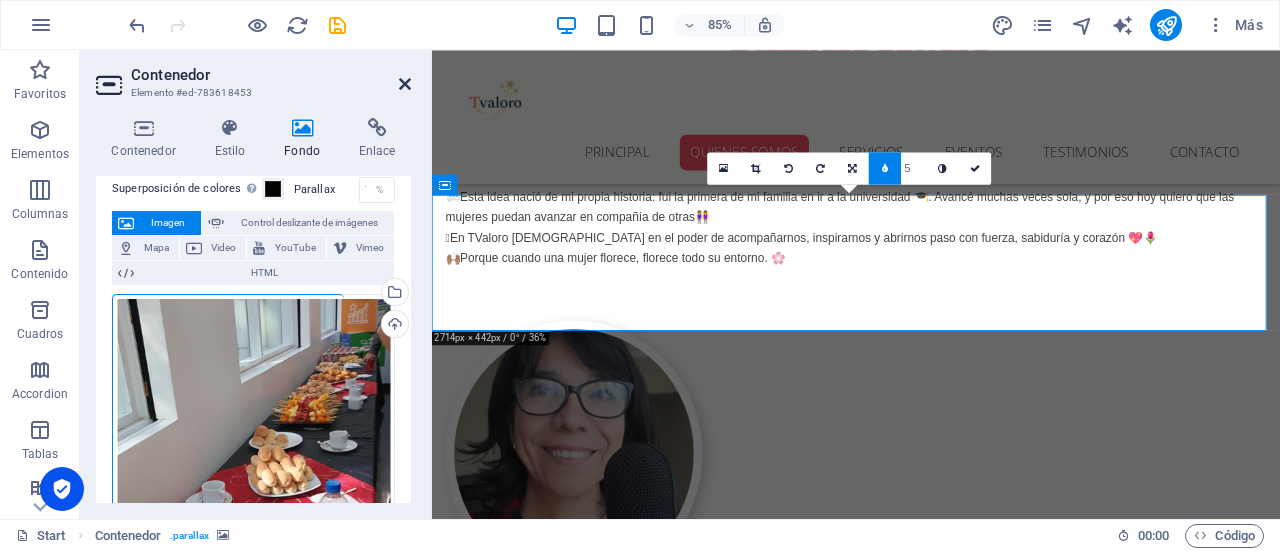 scroll, scrollTop: 805, scrollLeft: 0, axis: vertical 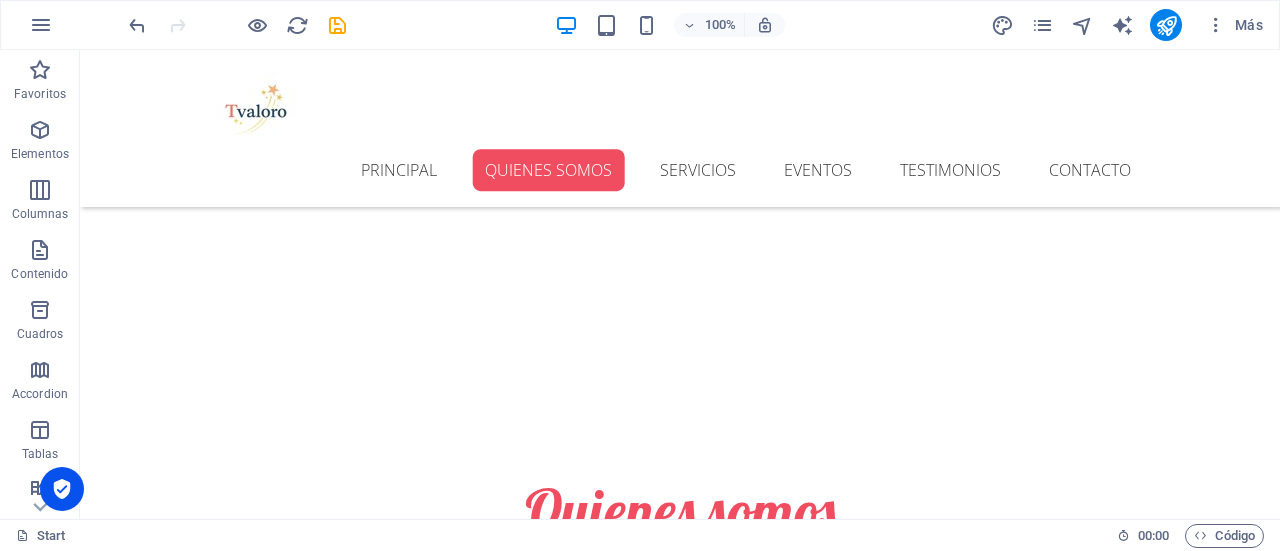 click at bounding box center (237, 25) 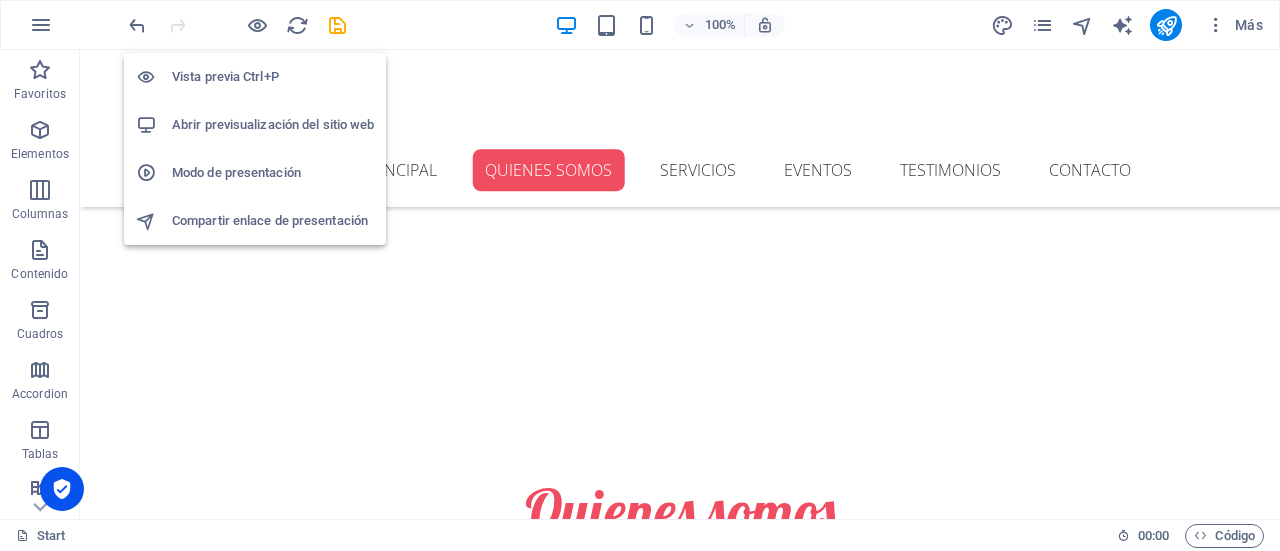 click on "Vista previa Ctrl+P Abrir previsualización del sitio web Modo de presentación Compartir enlace de presentación" at bounding box center [255, 141] 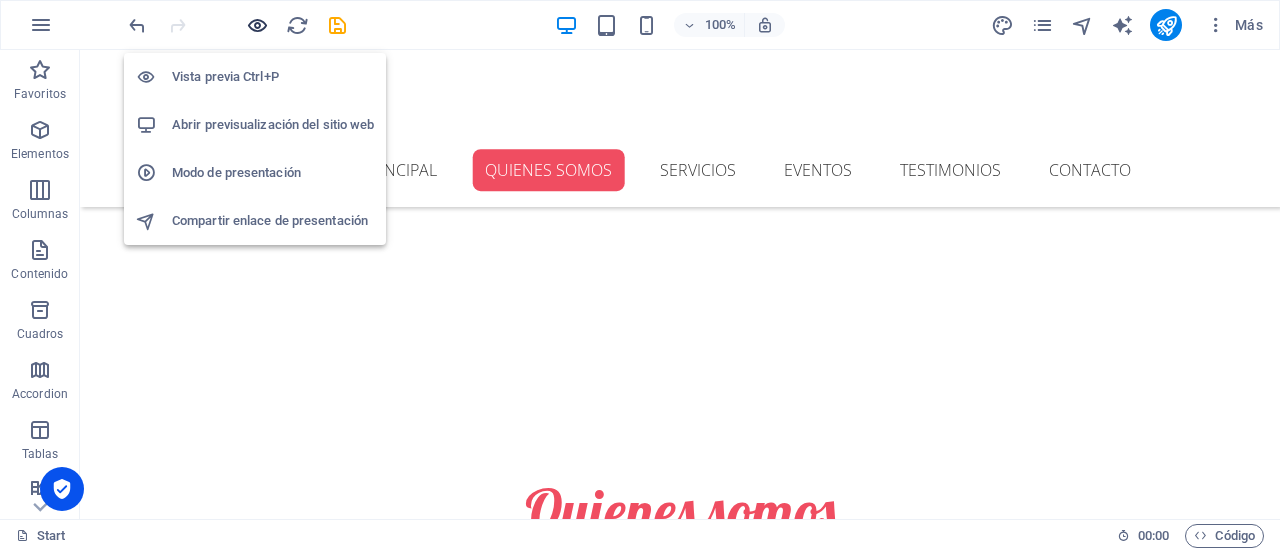 click at bounding box center [257, 25] 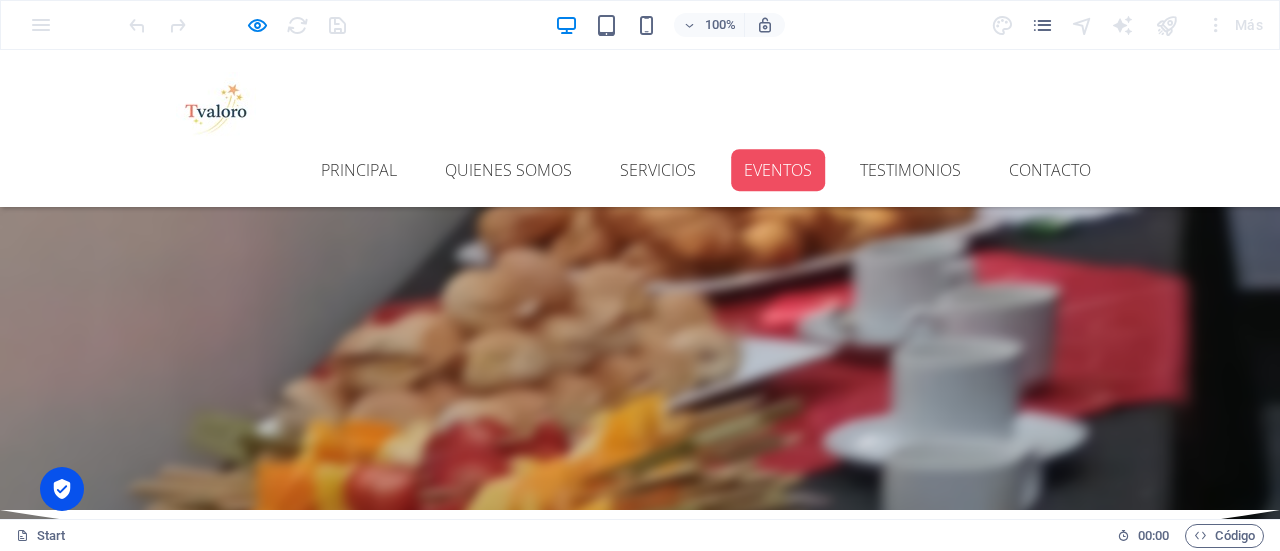 scroll, scrollTop: 394, scrollLeft: 0, axis: vertical 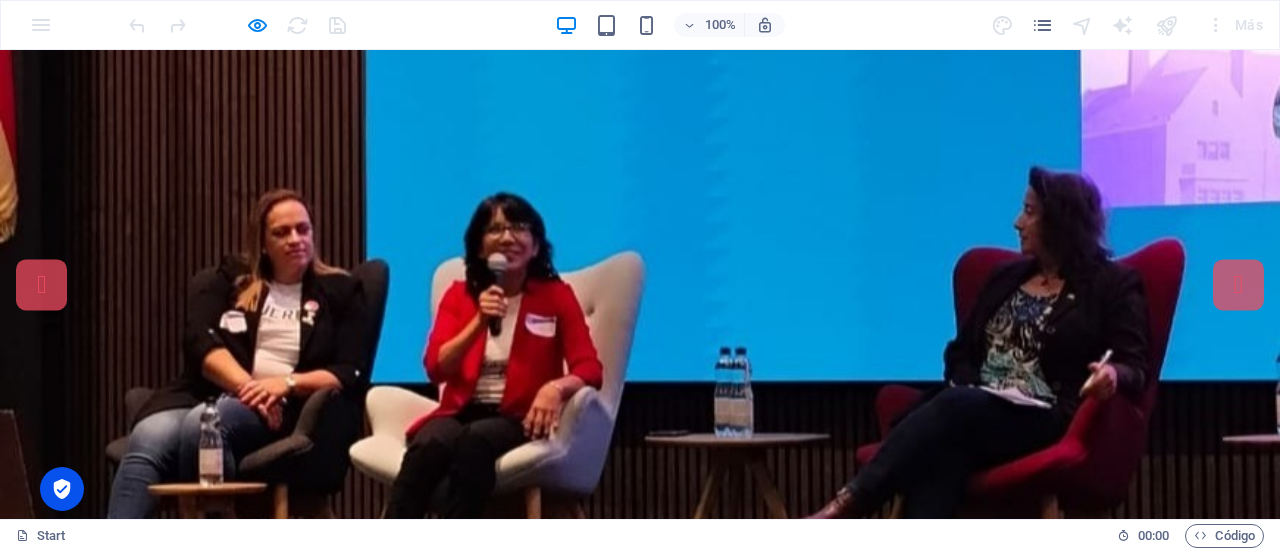 click on "Principal Quienes somos Servicios Eventos Testimonios Contacto" at bounding box center (480, 590) 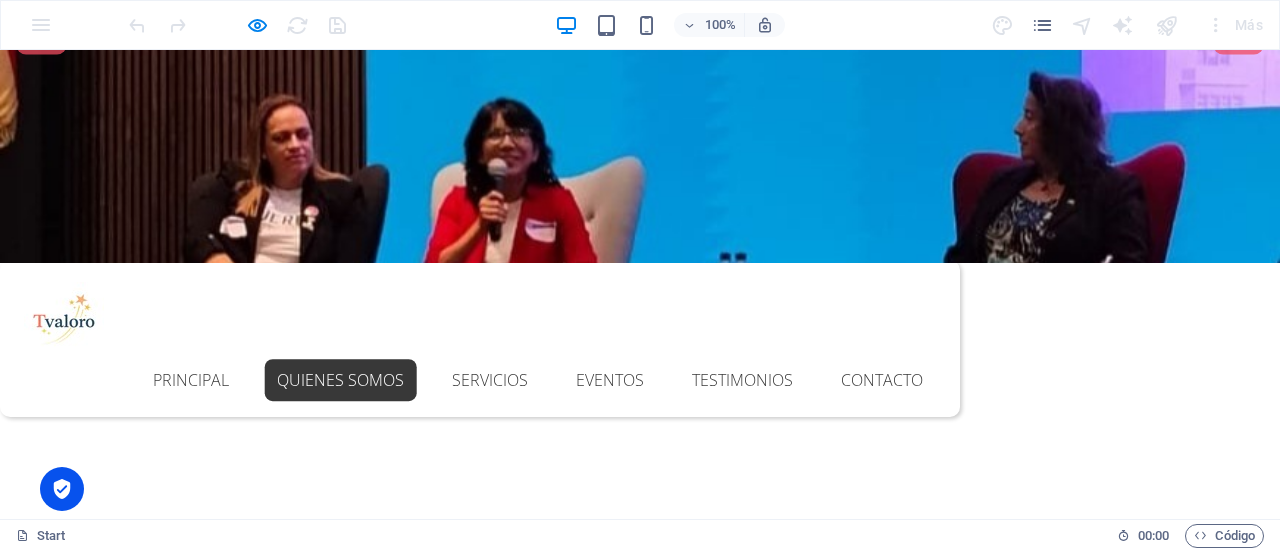 scroll, scrollTop: 327, scrollLeft: 0, axis: vertical 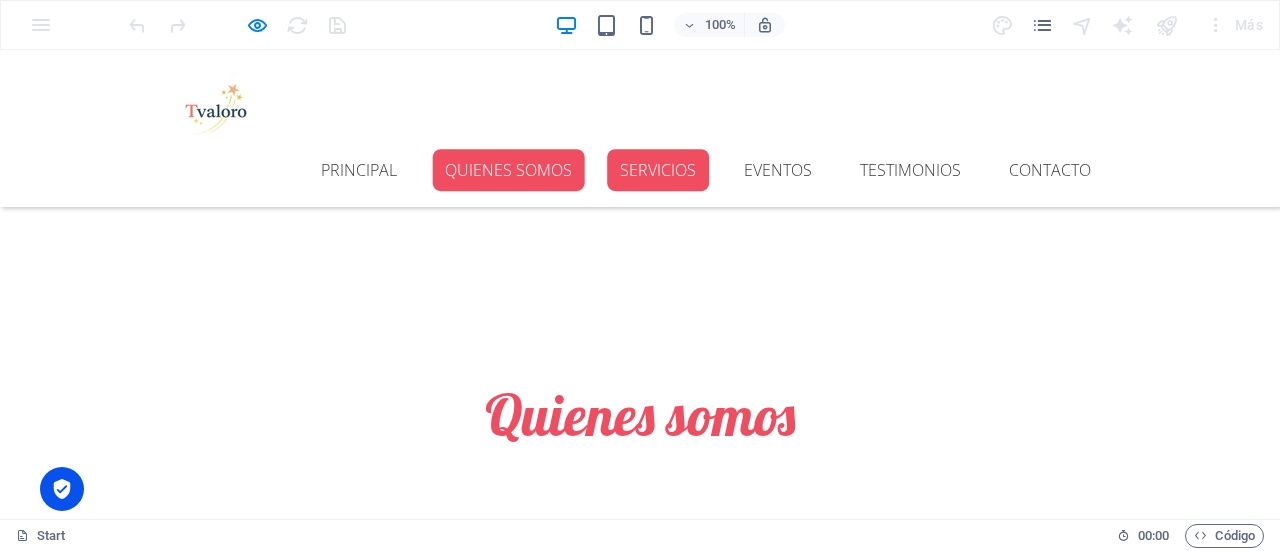 click on "Servicios" at bounding box center [658, 170] 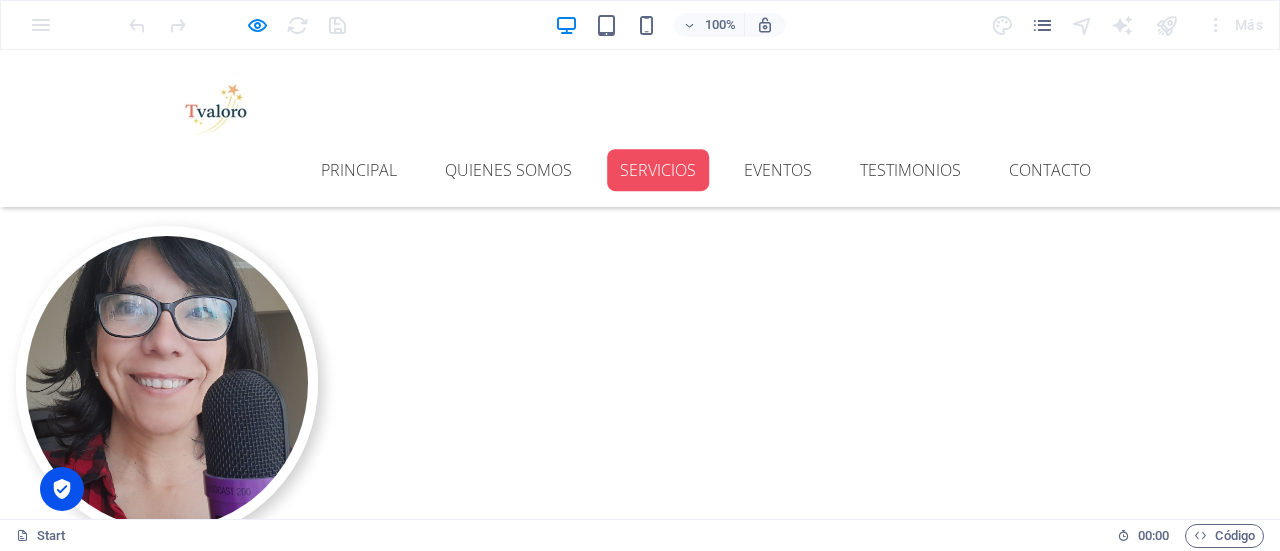 scroll, scrollTop: 1020, scrollLeft: 0, axis: vertical 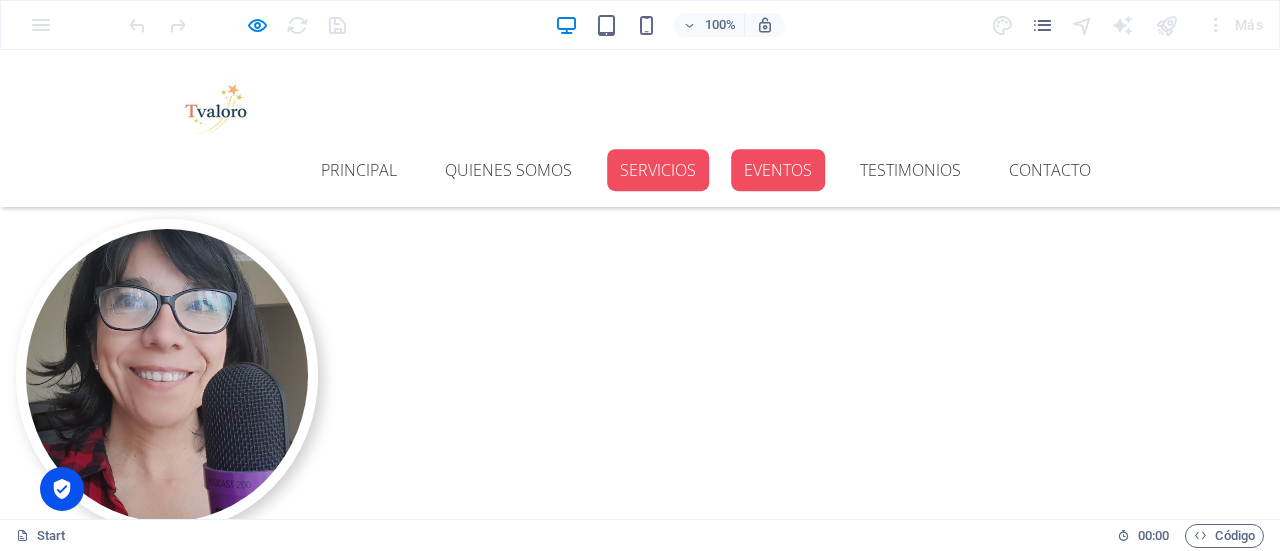 click on "Eventos" at bounding box center (778, 170) 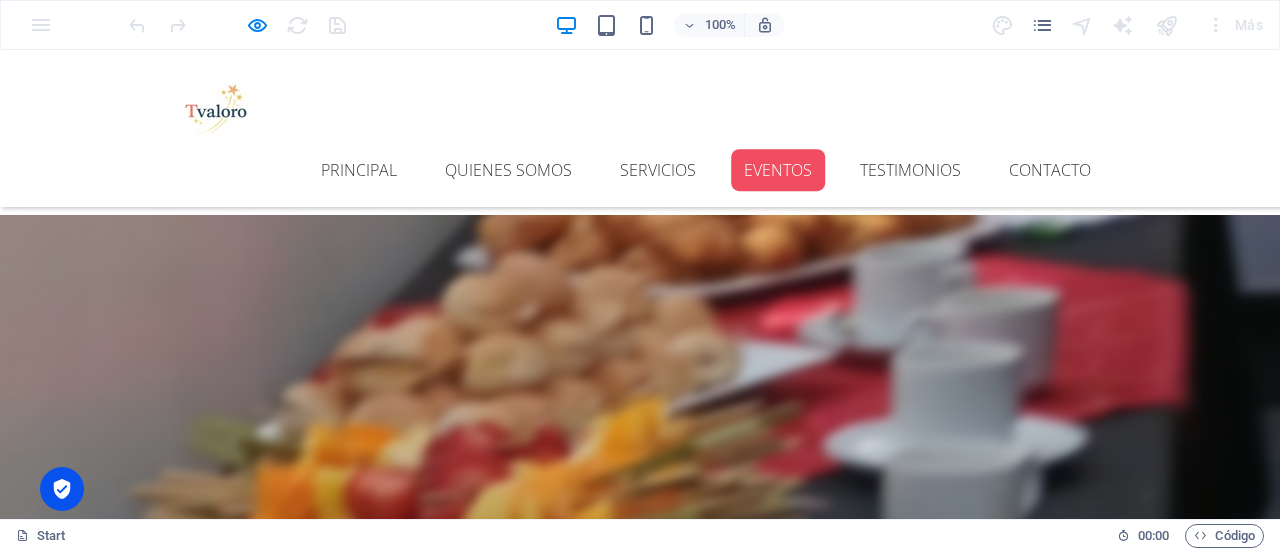 scroll, scrollTop: 1495, scrollLeft: 0, axis: vertical 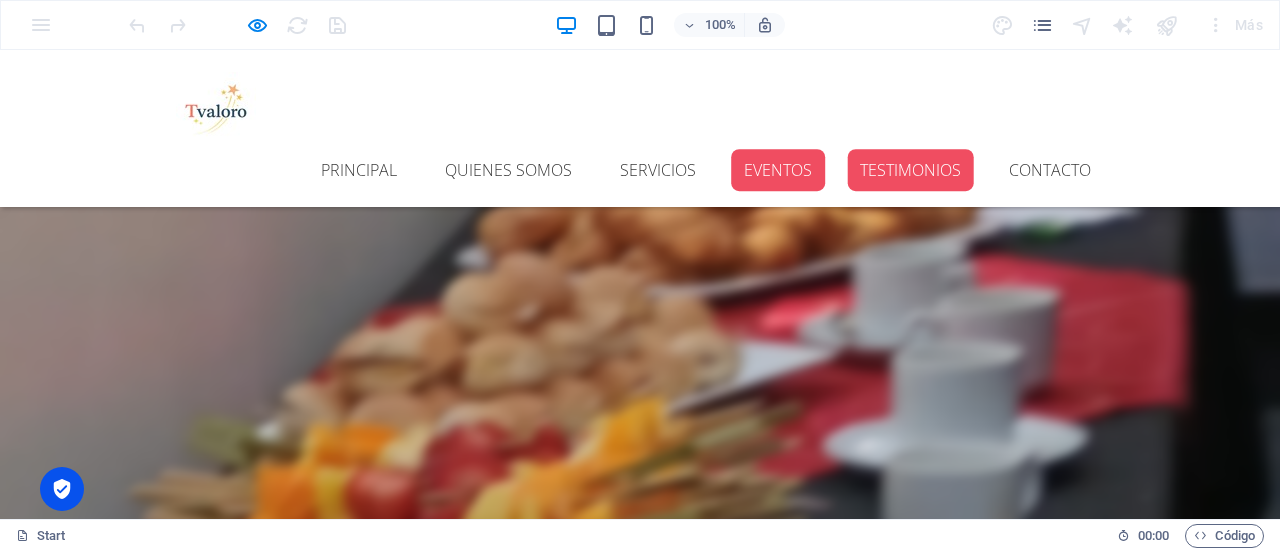 click on "Testimonios" at bounding box center [910, 170] 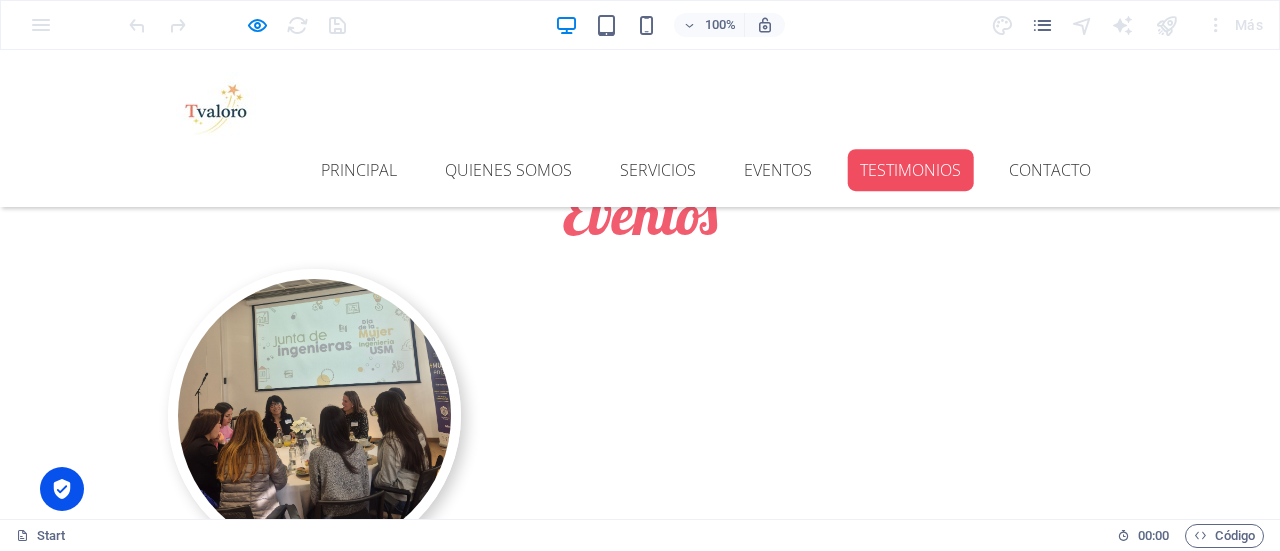 scroll, scrollTop: 2789, scrollLeft: 0, axis: vertical 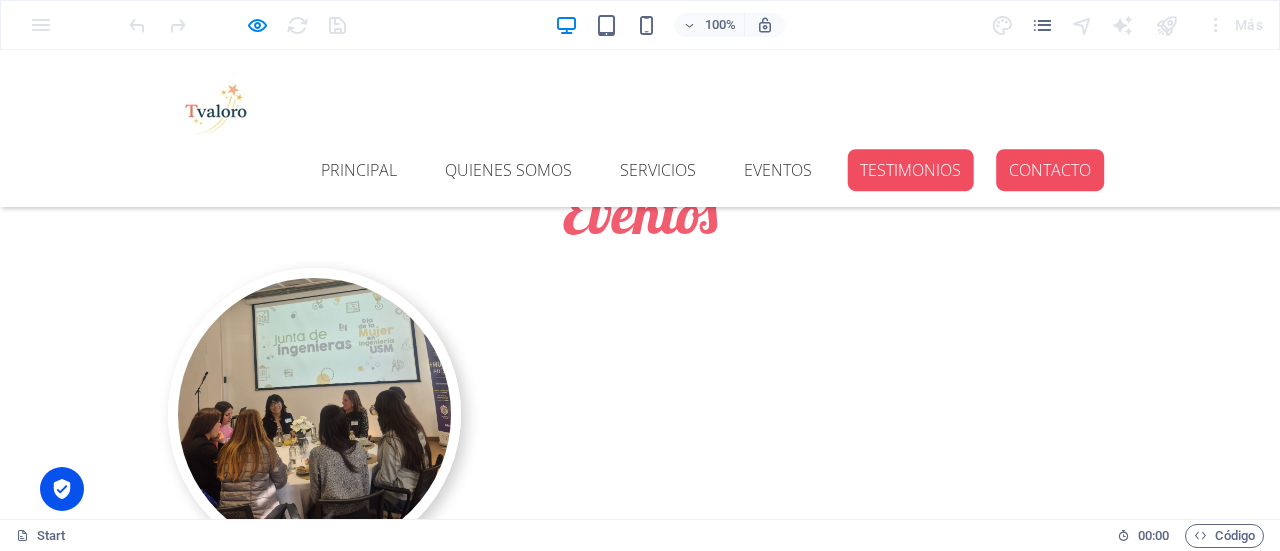 click on "Contacto" at bounding box center (1050, 170) 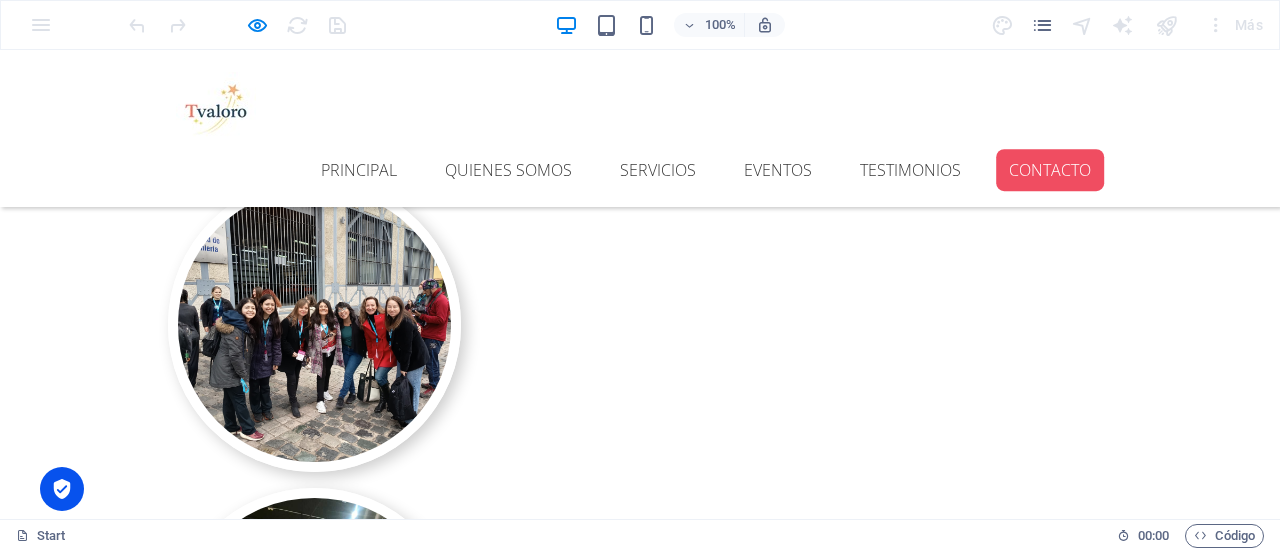 scroll, scrollTop: 3197, scrollLeft: 0, axis: vertical 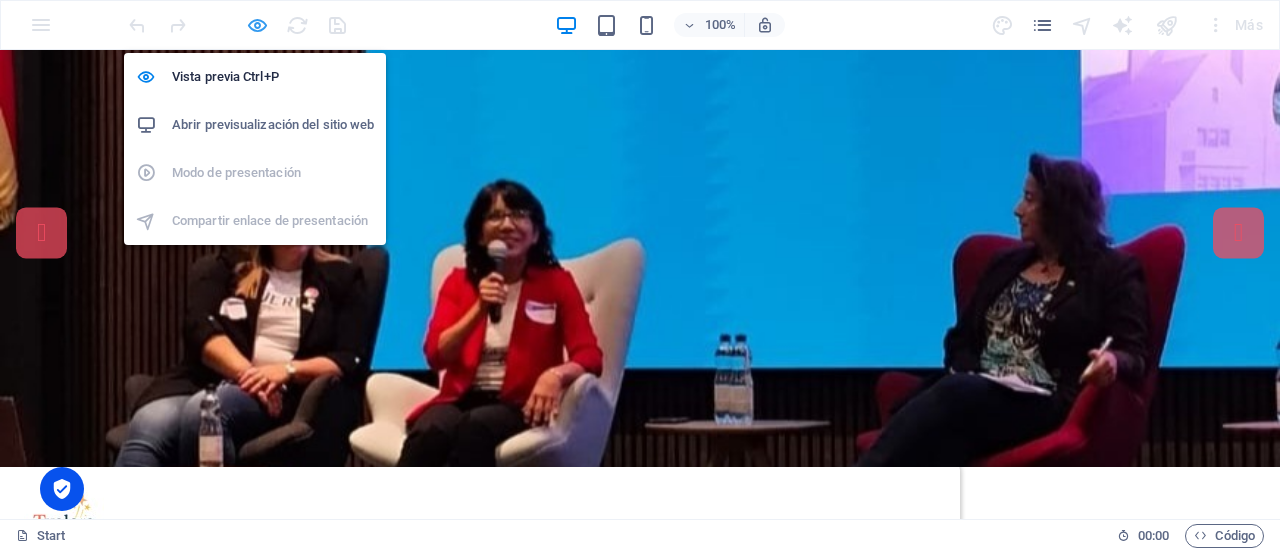 click at bounding box center (257, 25) 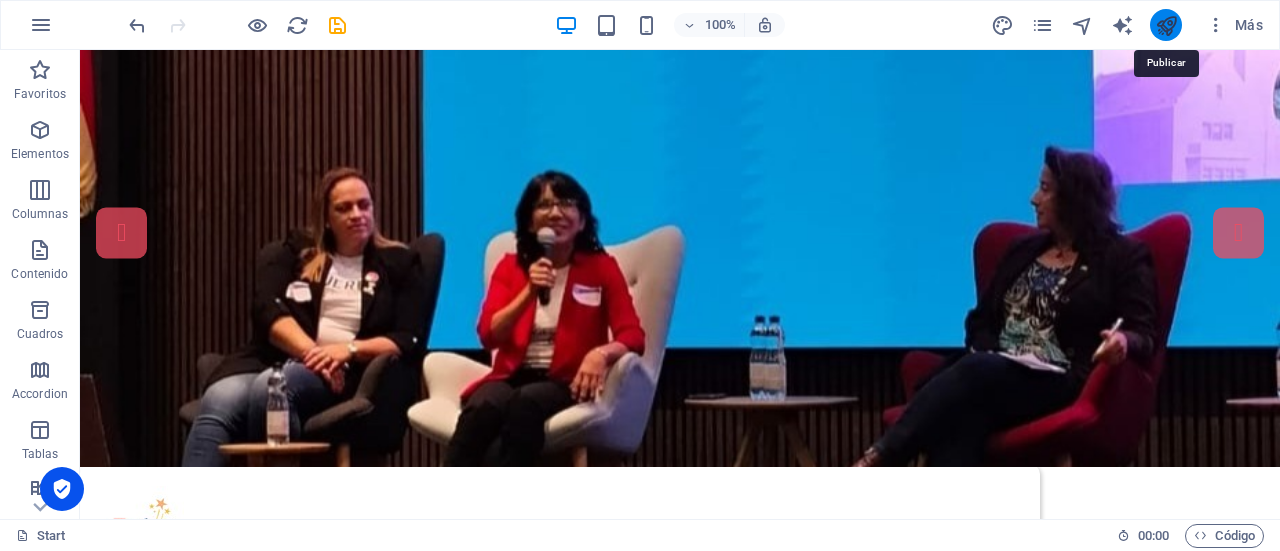 click at bounding box center [1166, 25] 